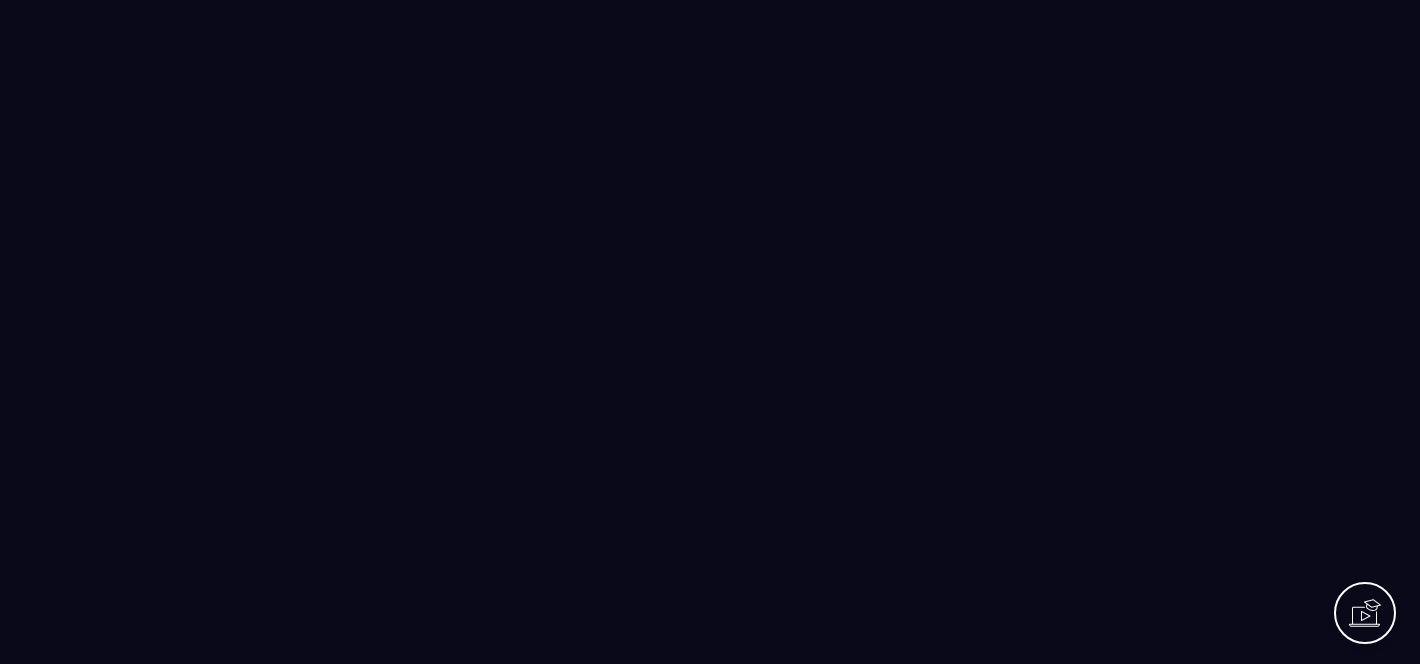 scroll, scrollTop: 0, scrollLeft: 0, axis: both 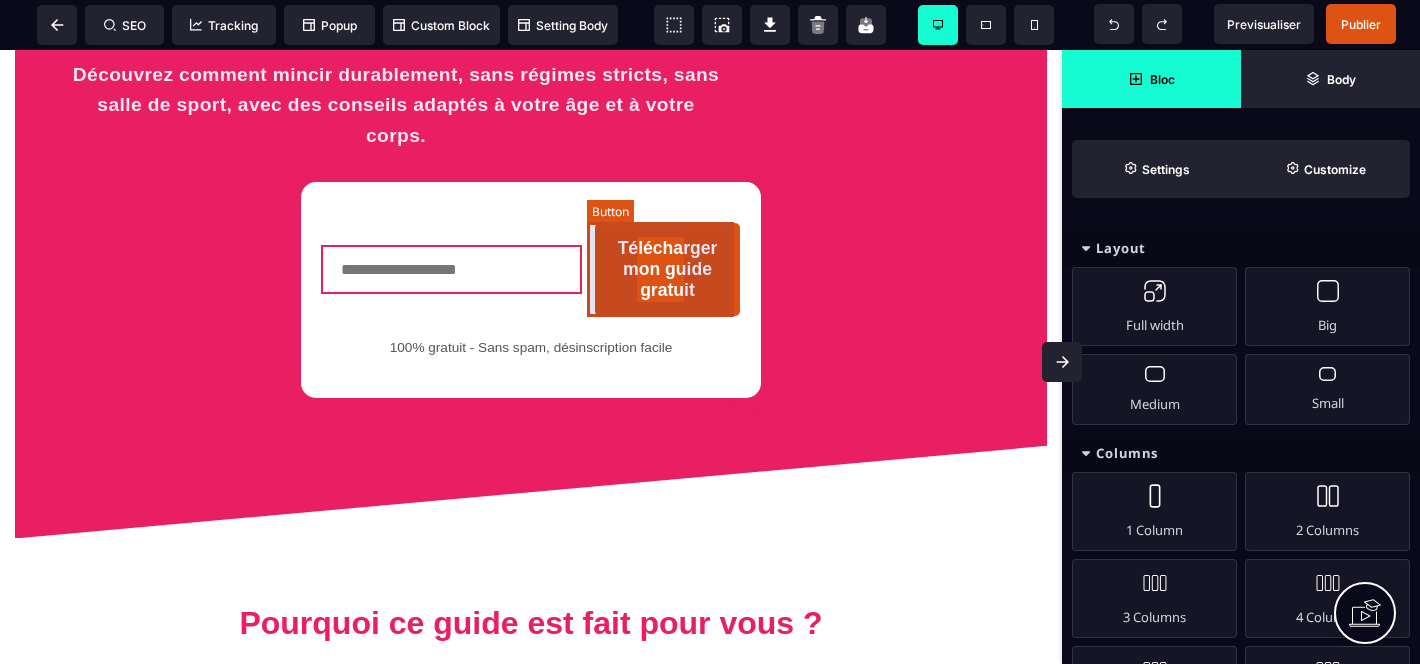 click on "Télécharger mon guide gratuit" at bounding box center (667, 269) 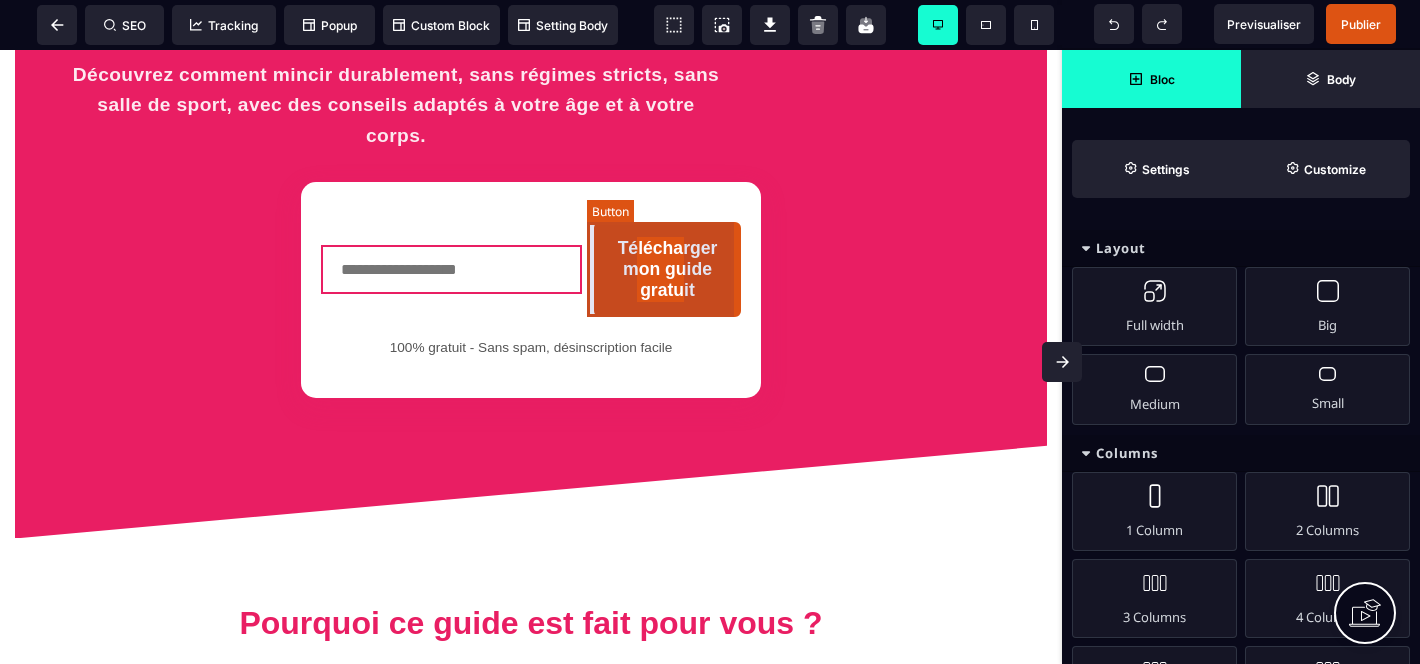 select on "******" 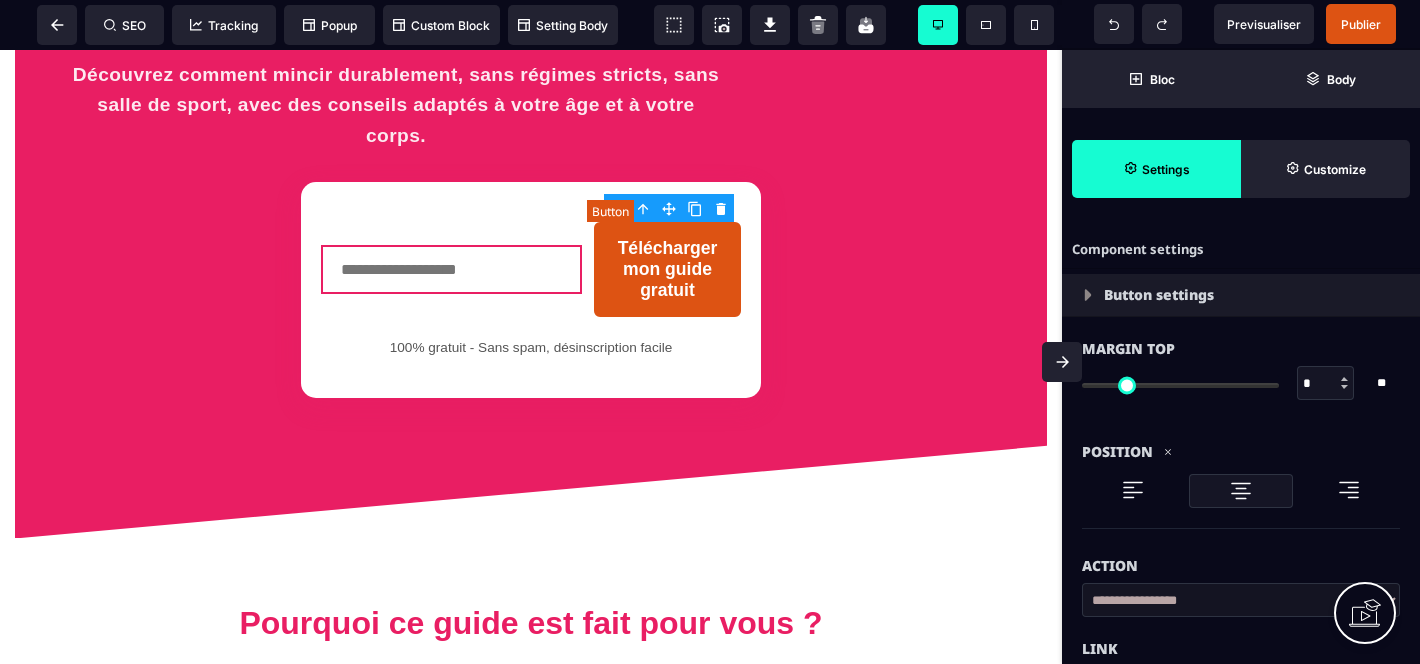 type on "*" 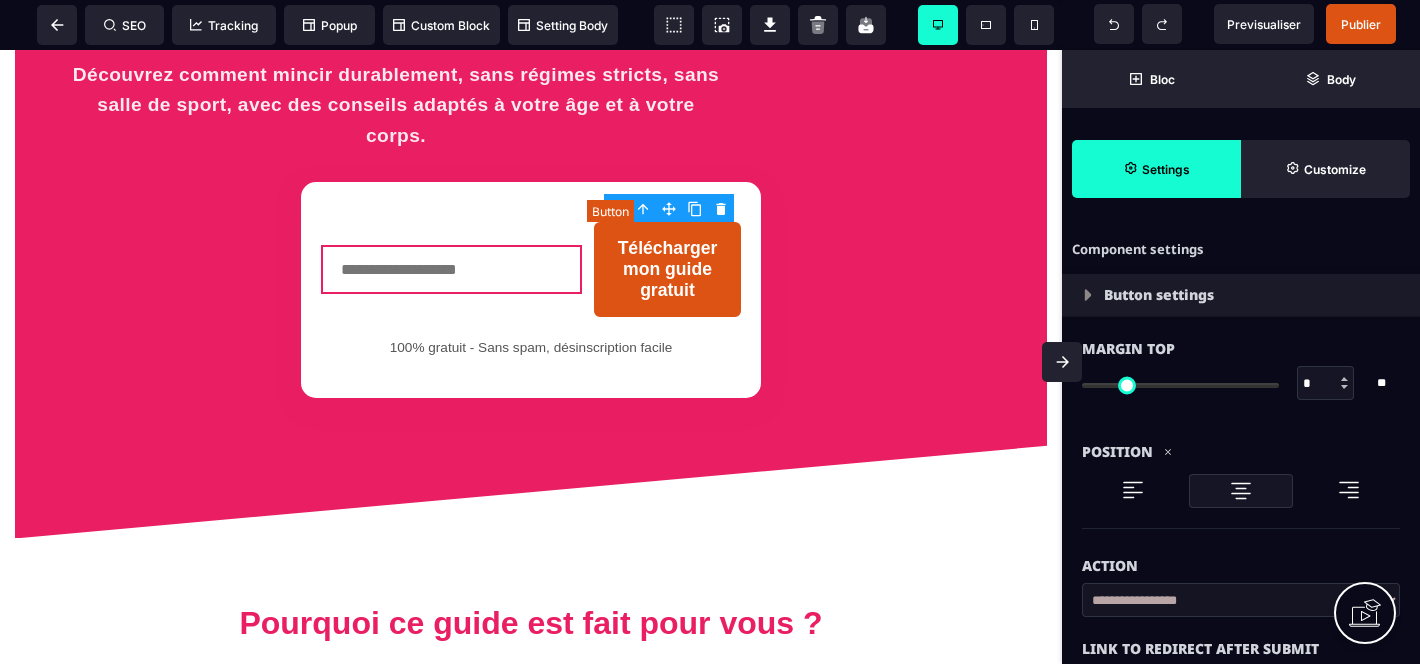 scroll, scrollTop: 188, scrollLeft: 0, axis: vertical 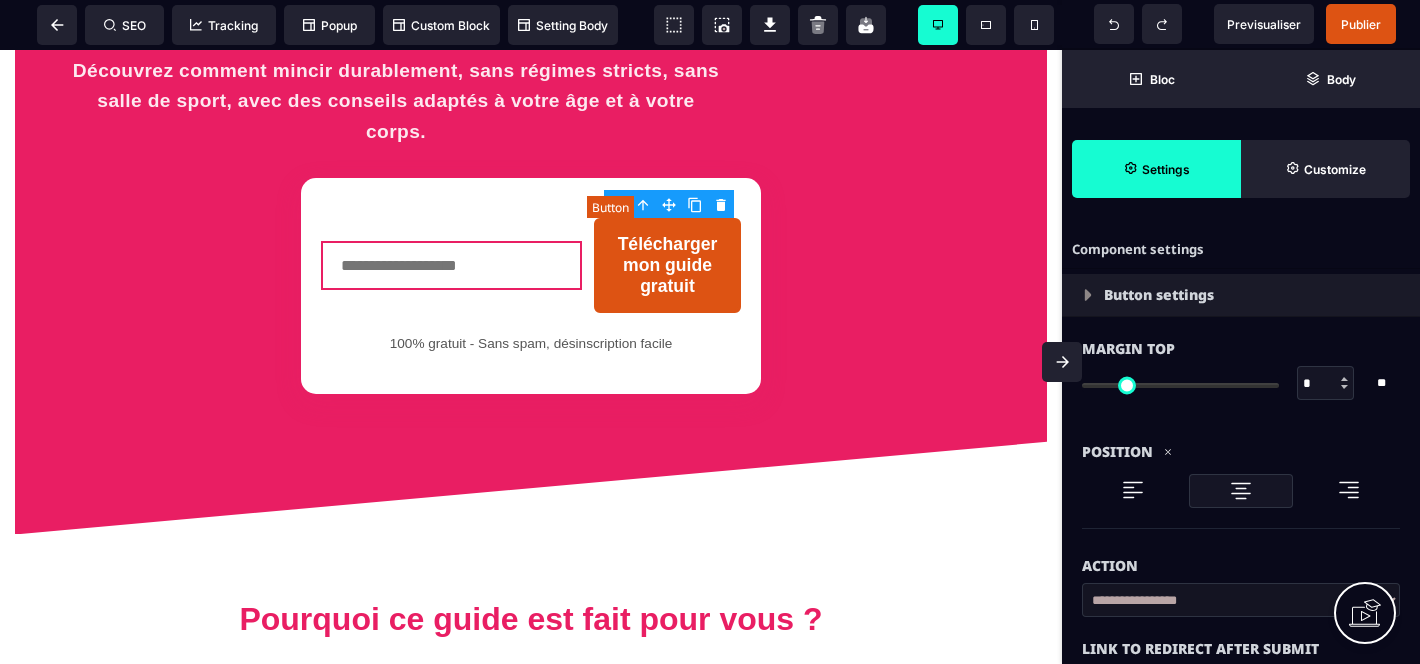 click on "Télécharger mon guide gratuit" at bounding box center [667, 265] 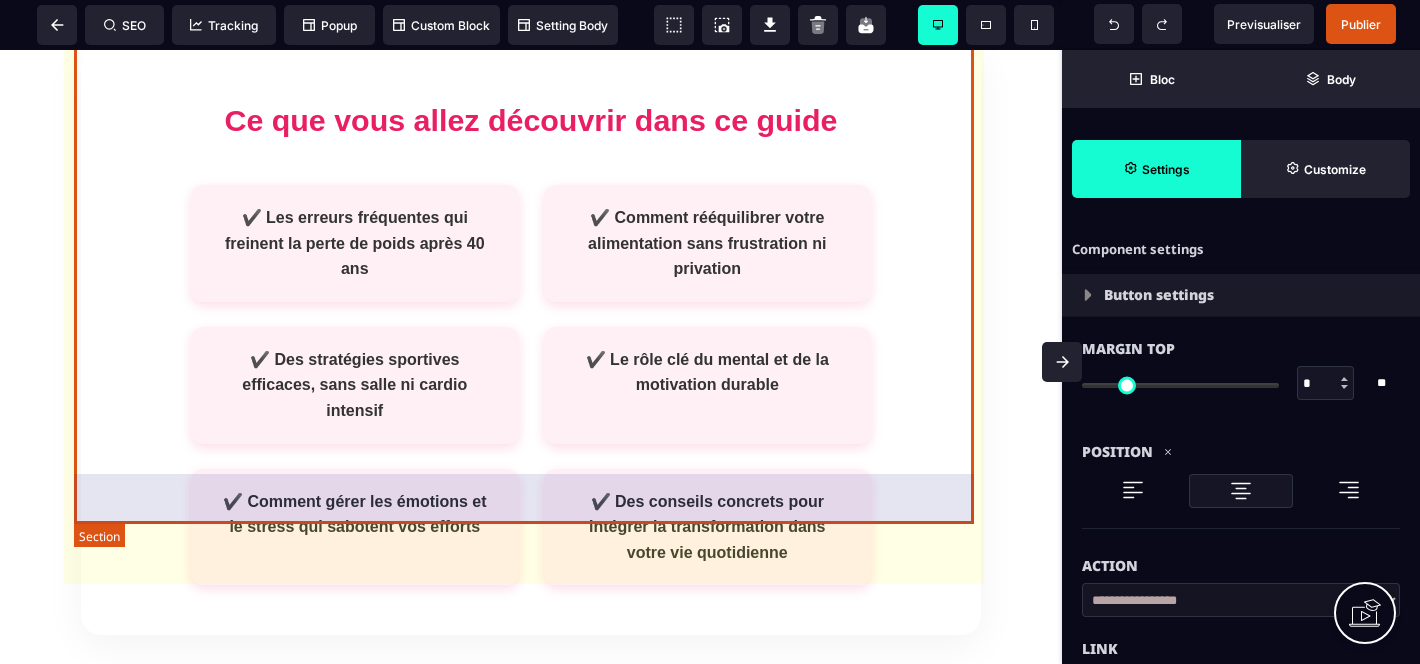 scroll, scrollTop: 907, scrollLeft: 0, axis: vertical 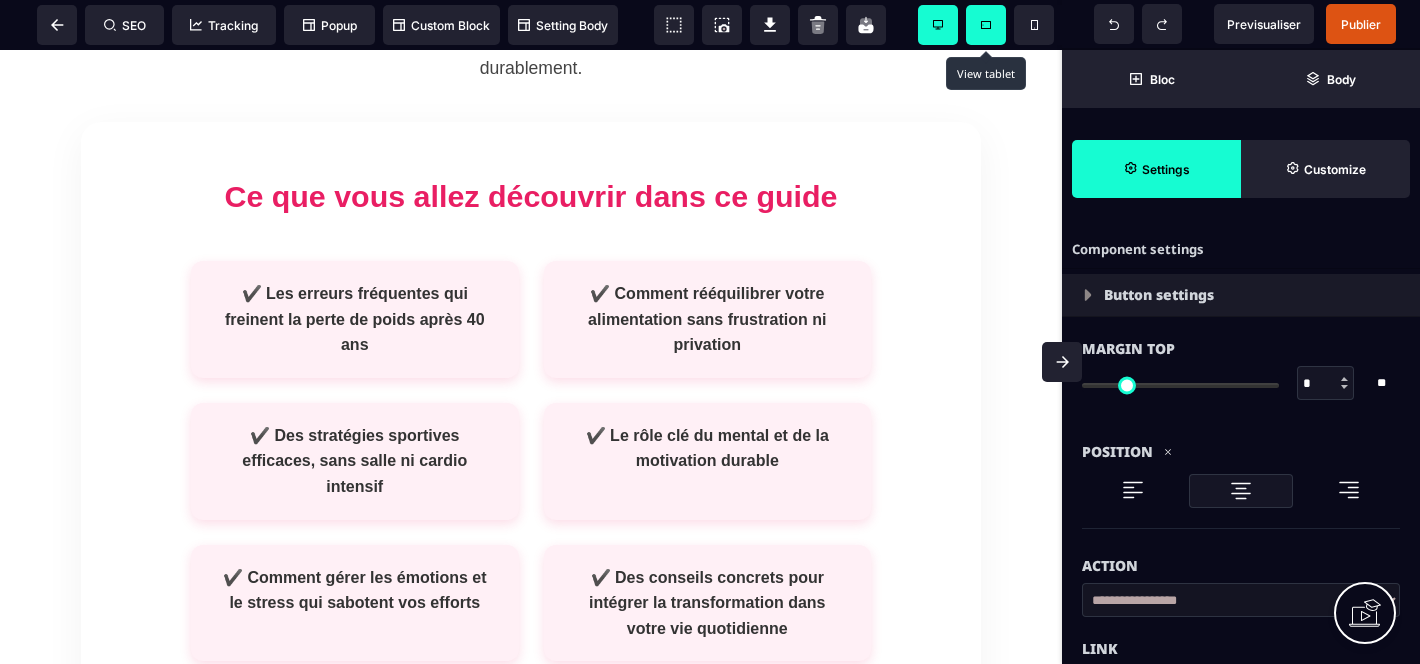 click at bounding box center [986, 25] 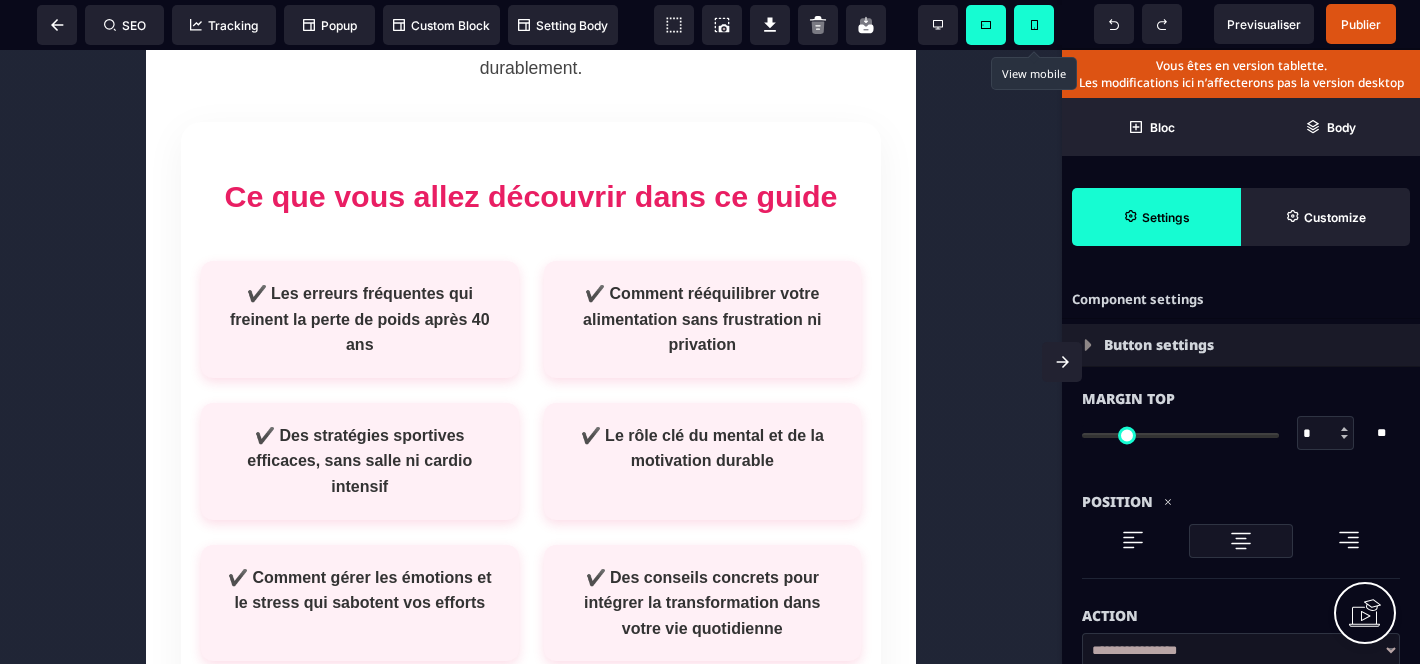click at bounding box center (1034, 25) 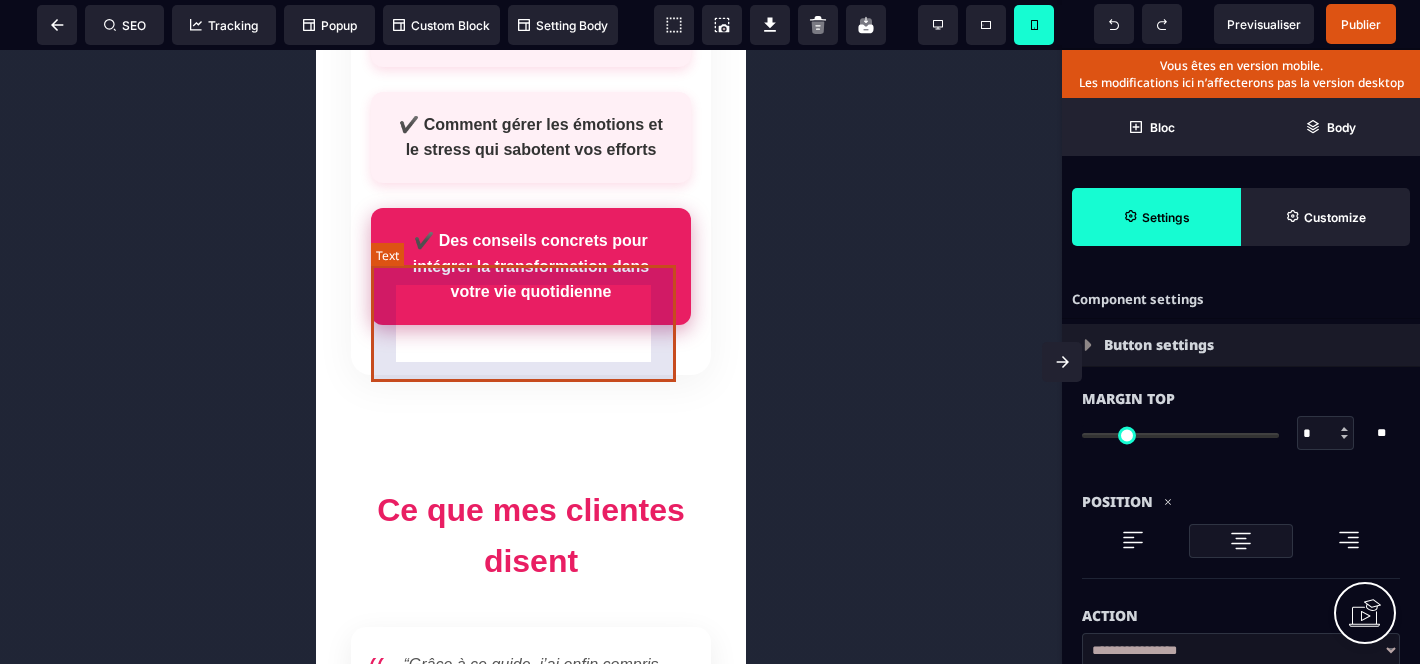 scroll, scrollTop: 2091, scrollLeft: 0, axis: vertical 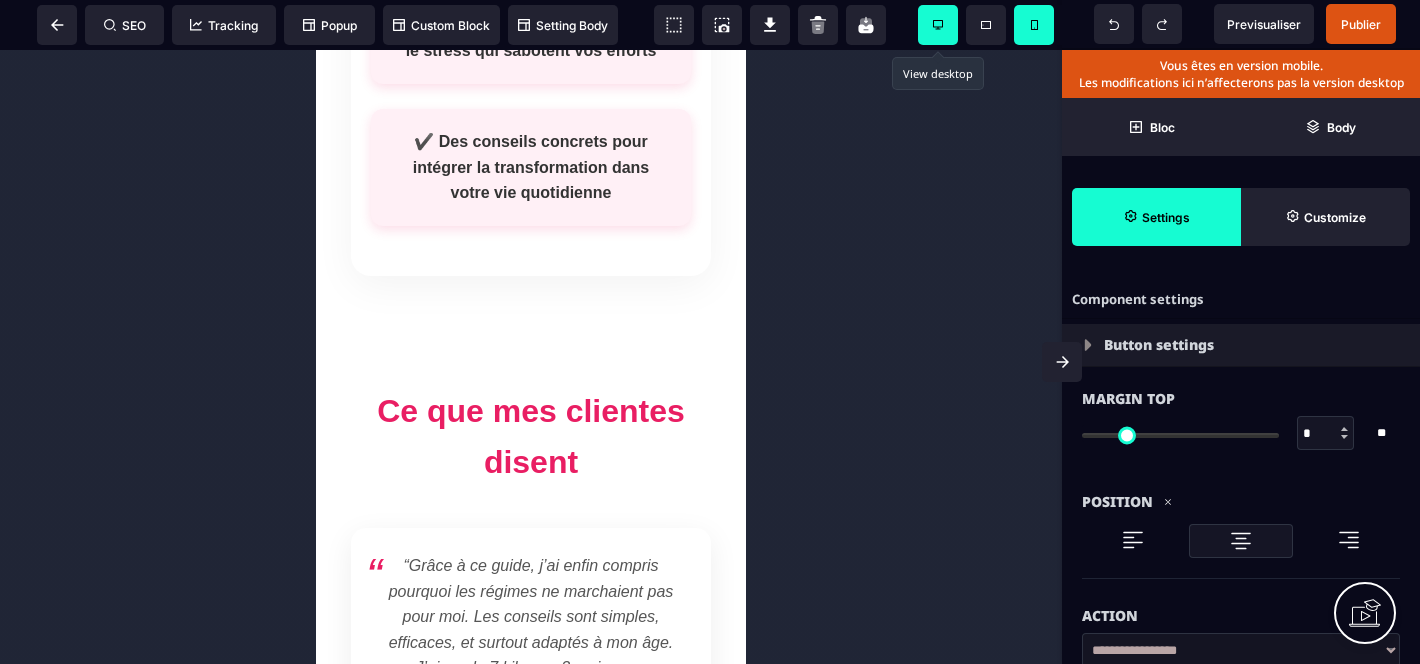 click at bounding box center [938, 25] 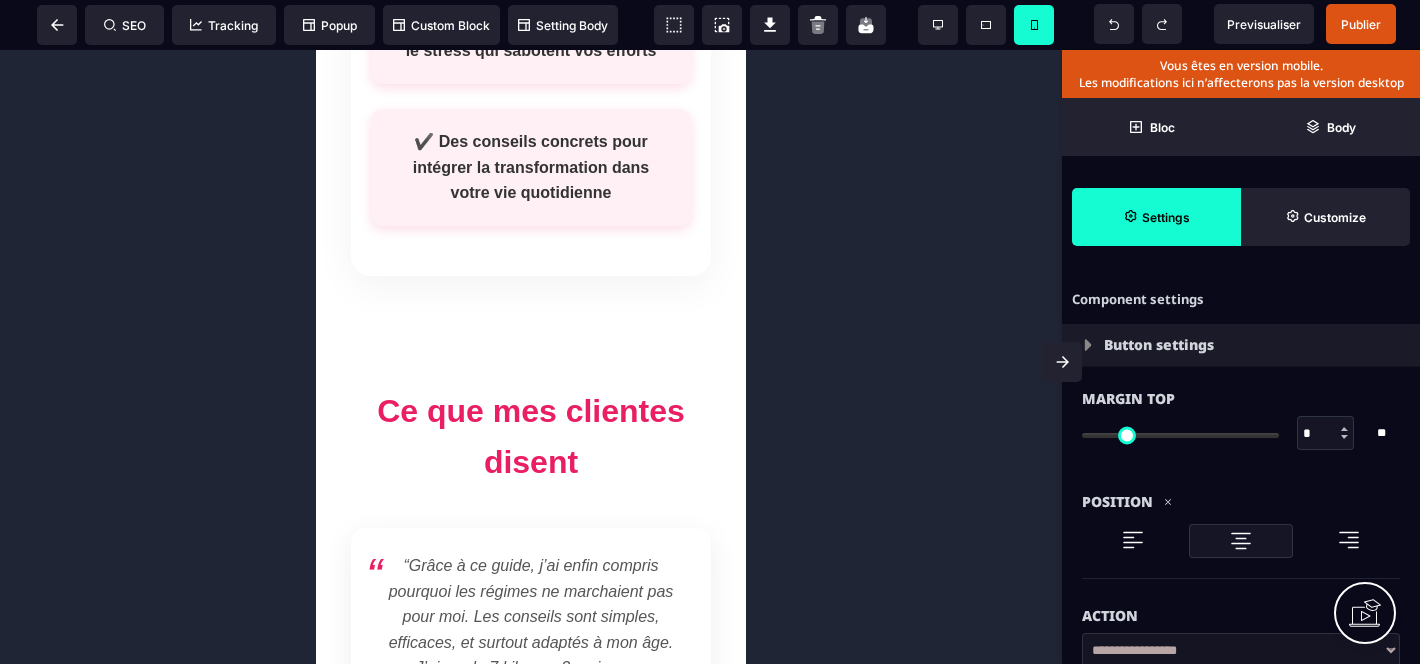 type on "*******" 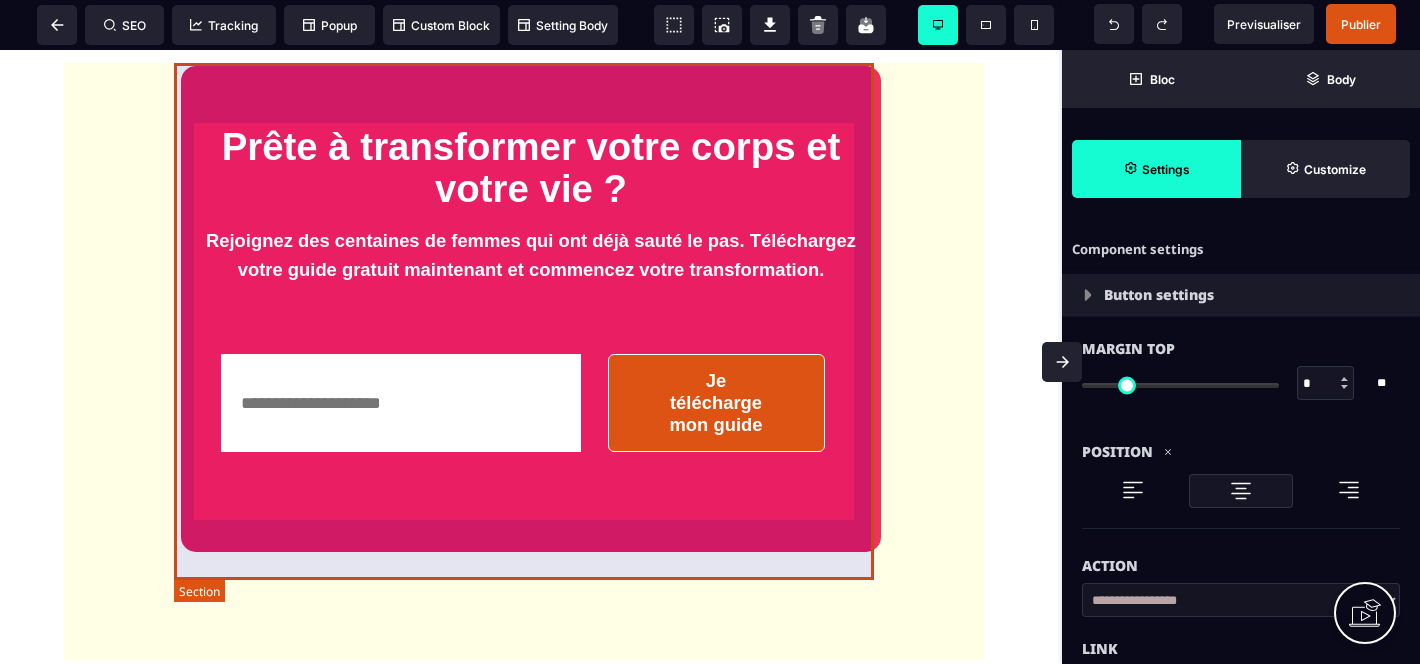 scroll, scrollTop: 2196, scrollLeft: 0, axis: vertical 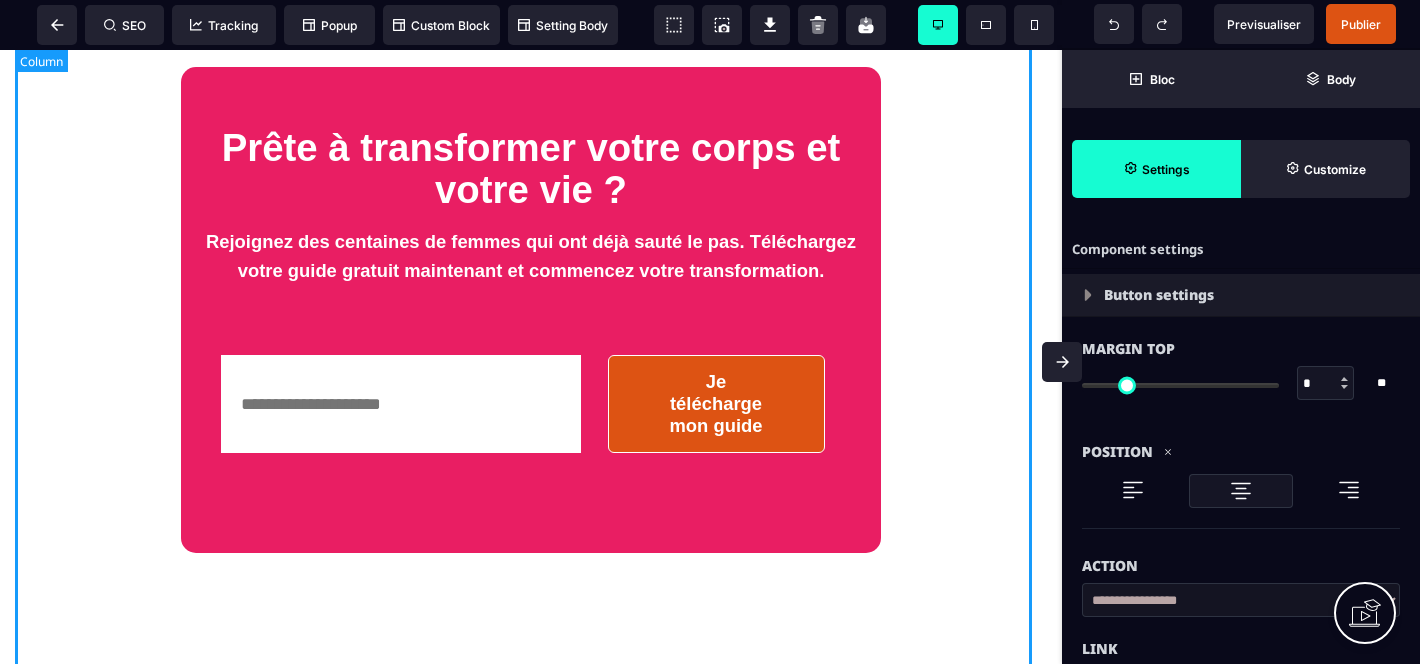 click on "Guide Perte de Poids 40+ | Coaching Femmes Le Guide Ultime Perte de Poids pour Femmes 40+ Découvrez comment mincir durablement, sans régimes stricts, sans salle de sport, avec des conseils adaptés à votre âge et à votre corps. Télécharger mon guide gratuit 100% gratuit - Sans spam, désinscription facile Pourquoi ce guide est fait pour vous ? À 40 ans et plus, perdre du poids ne se fait plus comme à 20 ans. Le métabolisme ralentit, les hormones changent, la masse musculaire diminue… et les régimes classiques finissent toujours par vous décourager. Ce guide vous offre une méthode réaliste, adaptée à votre rythme de vie, pour transformer votre corps en douceur et durablement. Ce que vous allez découvrir dans ce guide ✔️ Les erreurs fréquentes qui freinent la perte de poids [DATE] ✔️ Comment rééquilibrer votre alimentation sans frustration ni privation ✔️ Des stratégies sportives efficaces, sans salle ni cardio intensif Ce que mes clientes disent" at bounding box center [531, -688] 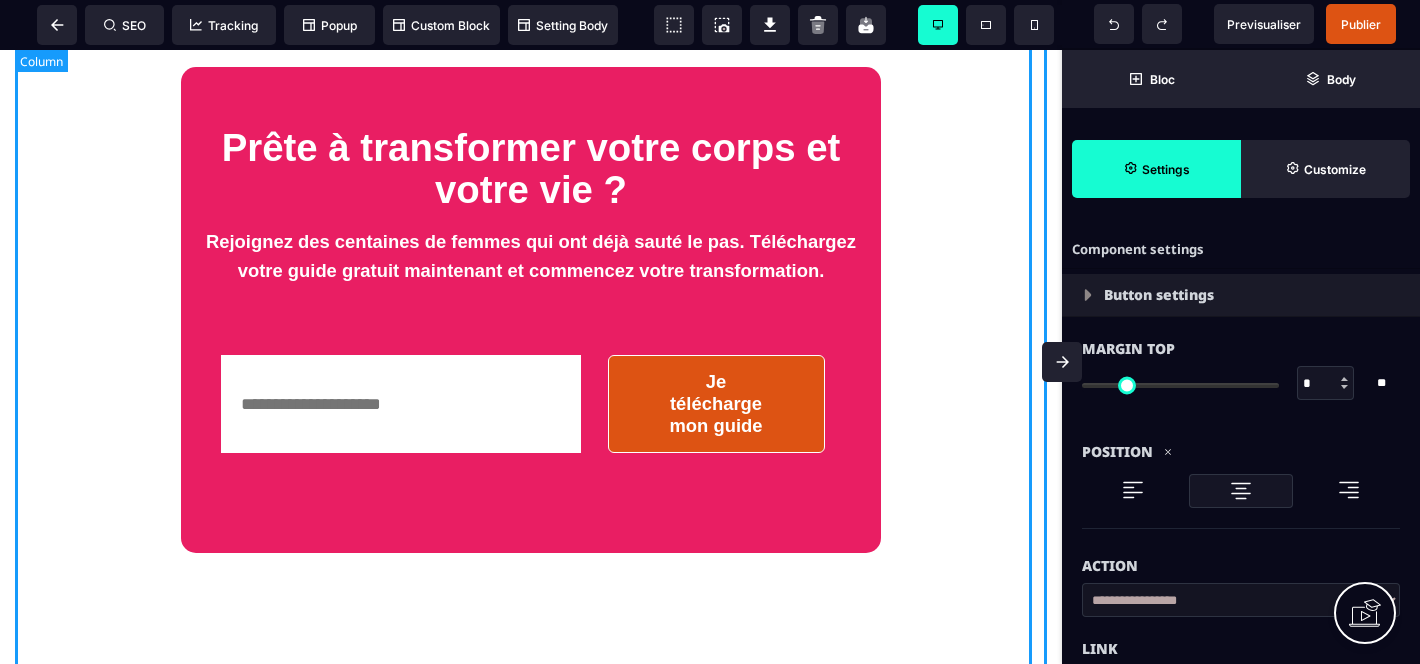select on "*" 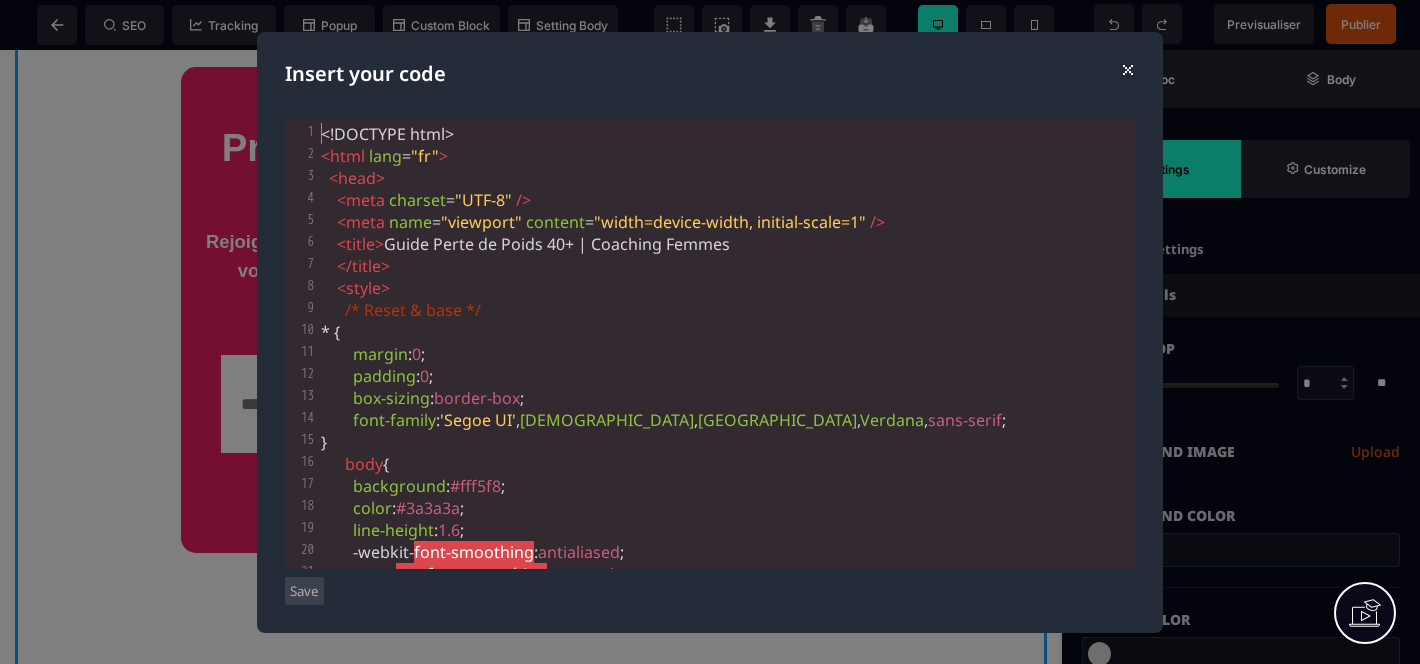 type on "*" 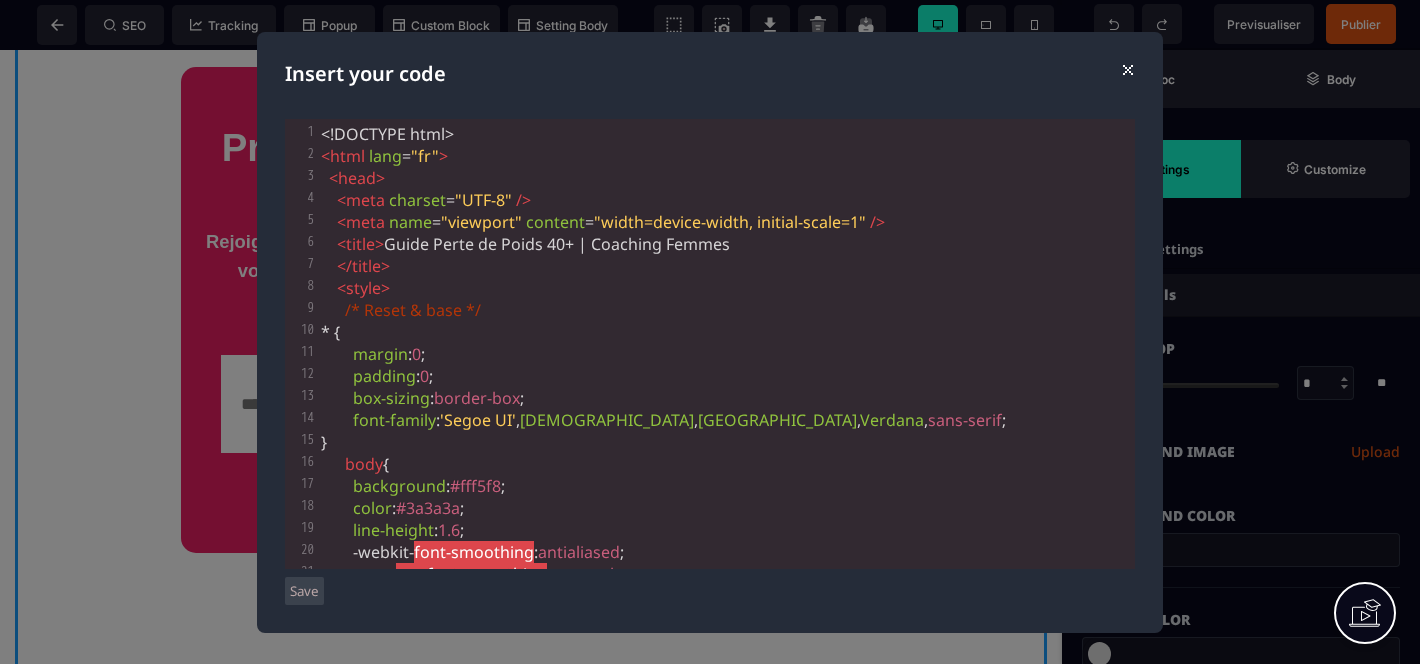 click on "</ title >" at bounding box center [726, 266] 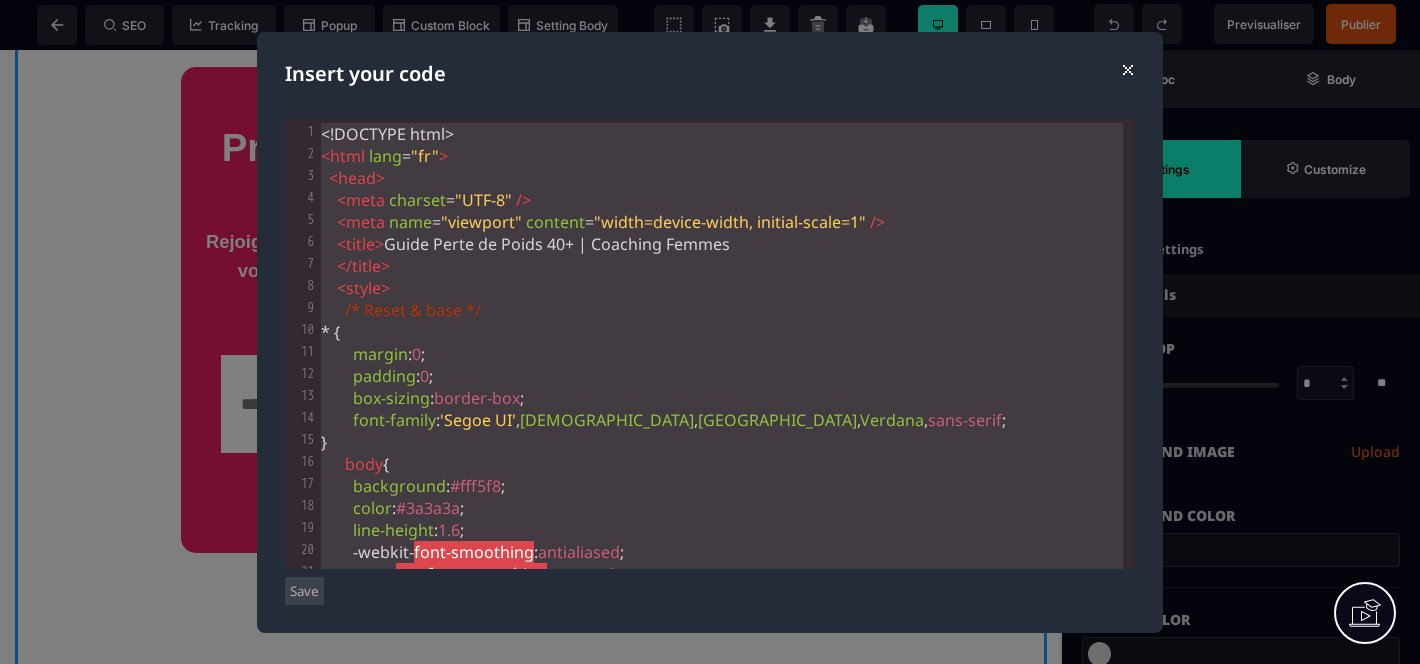click on "* {" at bounding box center (726, 332) 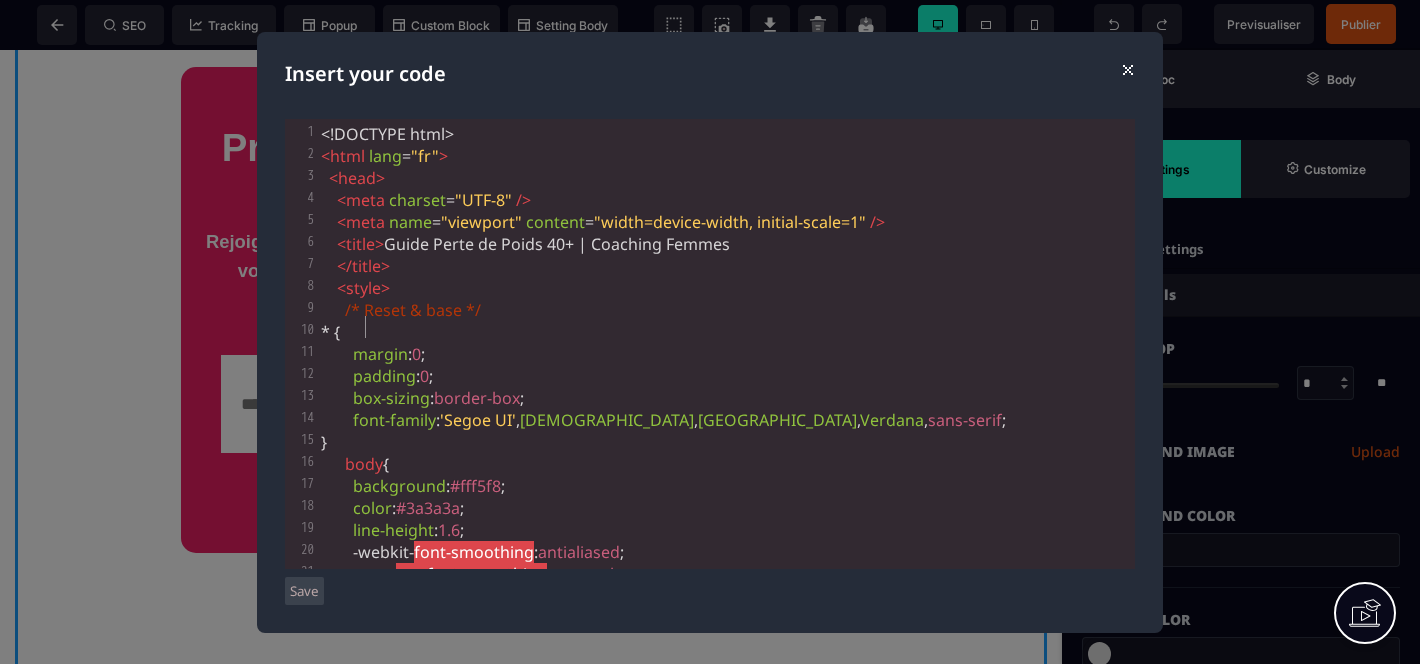 type on "**********" 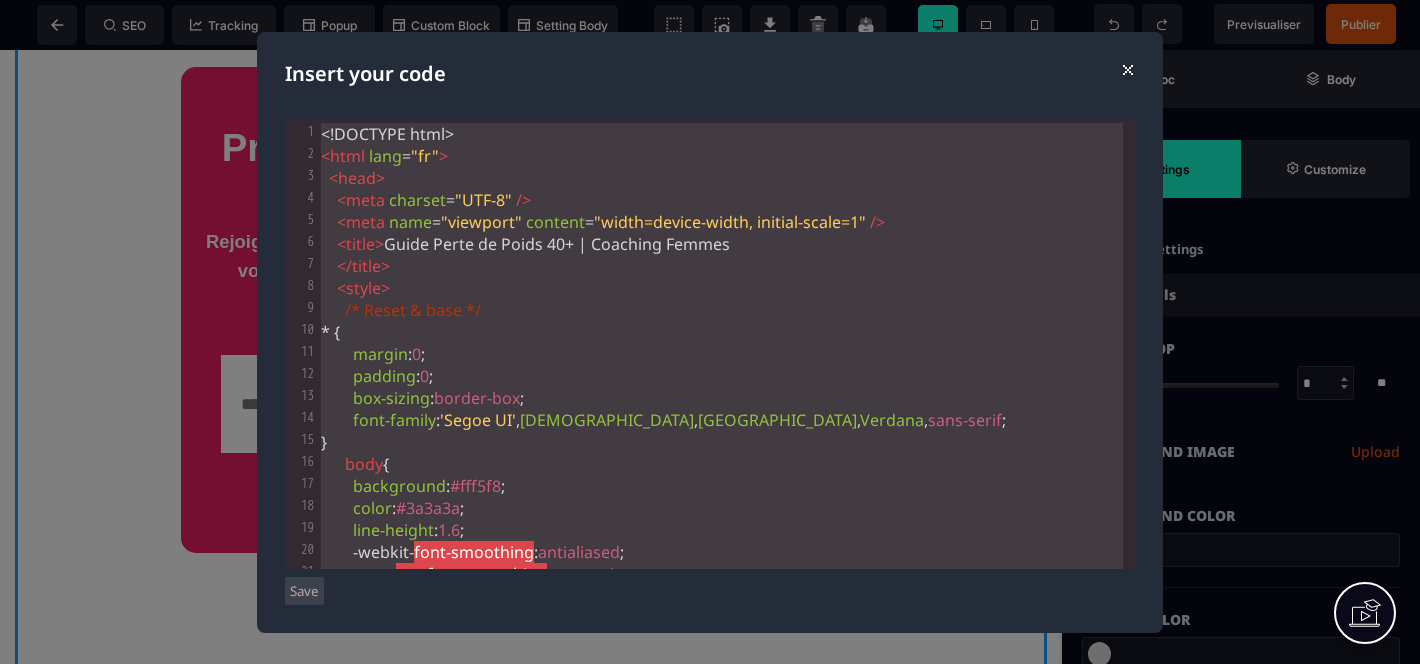 scroll, scrollTop: 5695, scrollLeft: 0, axis: vertical 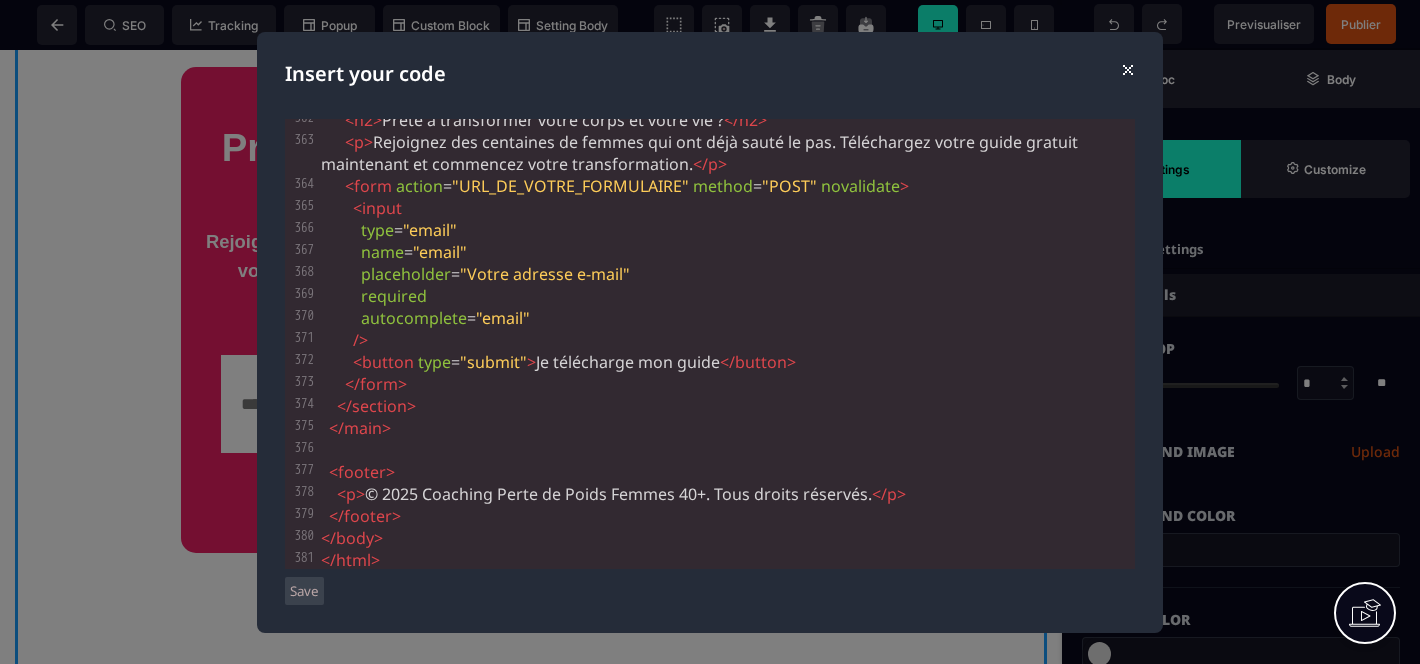 click on "Save" at bounding box center [304, 591] 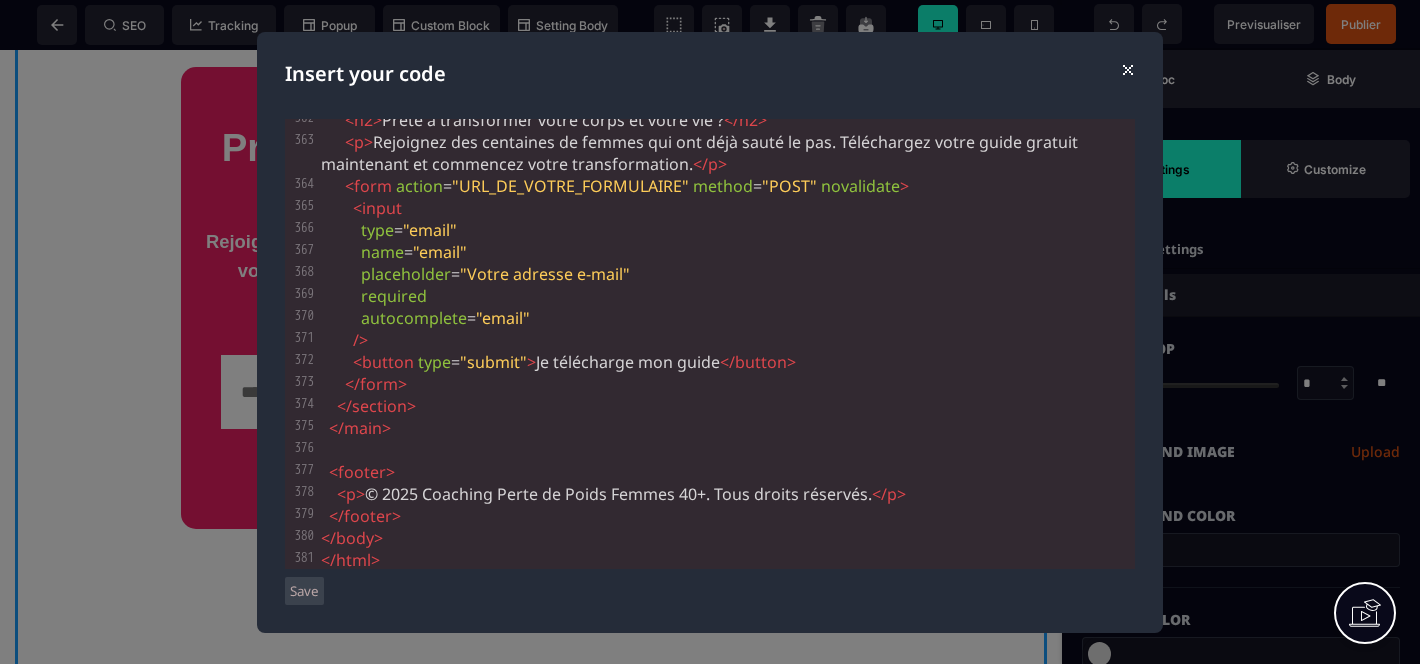 select on "*" 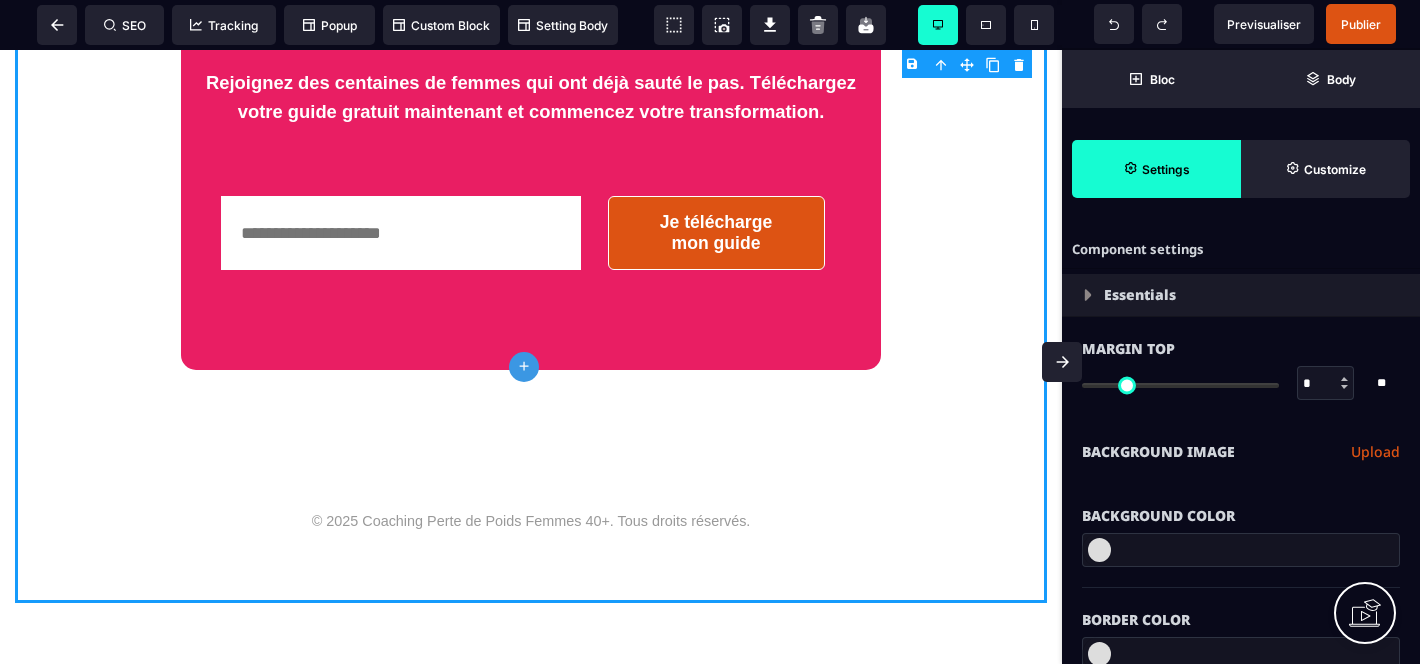 scroll, scrollTop: 2319, scrollLeft: 0, axis: vertical 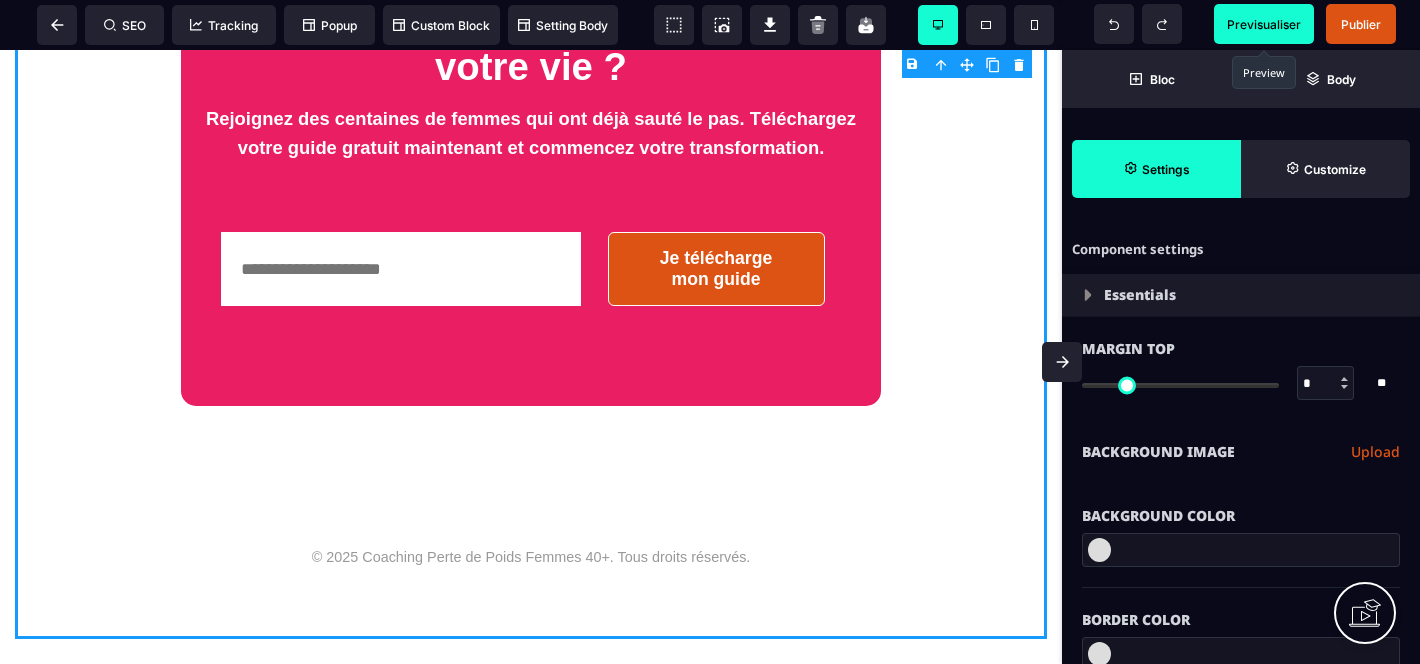 click on "Previsualiser" at bounding box center (1264, 24) 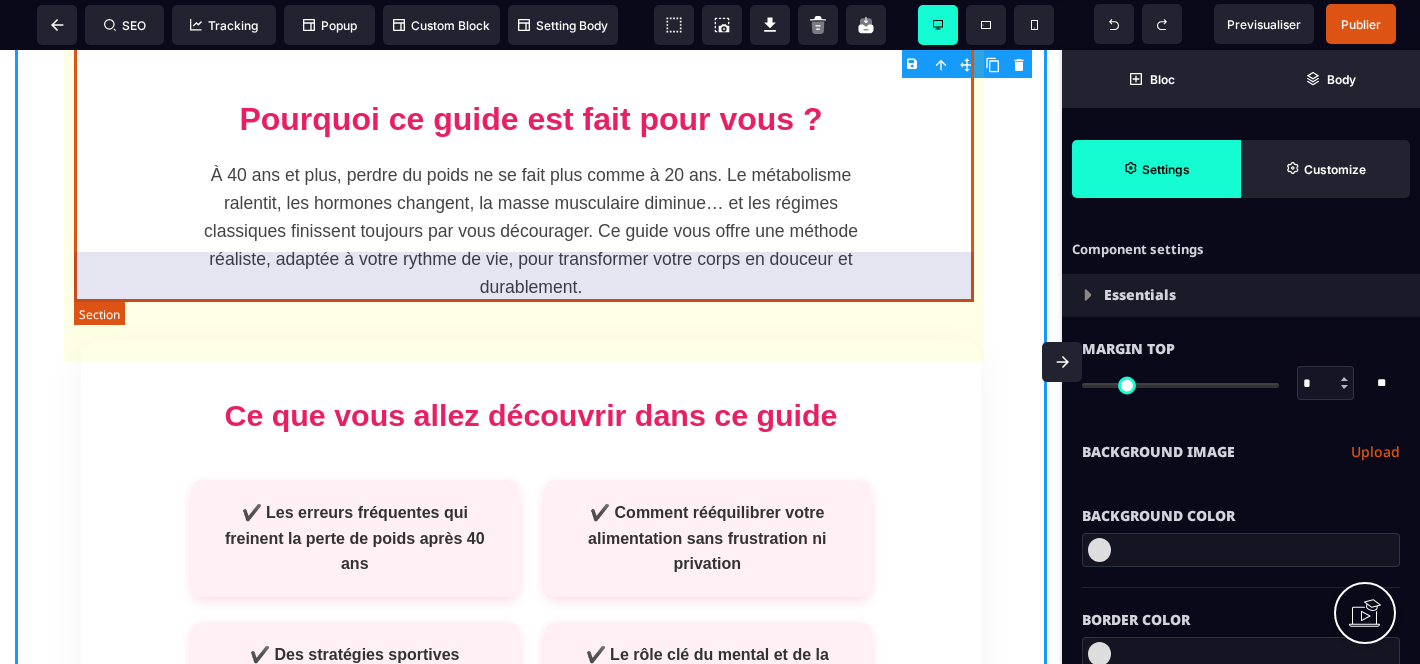 scroll, scrollTop: 0, scrollLeft: 0, axis: both 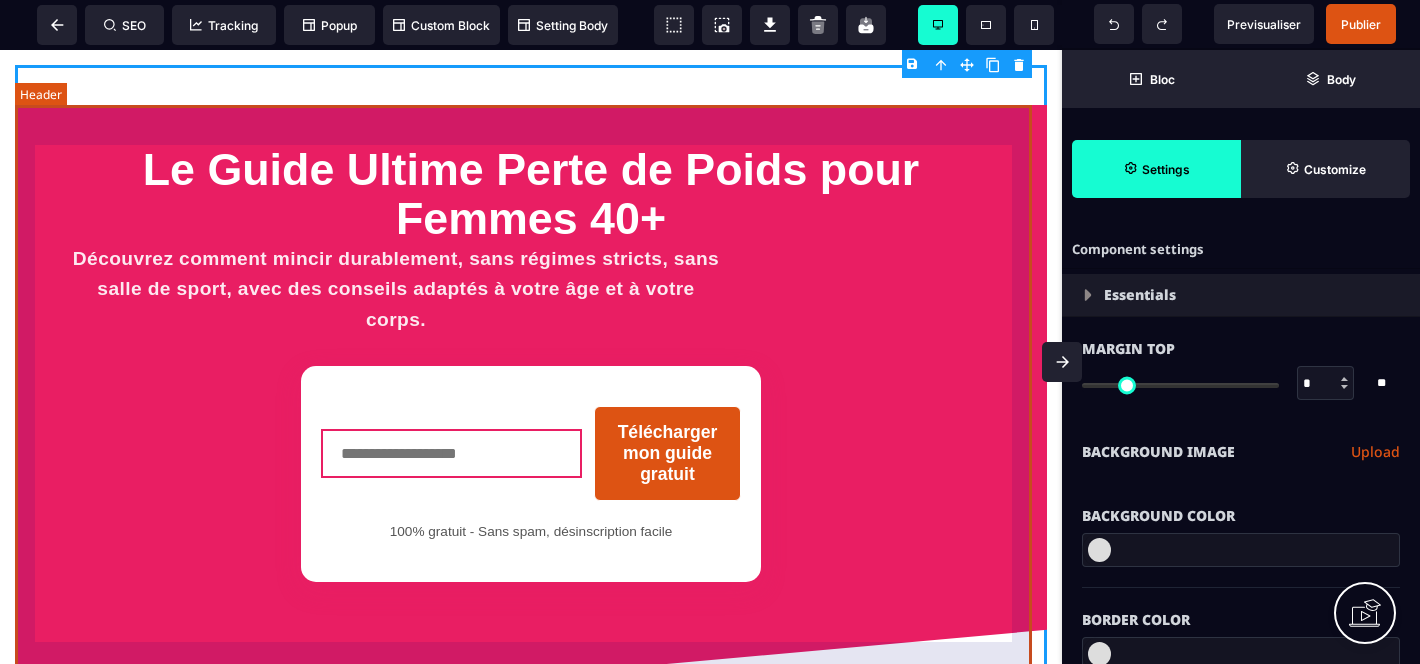 click on "Le Guide Ultime Perte de Poids pour Femmes 40+ Découvrez comment mincir durablement, sans régimes stricts, sans salle de sport, avec des conseils adaptés à votre âge et à votre corps. Télécharger mon guide gratuit 100% gratuit - Sans spam, désinscription facile" at bounding box center (531, 413) 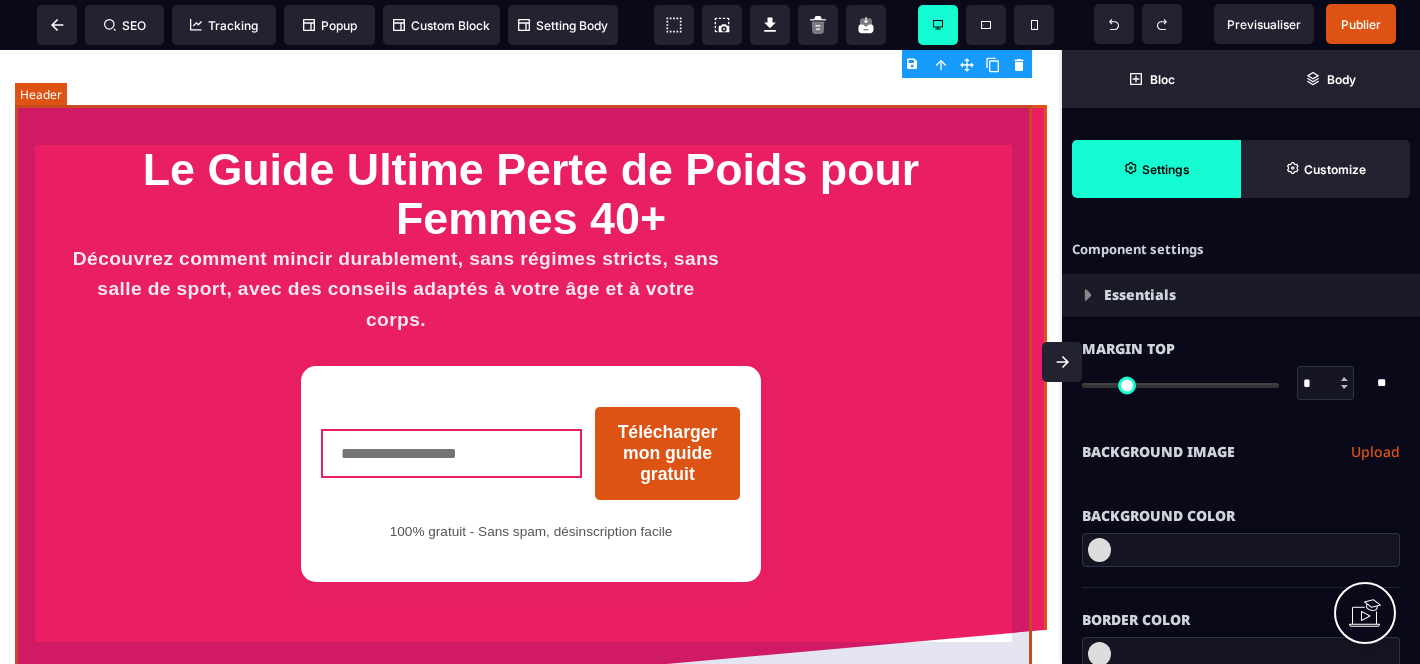 click on "Le Guide Ultime Perte de Poids pour Femmes 40+ Découvrez comment mincir durablement, sans régimes stricts, sans salle de sport, avec des conseils adaptés à votre âge et à votre corps. Télécharger mon guide gratuit 100% gratuit - Sans spam, désinscription facile" at bounding box center [531, 413] 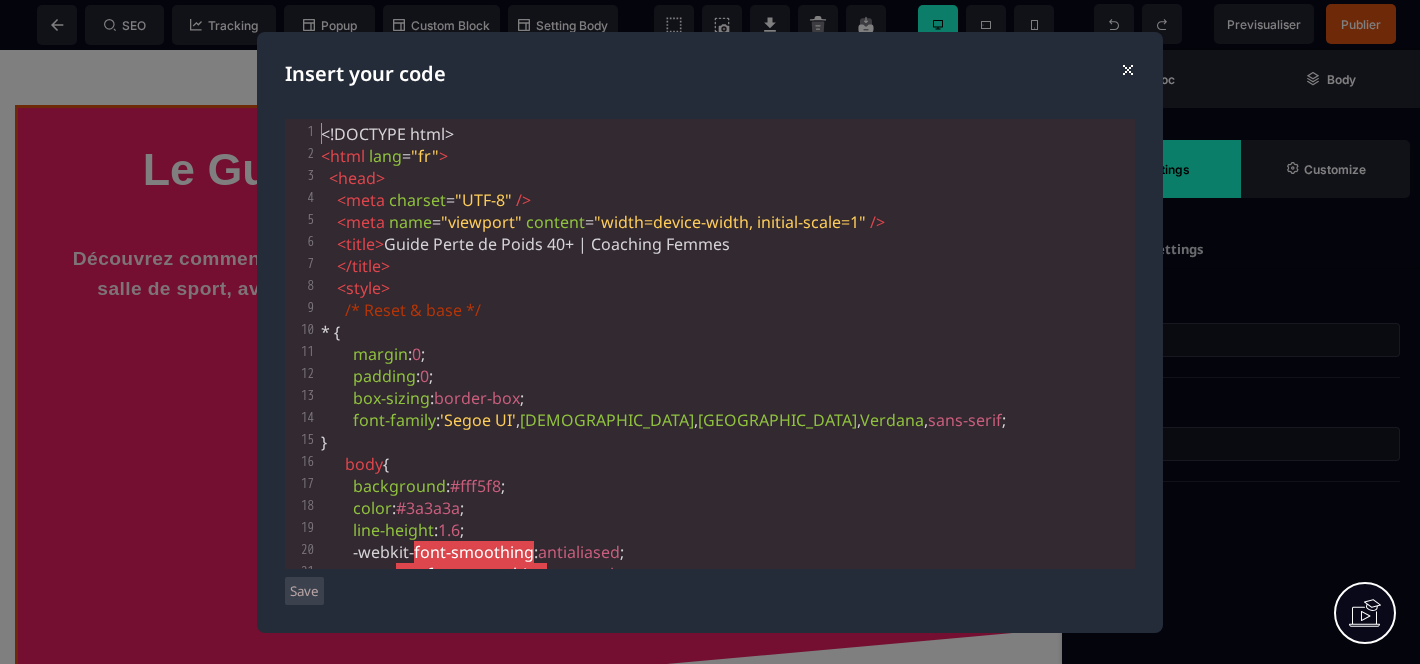 click on "< style >" at bounding box center (726, 288) 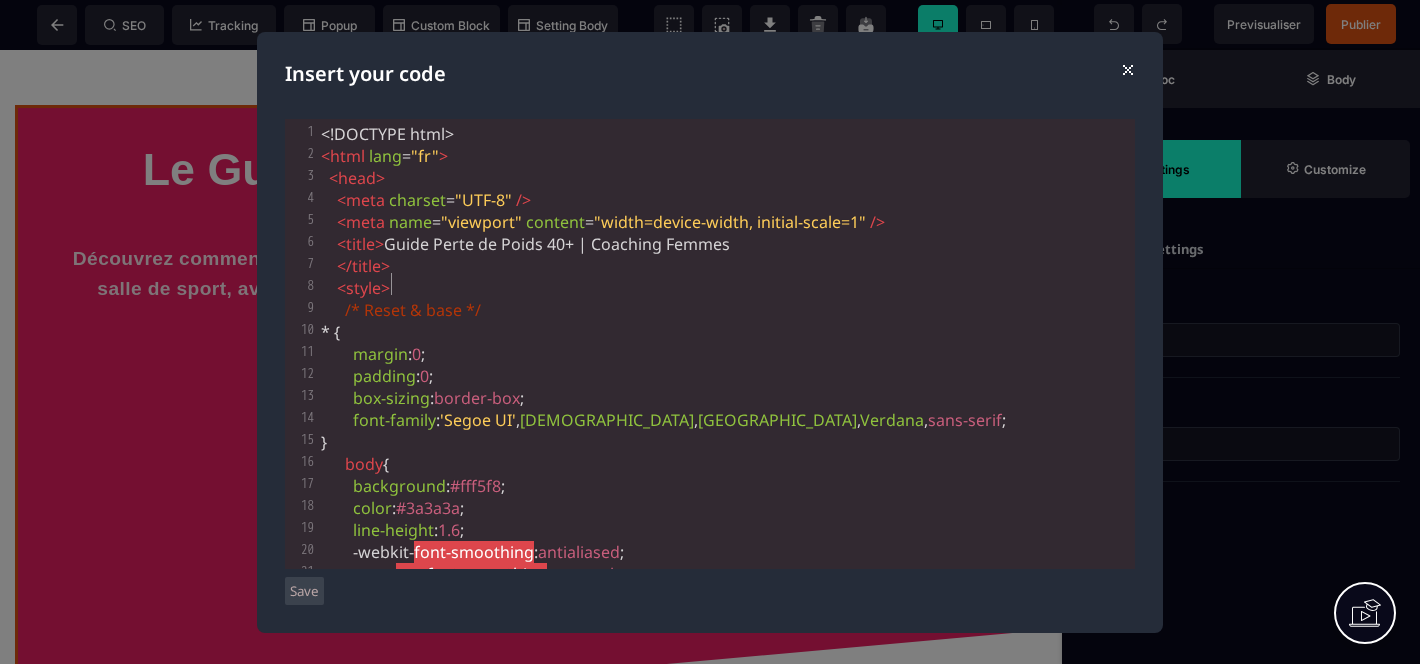type on "**********" 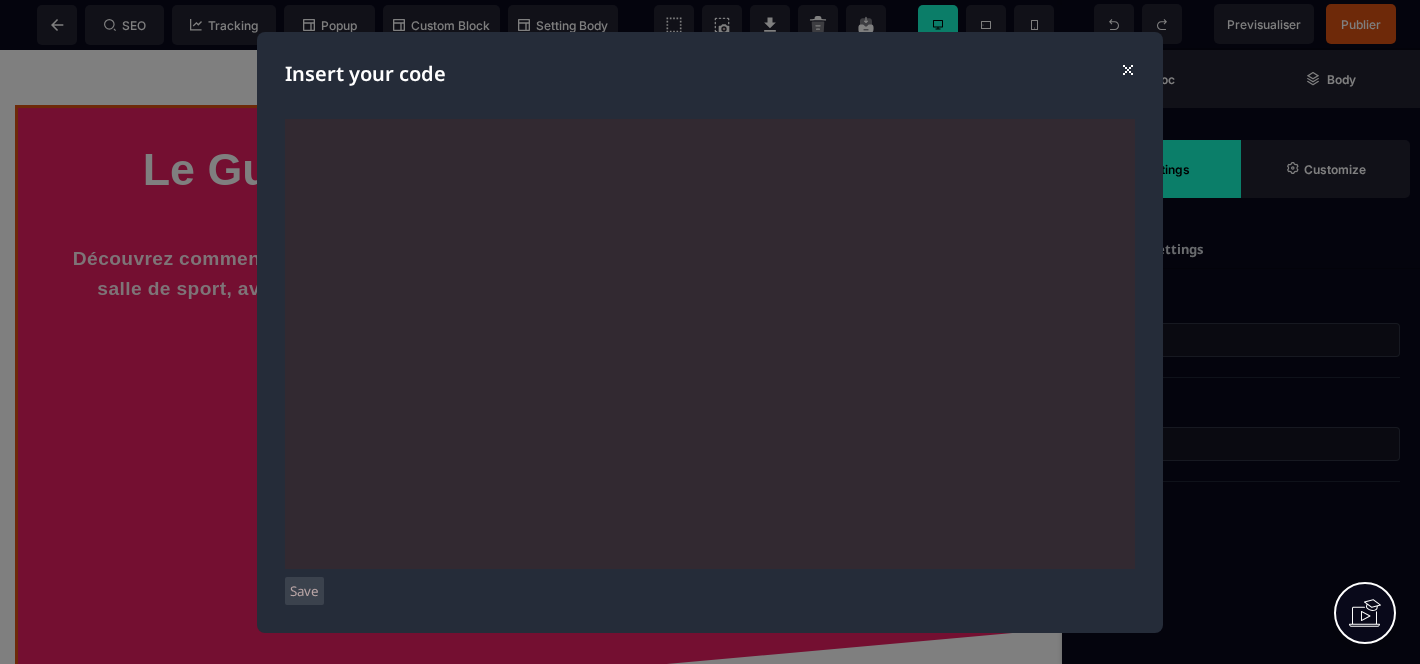 scroll, scrollTop: 5009, scrollLeft: 0, axis: vertical 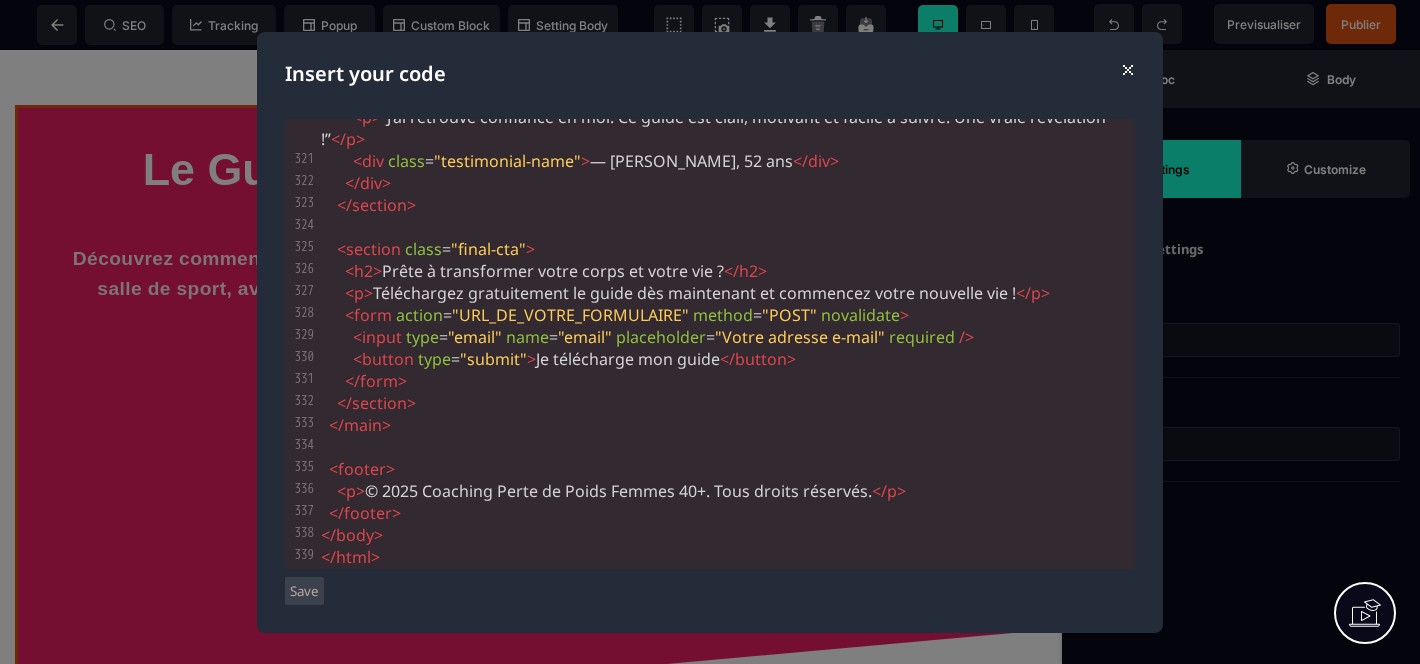 click on "Save" at bounding box center (304, 591) 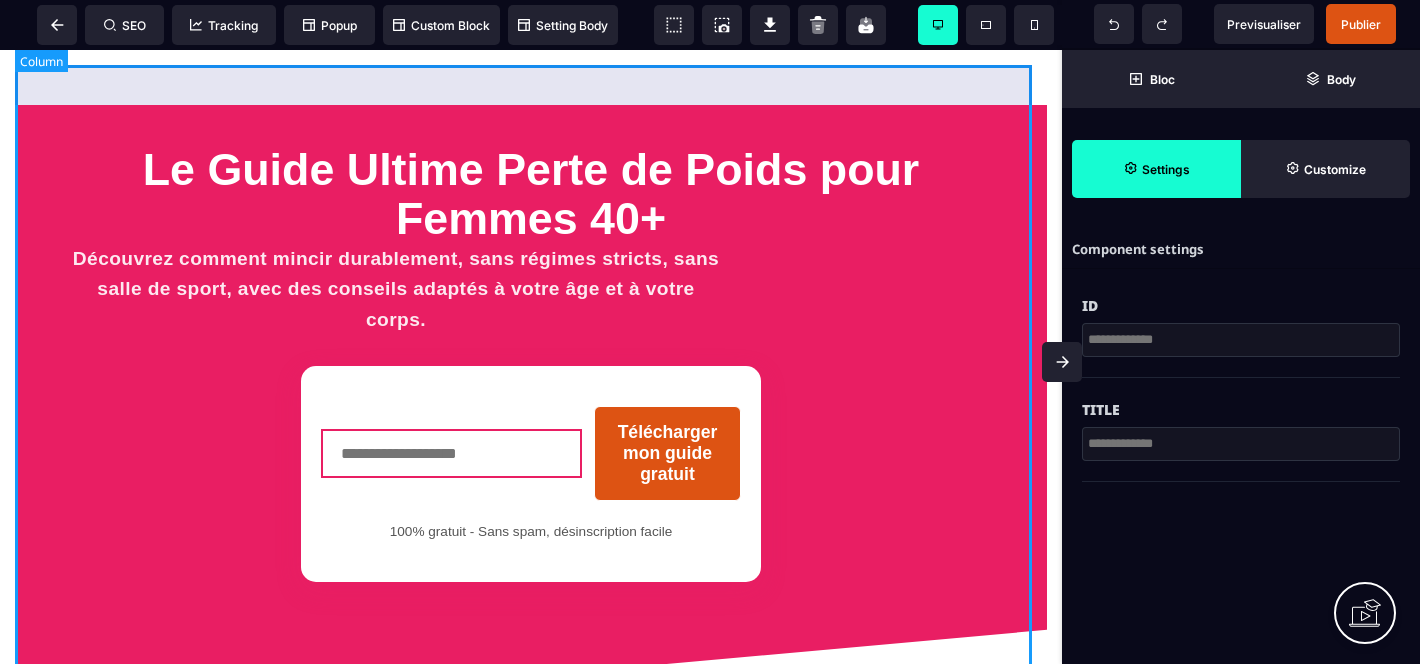 click on "Guide Perte de Poids 40+ | Coaching Femmes Le Guide Ultime Perte de Poids pour Femmes 40+ Découvrez comment mincir durablement, sans régimes stricts, sans salle de sport, avec des conseils adaptés à votre âge et à votre corps. Télécharger mon guide gratuit 100% gratuit - Sans spam, désinscription facile Pourquoi ce guide est fait pour vous ? À 40 ans et plus, perdre du poids ne se fait plus comme à 20 ans. Le métabolisme ralentit, les hormones changent, la masse musculaire diminue… Ce guide vous offre une méthode réaliste, adaptée à votre rythme de vie, pour transformer votre corps en douceur et durablement. Ce que vous allez découvrir dans ce guide ✔️ Les erreurs fréquentes [DATE] ✔️ Mincir sans frustration ni privation ✔️ S’entraîner efficacement sans salle de sport ✔️ Reprogrammer votre mental et votre motivation ✔️ Gérer stress & émotions pour éviter les craquages ✔️ Intégrer durablement les bons réflexes au quotidien Ce que mes clientes disent" at bounding box center [531, 1433] 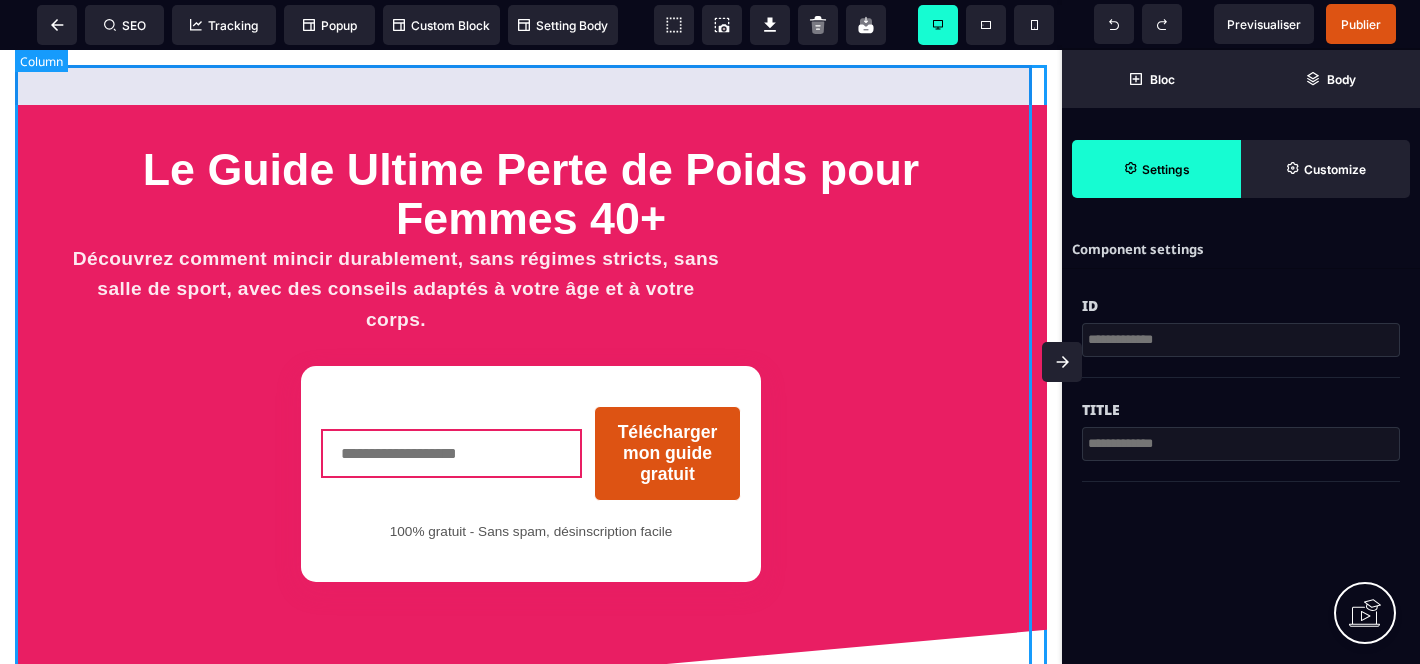 select on "*" 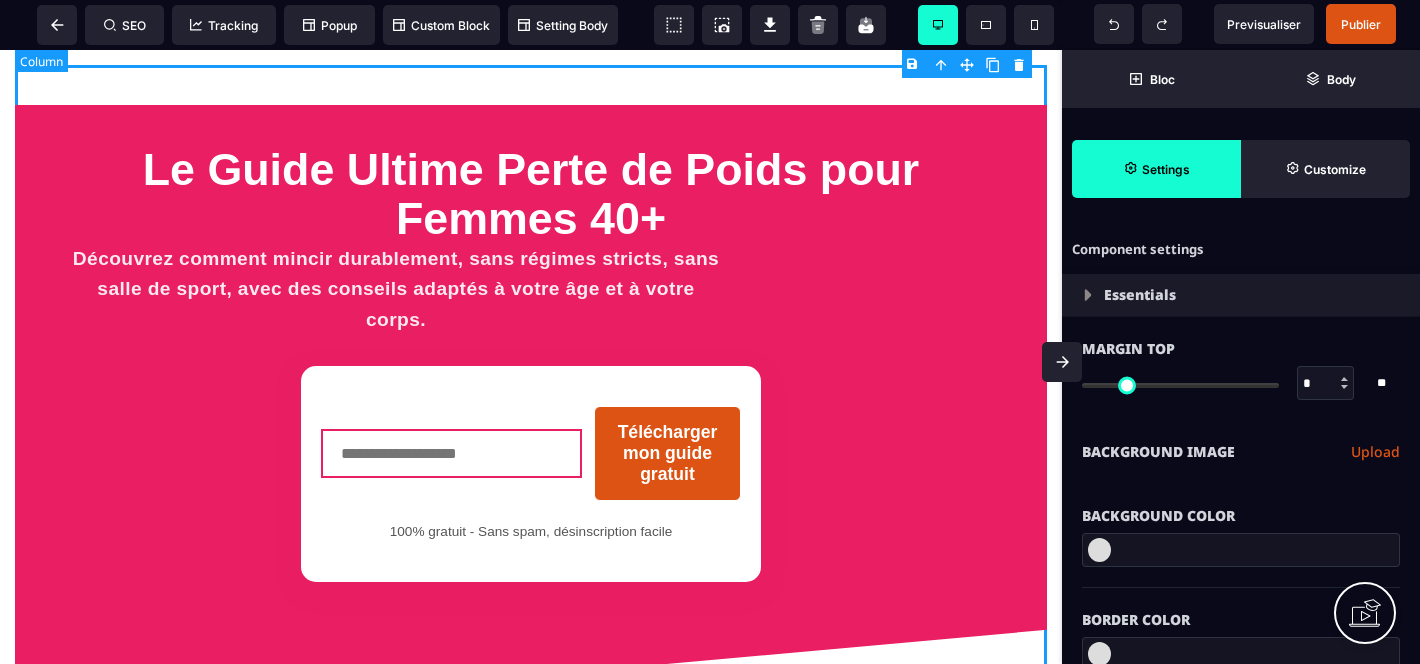 click on "Guide Perte de Poids 40+ | Coaching Femmes Le Guide Ultime Perte de Poids pour Femmes 40+ Découvrez comment mincir durablement, sans régimes stricts, sans salle de sport, avec des conseils adaptés à votre âge et à votre corps. Télécharger mon guide gratuit 100% gratuit - Sans spam, désinscription facile Pourquoi ce guide est fait pour vous ? À 40 ans et plus, perdre du poids ne se fait plus comme à 20 ans. Le métabolisme ralentit, les hormones changent, la masse musculaire diminue… Ce guide vous offre une méthode réaliste, adaptée à votre rythme de vie, pour transformer votre corps en douceur et durablement. Ce que vous allez découvrir dans ce guide ✔️ Les erreurs fréquentes [DATE] ✔️ Mincir sans frustration ni privation ✔️ S’entraîner efficacement sans salle de sport ✔️ Reprogrammer votre mental et votre motivation ✔️ Gérer stress & émotions pour éviter les craquages ✔️ Intégrer durablement les bons réflexes au quotidien Ce que mes clientes disent" at bounding box center [531, 1433] 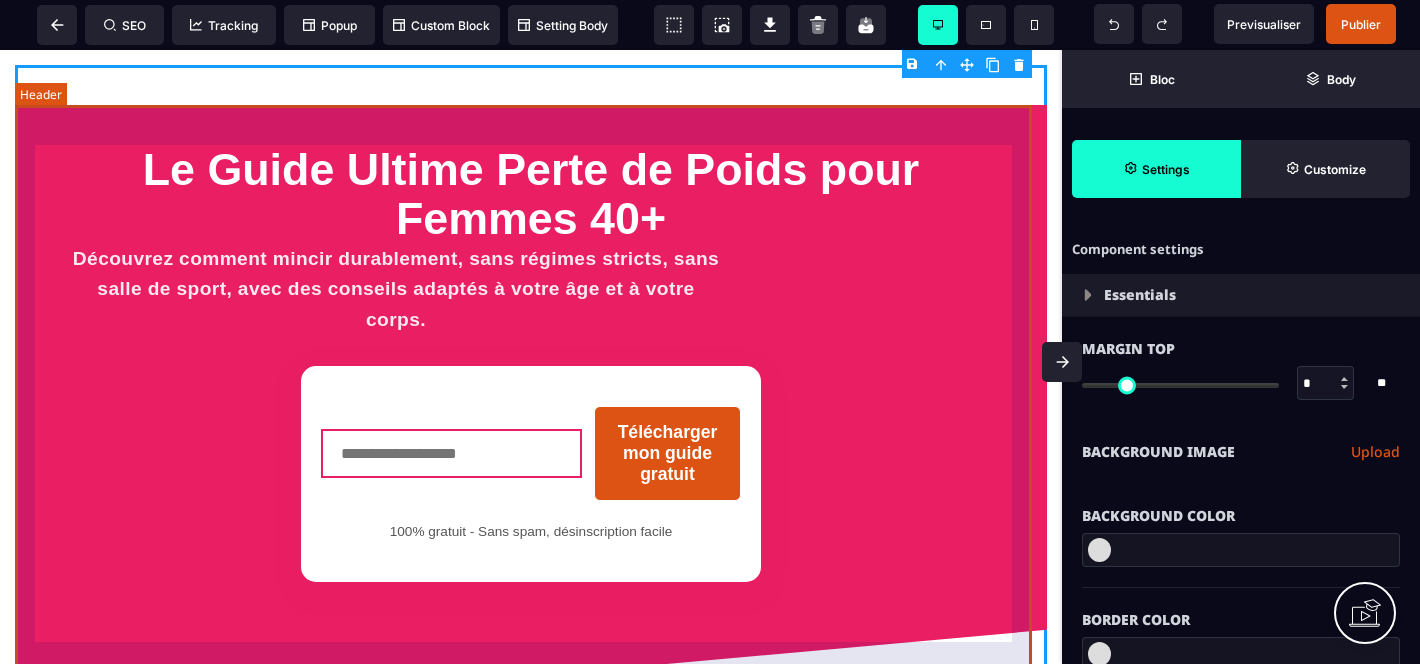click on "Le Guide Ultime Perte de Poids pour Femmes 40+ Découvrez comment mincir durablement, sans régimes stricts, sans salle de sport, avec des conseils adaptés à votre âge et à votre corps. Télécharger mon guide gratuit 100% gratuit - Sans spam, désinscription facile" at bounding box center (531, 413) 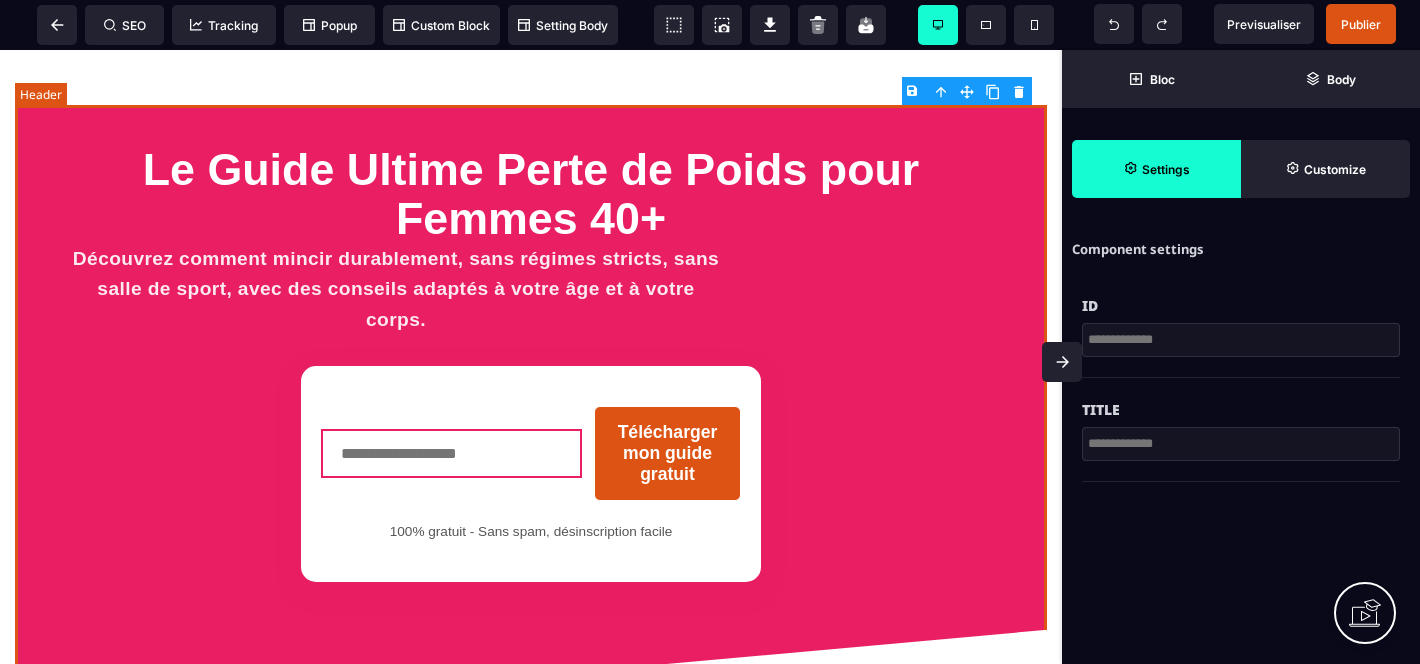 click on "Le Guide Ultime Perte de Poids pour Femmes 40+ Découvrez comment mincir durablement, sans régimes stricts, sans salle de sport, avec des conseils adaptés à votre âge et à votre corps. Télécharger mon guide gratuit 100% gratuit - Sans spam, désinscription facile" at bounding box center [531, 413] 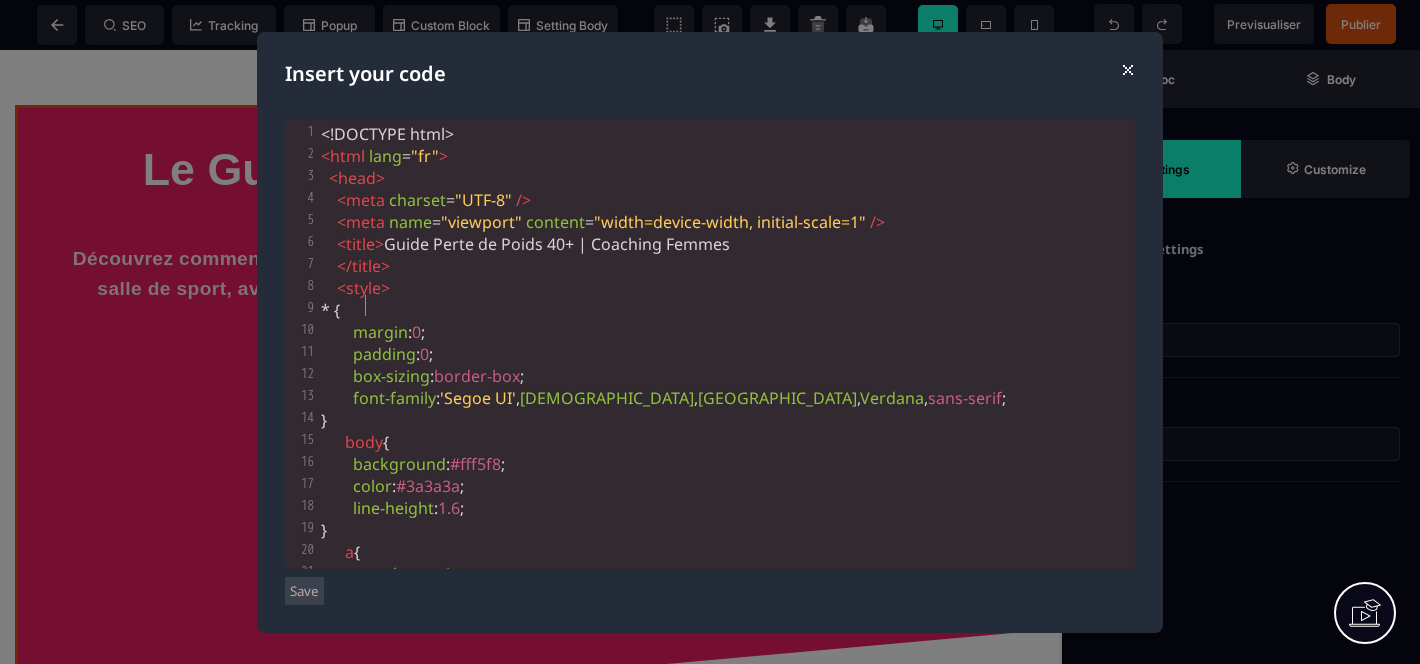 click on "* {" at bounding box center (726, 310) 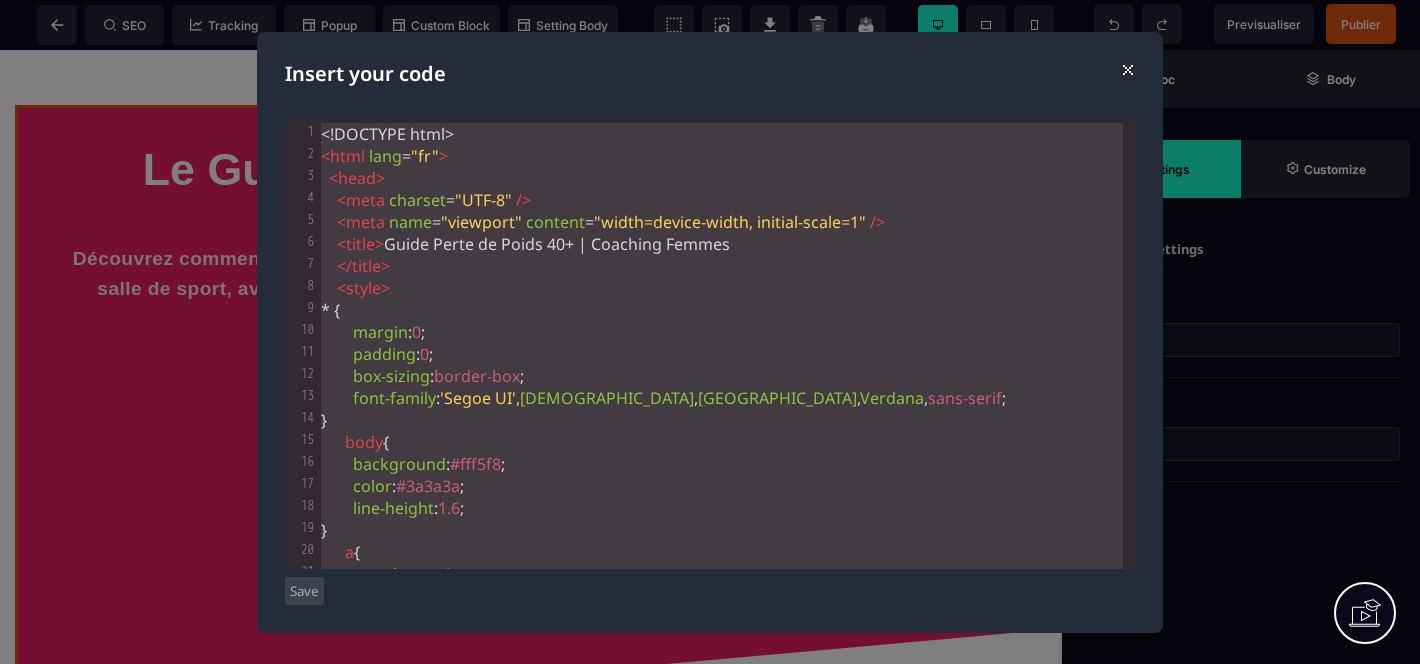 type 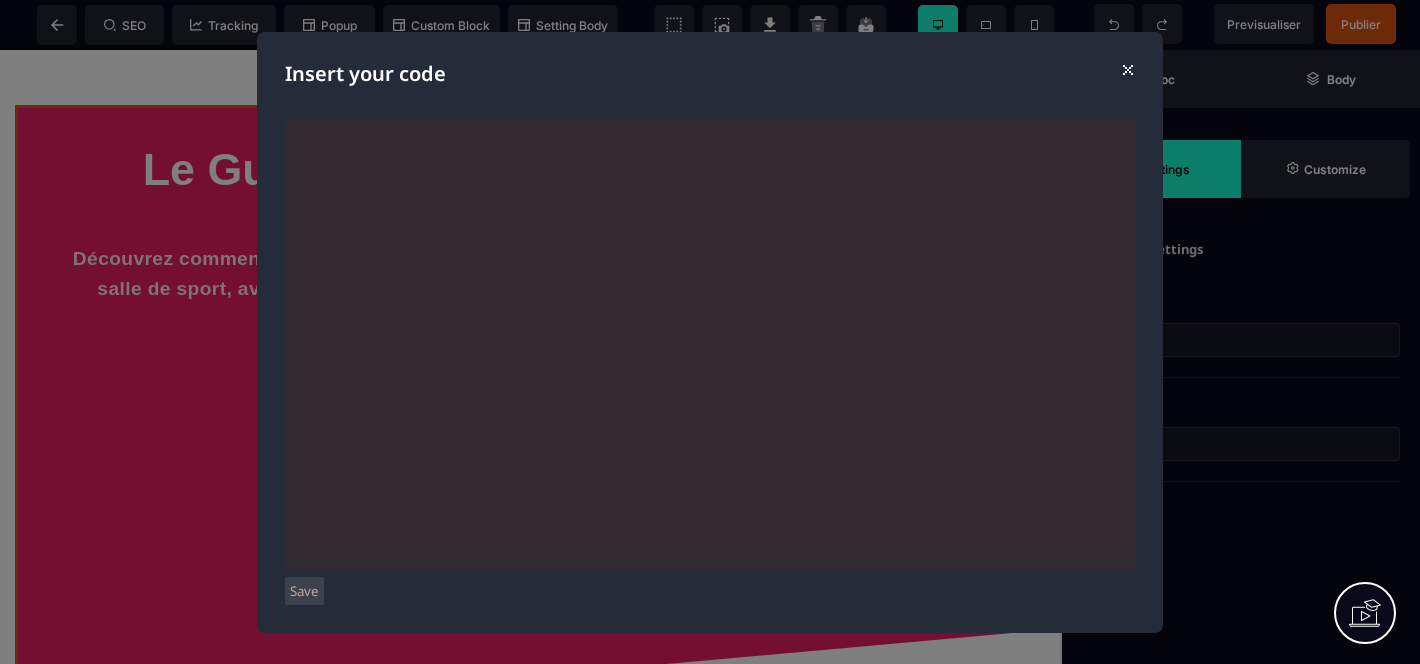 scroll, scrollTop: 5009, scrollLeft: 0, axis: vertical 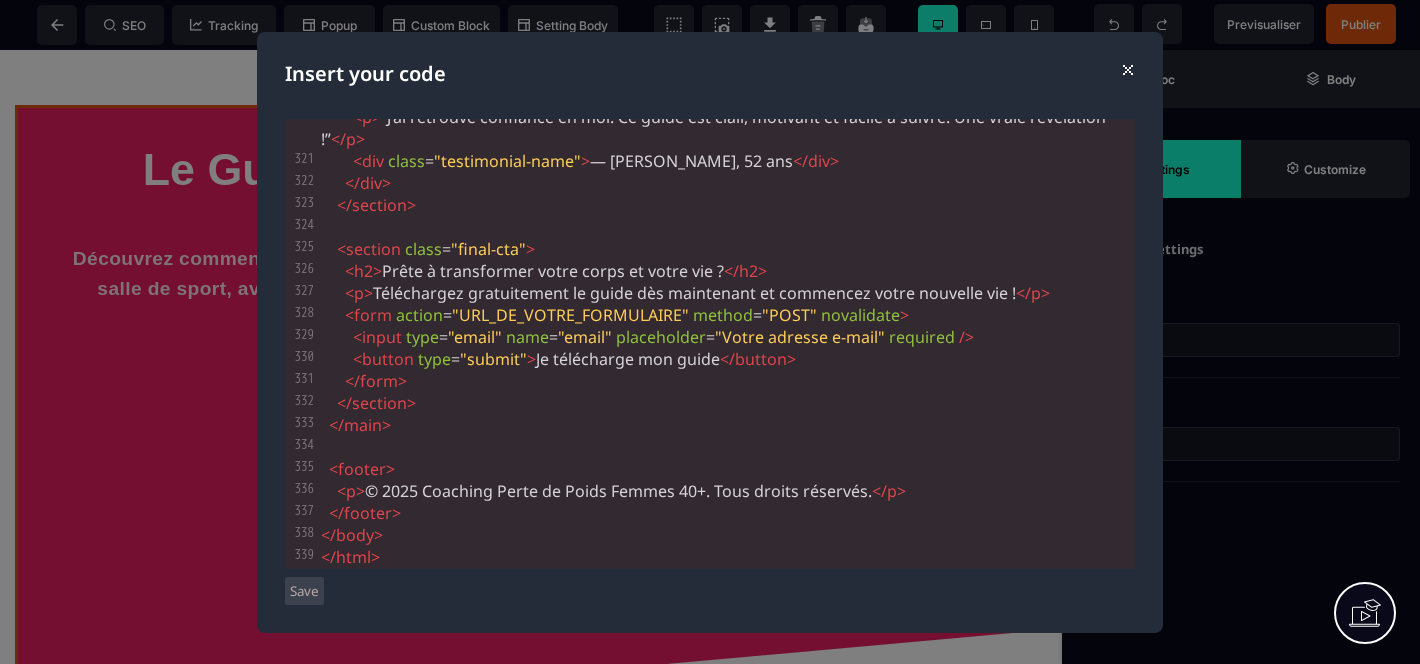 click on "Save" at bounding box center (304, 591) 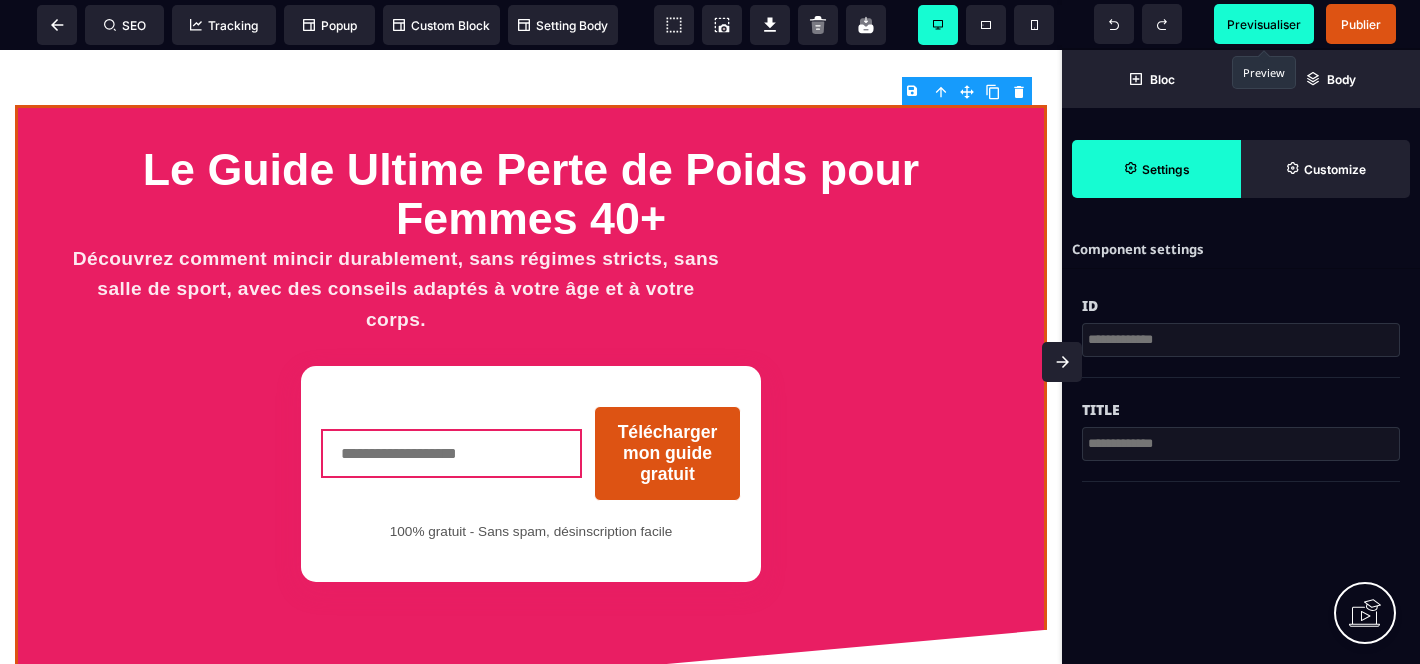 click on "Previsualiser" at bounding box center (1264, 24) 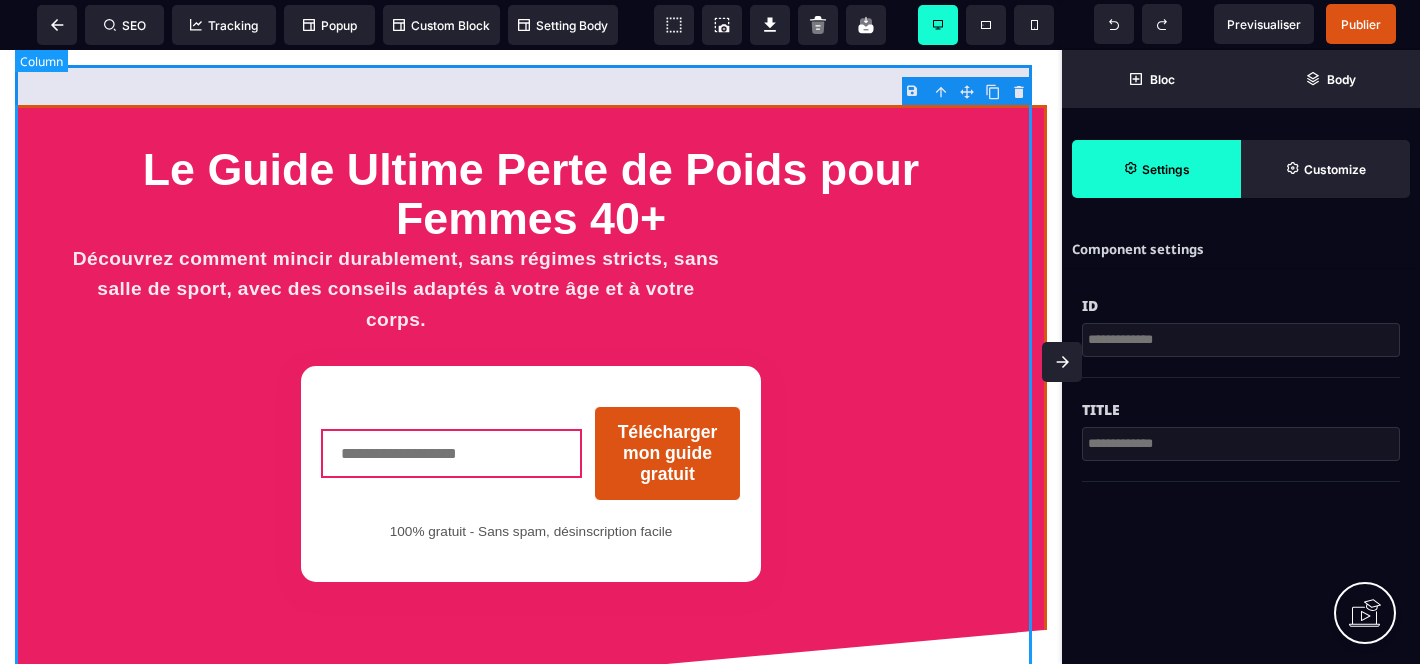 click on "Guide Perte de Poids 40+ | Coaching Femmes Le Guide Ultime Perte de Poids pour Femmes 40+ Découvrez comment mincir durablement, sans régimes stricts, sans salle de sport, avec des conseils adaptés à votre âge et à votre corps. Télécharger mon guide gratuit 100% gratuit - Sans spam, désinscription facile Pourquoi ce guide est fait pour vous ? À 40 ans et plus, perdre du poids ne se fait plus comme à 20 ans. Le métabolisme ralentit, les hormones changent, la masse musculaire diminue… Ce guide vous offre une méthode réaliste, adaptée à votre rythme de vie, pour transformer votre corps en douceur et durablement. Ce que vous allez découvrir dans ce guide ✔️ Les erreurs fréquentes [DATE] ✔️ Mincir sans frustration ni privation ✔️ S’entraîner efficacement sans salle de sport ✔️ Reprogrammer votre mental et votre motivation ✔️ Gérer stress & émotions pour éviter les craquages ✔️ Intégrer durablement les bons réflexes au quotidien Ce que mes clientes disent" at bounding box center [531, 1433] 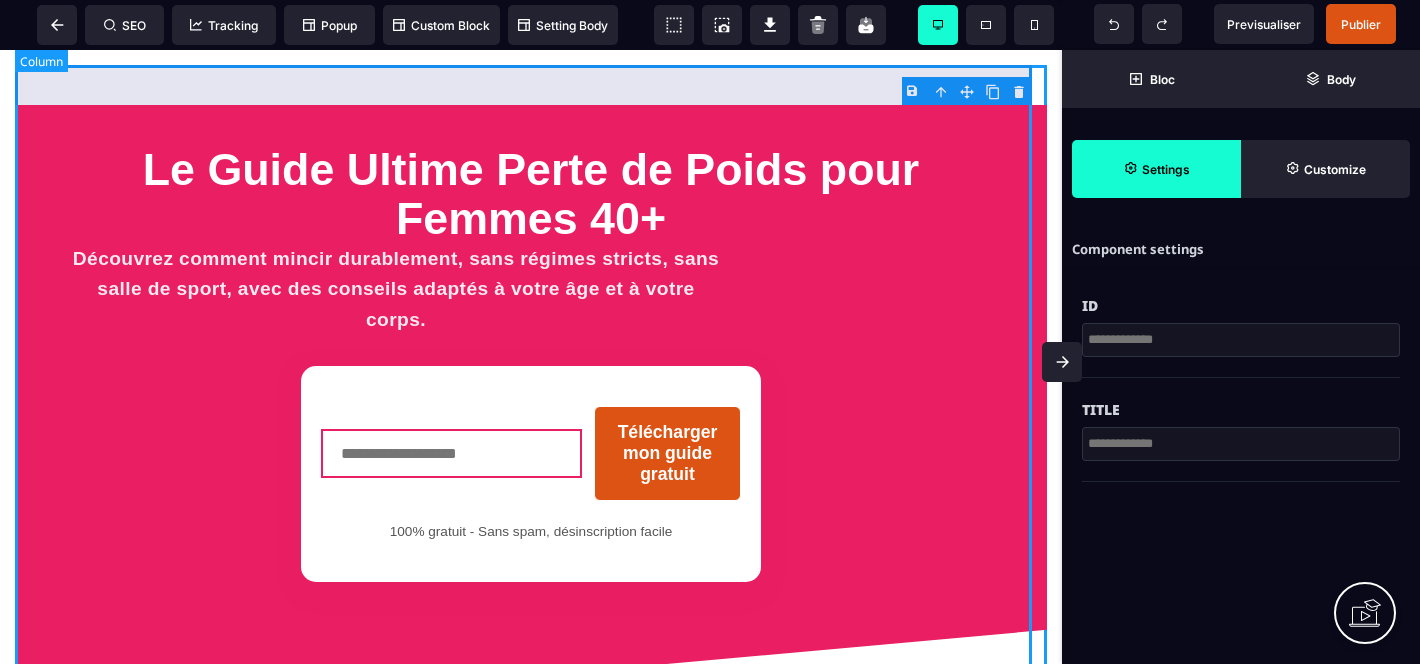 select on "*" 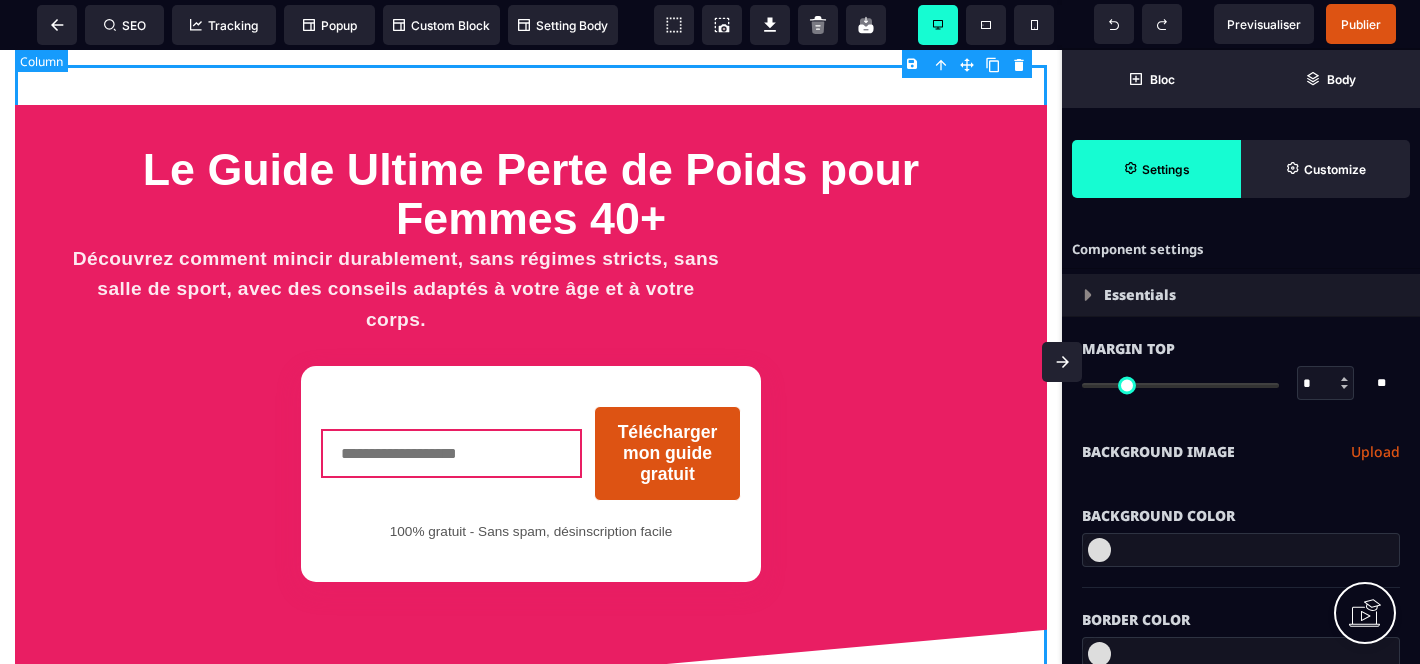 click on "Guide Perte de Poids 40+ | Coaching Femmes Le Guide Ultime Perte de Poids pour Femmes 40+ Découvrez comment mincir durablement, sans régimes stricts, sans salle de sport, avec des conseils adaptés à votre âge et à votre corps. Télécharger mon guide gratuit 100% gratuit - Sans spam, désinscription facile Pourquoi ce guide est fait pour vous ? À 40 ans et plus, perdre du poids ne se fait plus comme à 20 ans. Le métabolisme ralentit, les hormones changent, la masse musculaire diminue… Ce guide vous offre une méthode réaliste, adaptée à votre rythme de vie, pour transformer votre corps en douceur et durablement. Ce que vous allez découvrir dans ce guide ✔️ Les erreurs fréquentes [DATE] ✔️ Mincir sans frustration ni privation ✔️ S’entraîner efficacement sans salle de sport ✔️ Reprogrammer votre mental et votre motivation ✔️ Gérer stress & émotions pour éviter les craquages ✔️ Intégrer durablement les bons réflexes au quotidien Ce que mes clientes disent" at bounding box center (531, 1433) 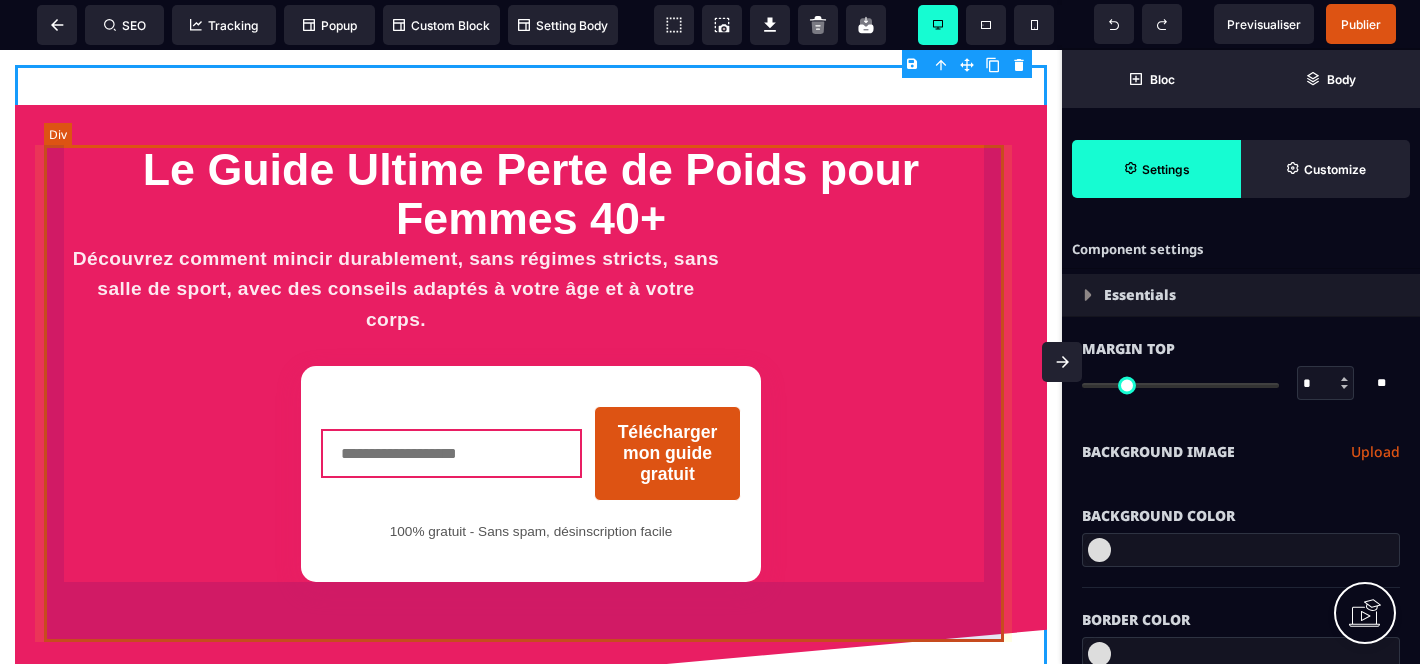 click on "Le Guide Ultime Perte de Poids pour Femmes 40+ Découvrez comment mincir durablement, sans régimes stricts, sans salle de sport, avec des conseils adaptés à votre âge et à votre corps. Télécharger mon guide gratuit 100% gratuit - Sans spam, désinscription facile" at bounding box center [531, 393] 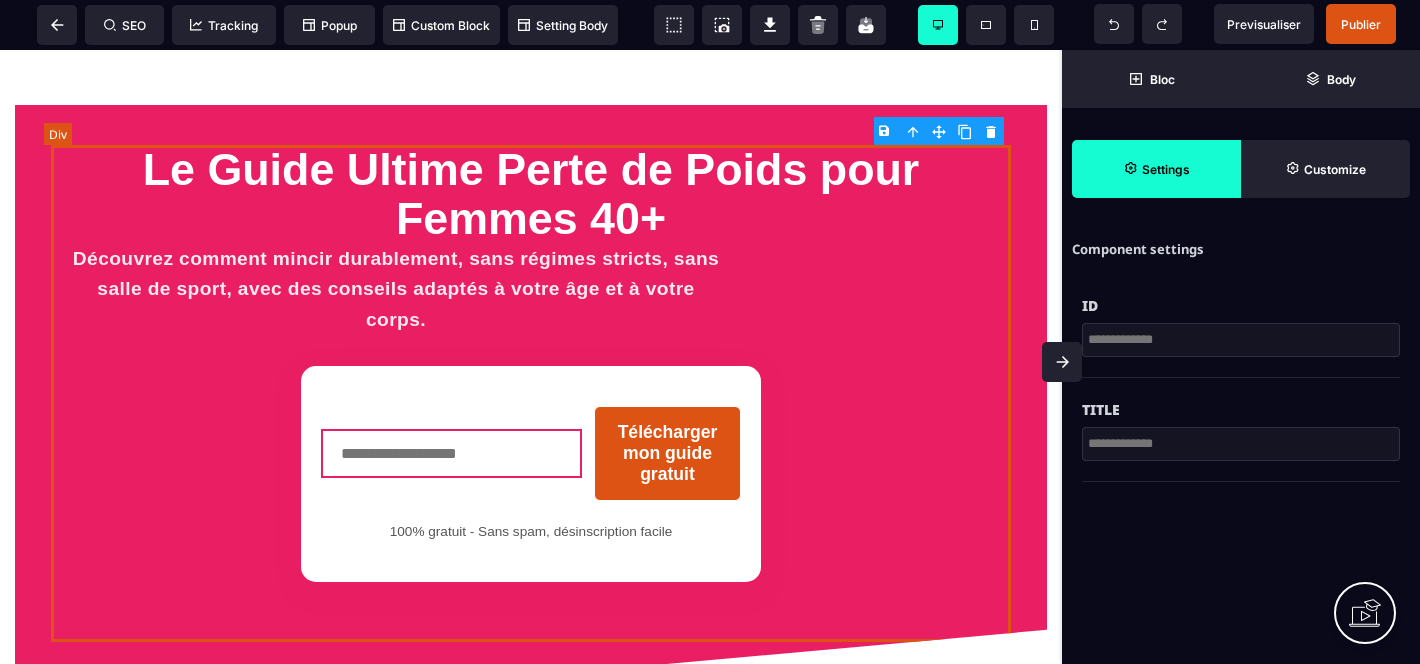 click on "Le Guide Ultime Perte de Poids pour Femmes 40+ Découvrez comment mincir durablement, sans régimes stricts, sans salle de sport, avec des conseils adaptés à votre âge et à votre corps. Télécharger mon guide gratuit 100% gratuit - Sans spam, désinscription facile" at bounding box center [531, 393] 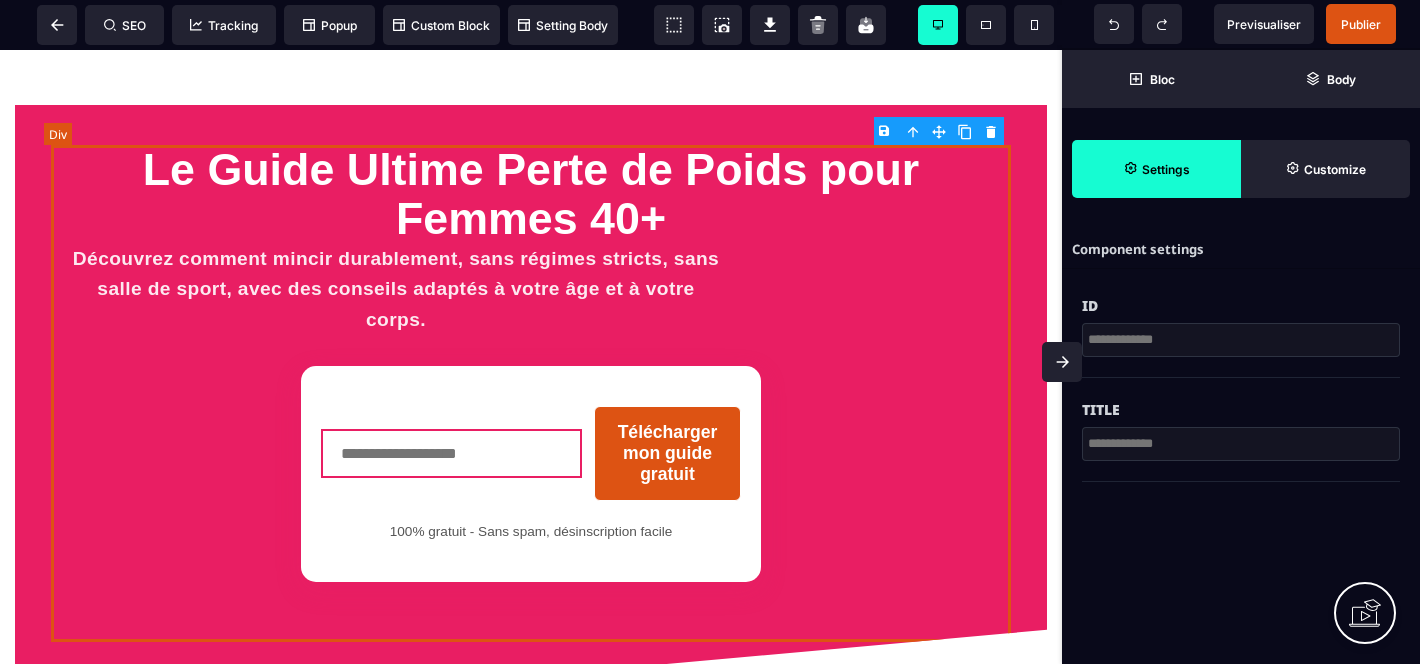 scroll, scrollTop: 0, scrollLeft: 0, axis: both 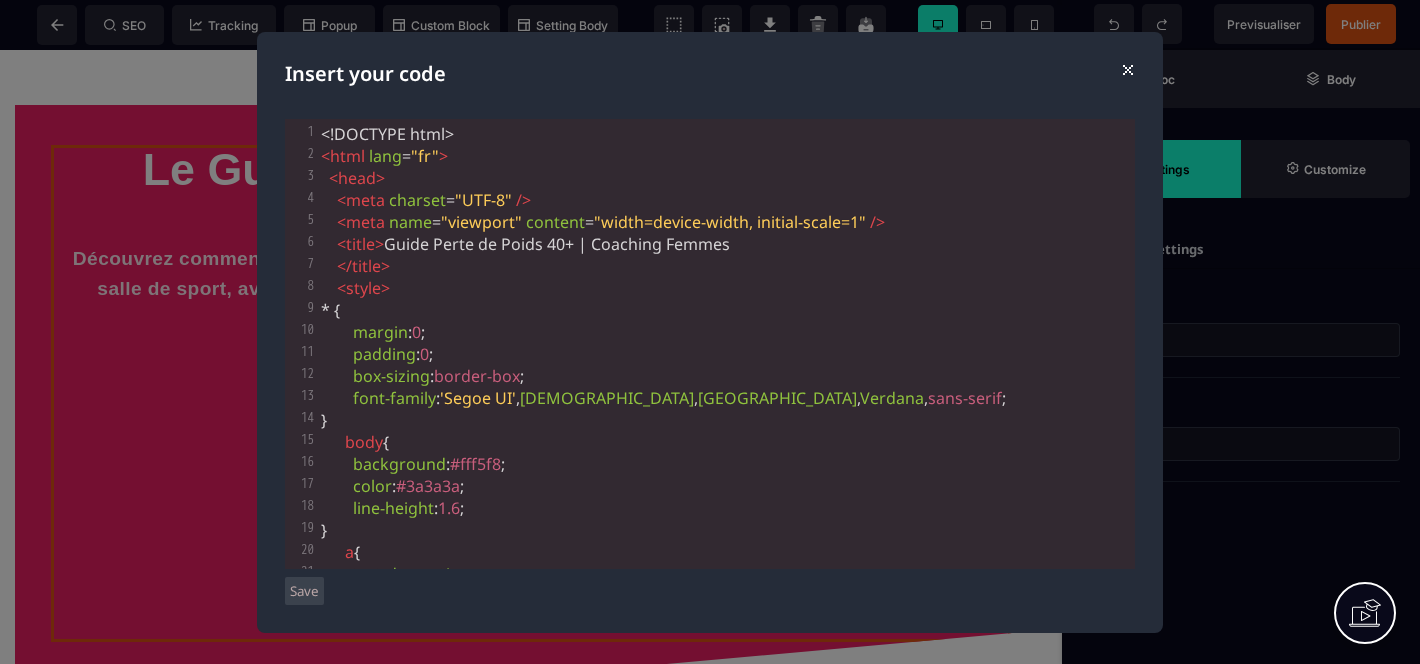 type on "**********" 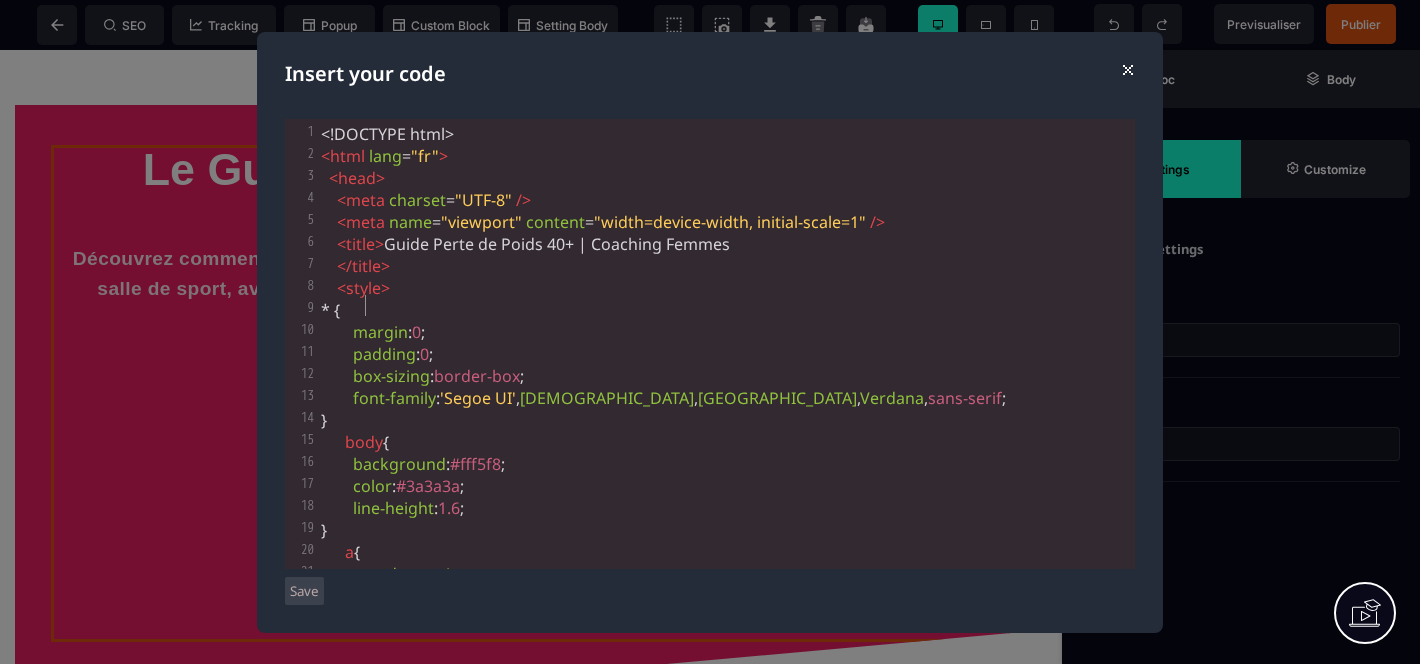 click on "* {" at bounding box center (726, 310) 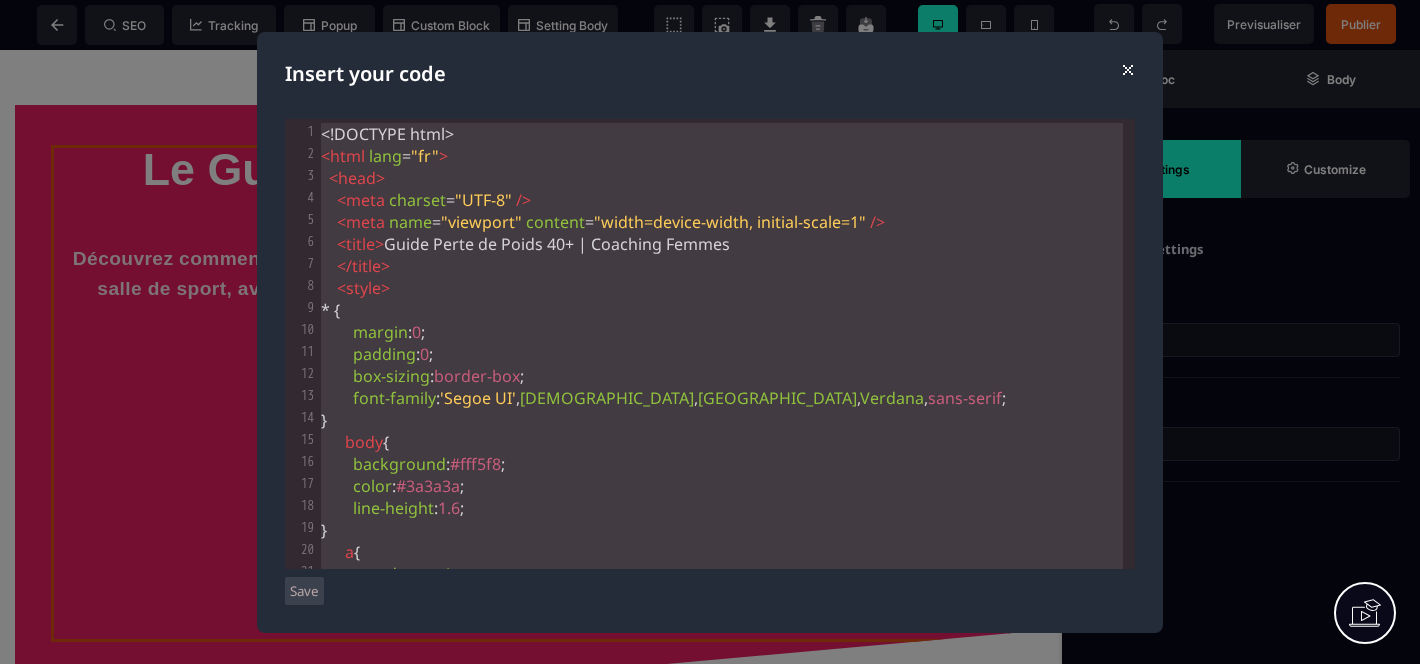 scroll, scrollTop: 5009, scrollLeft: 0, axis: vertical 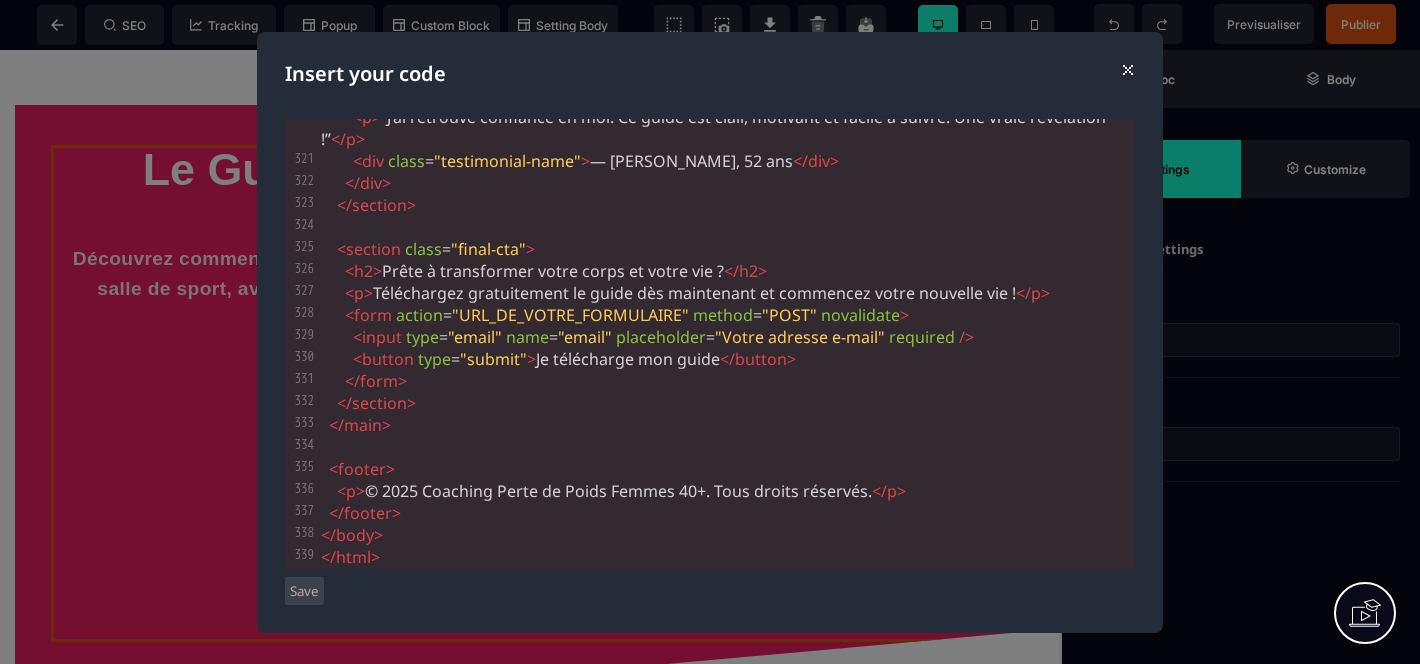 click on "Save" at bounding box center (304, 591) 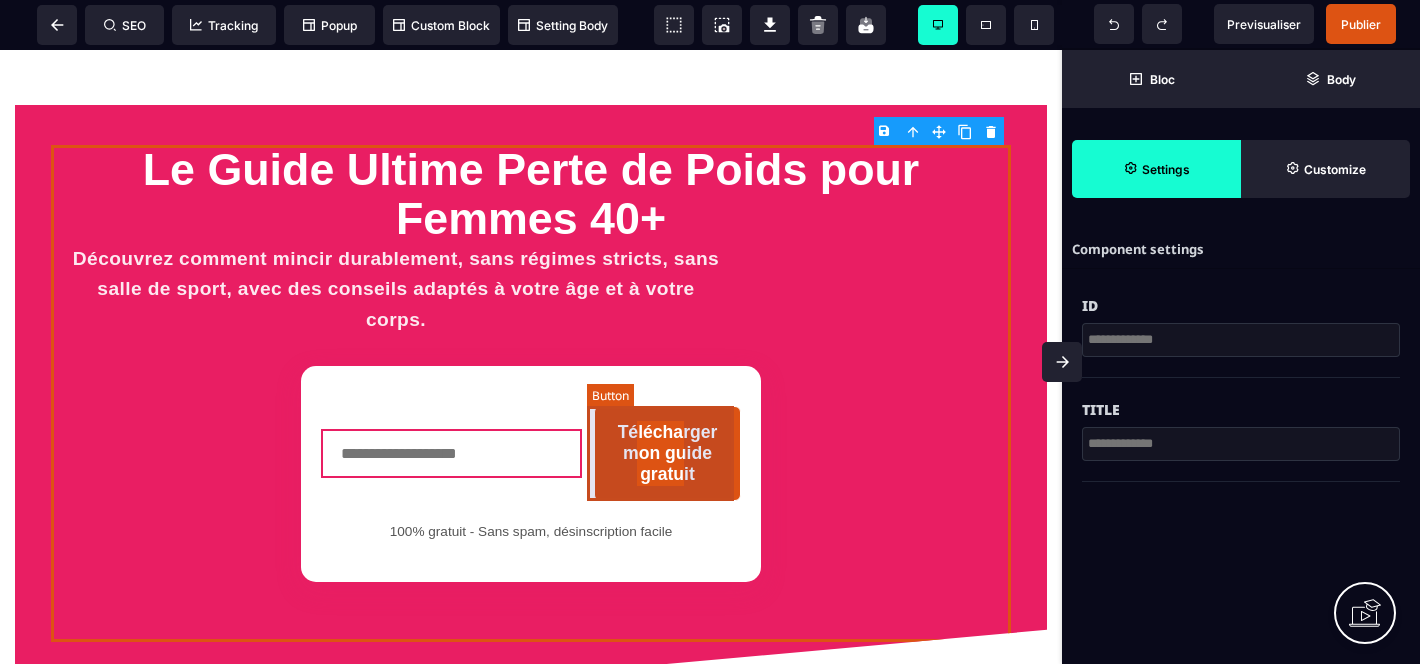 click on "Télécharger mon guide gratuit" at bounding box center (667, 453) 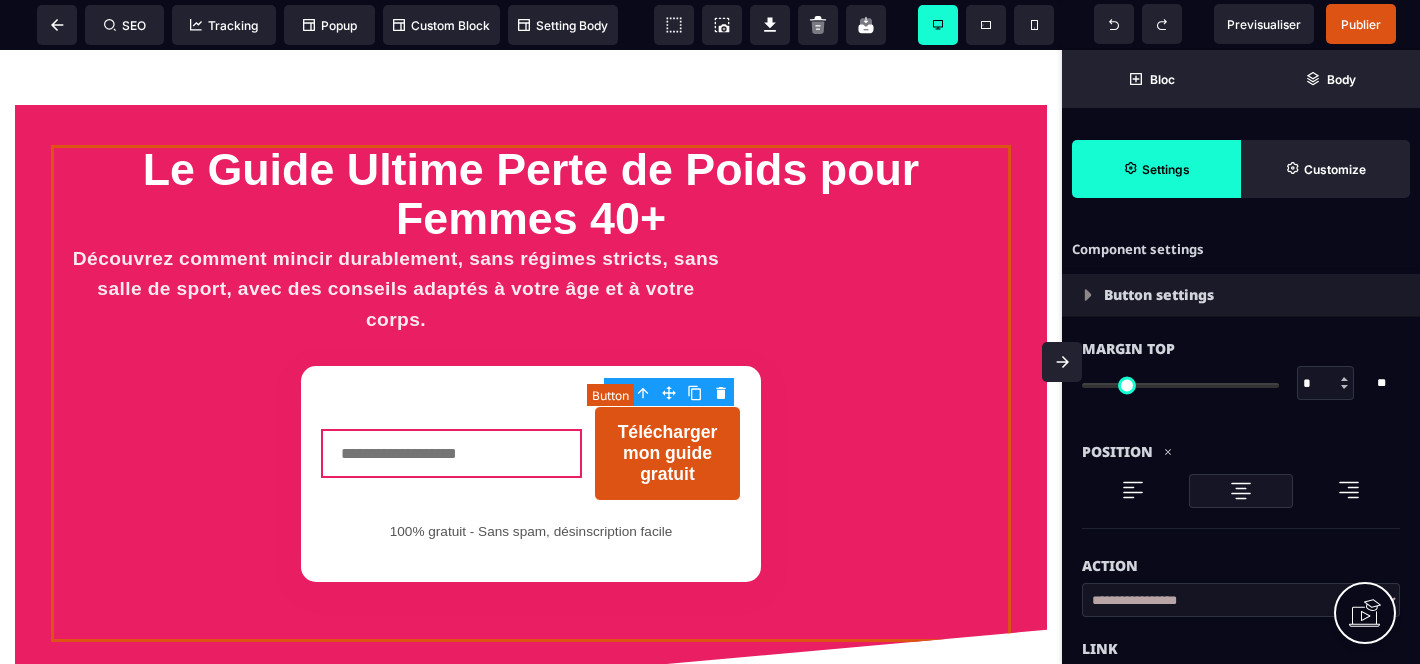 type on "**" 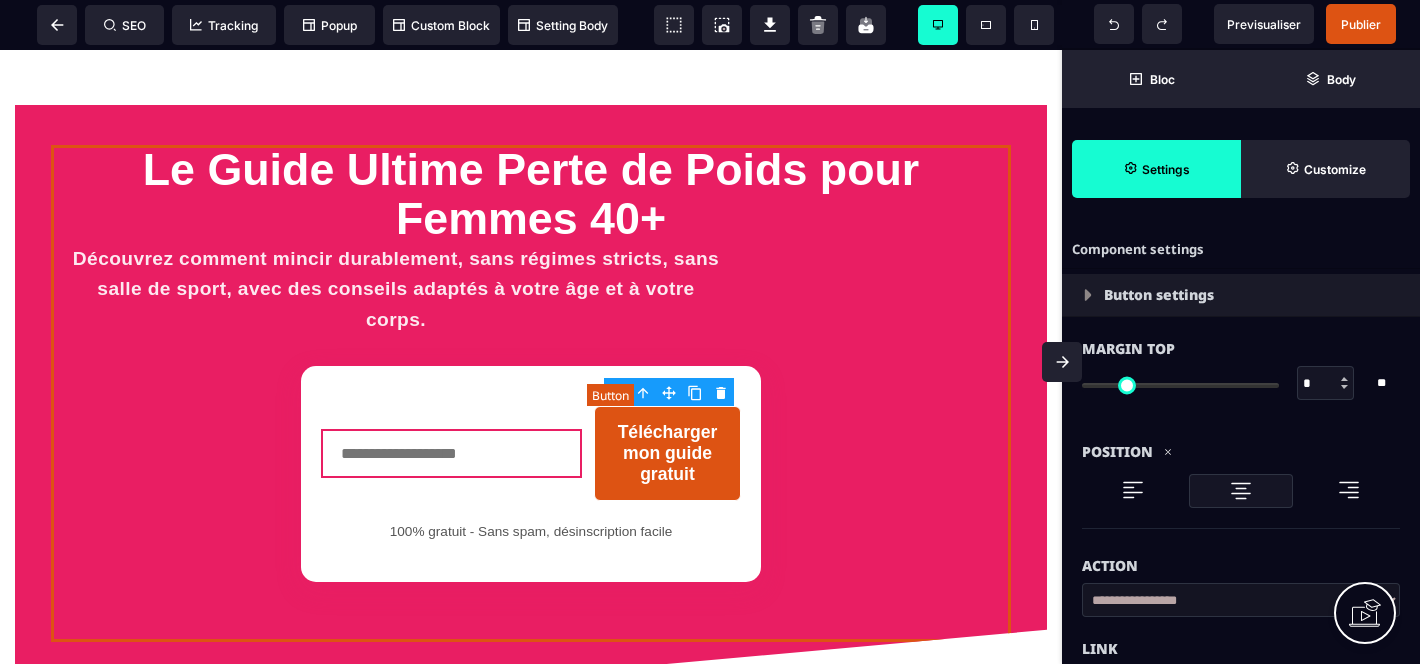 type on "**" 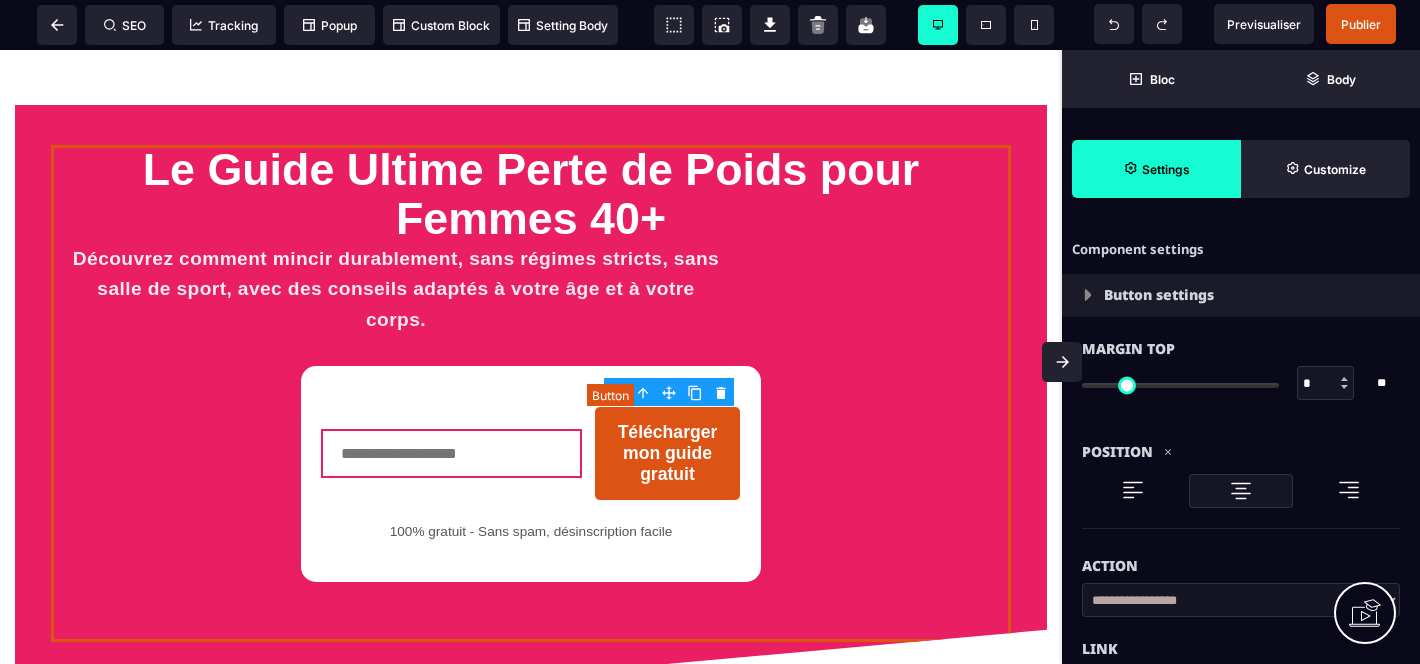 type on "**" 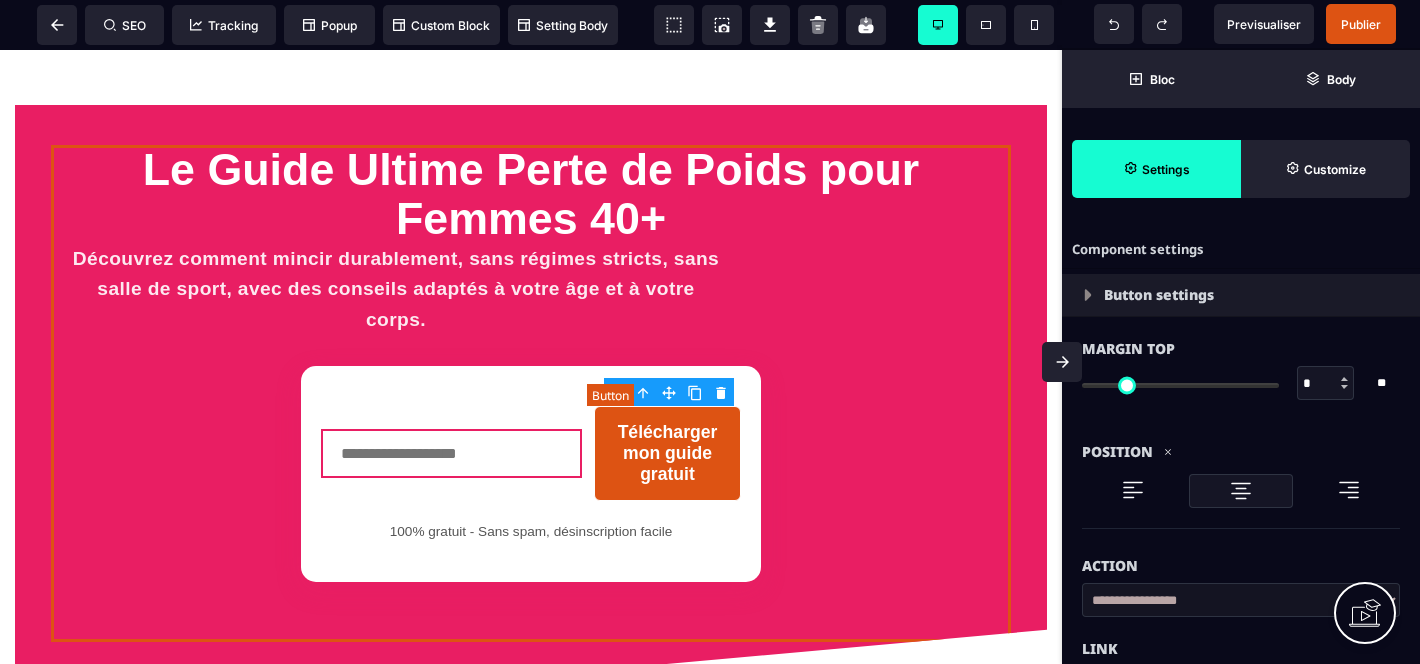 select on "**" 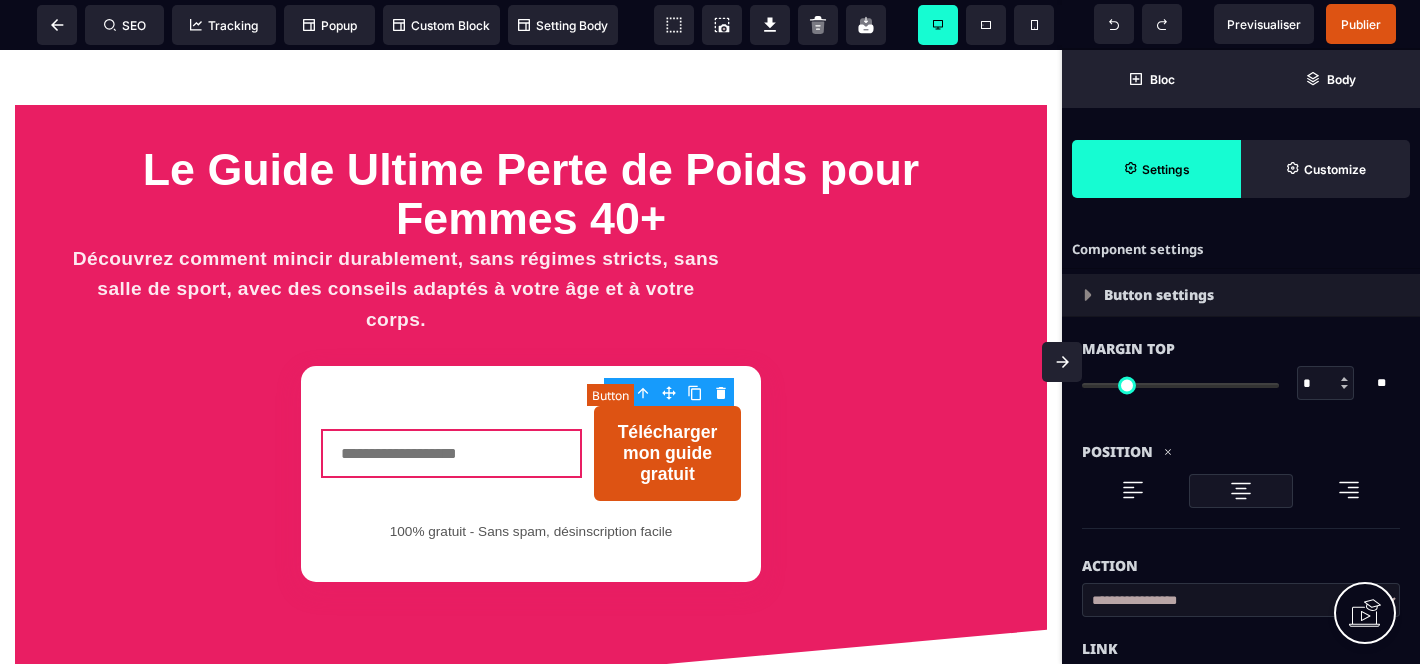 select on "***" 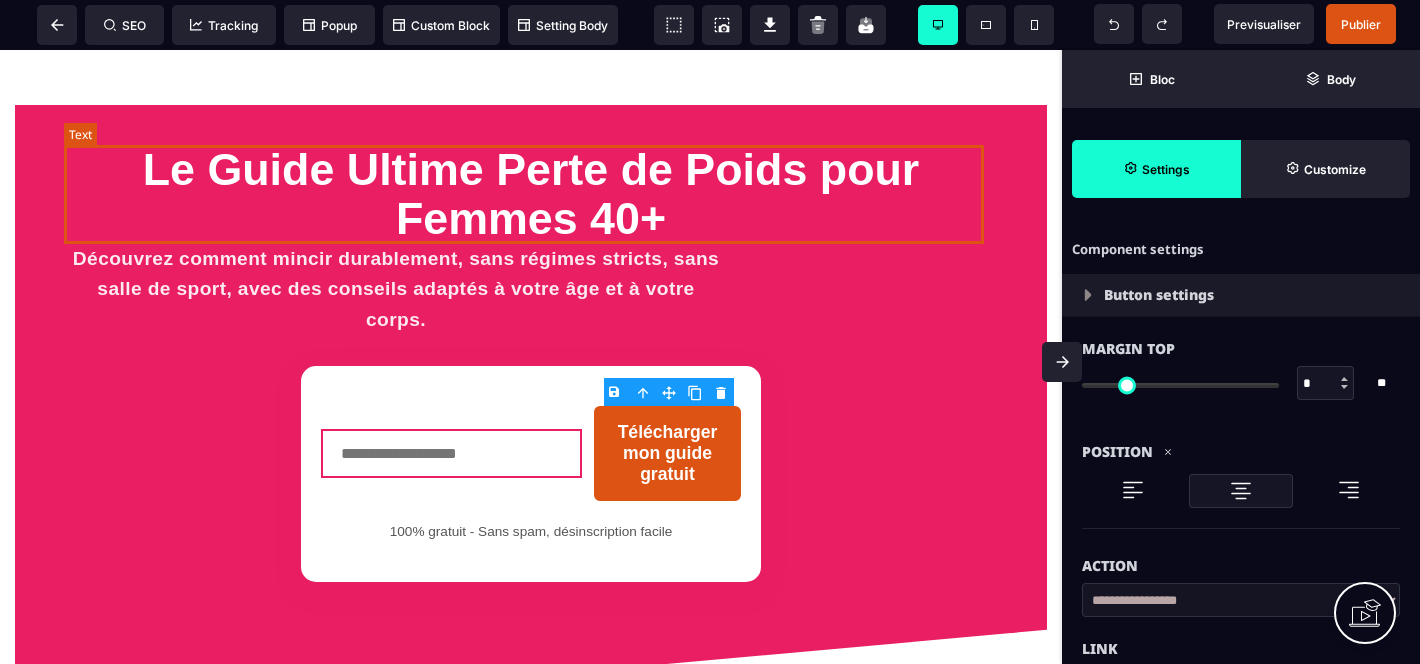 click on "Le Guide Ultime Perte de Poids pour Femmes 40+" at bounding box center [531, 194] 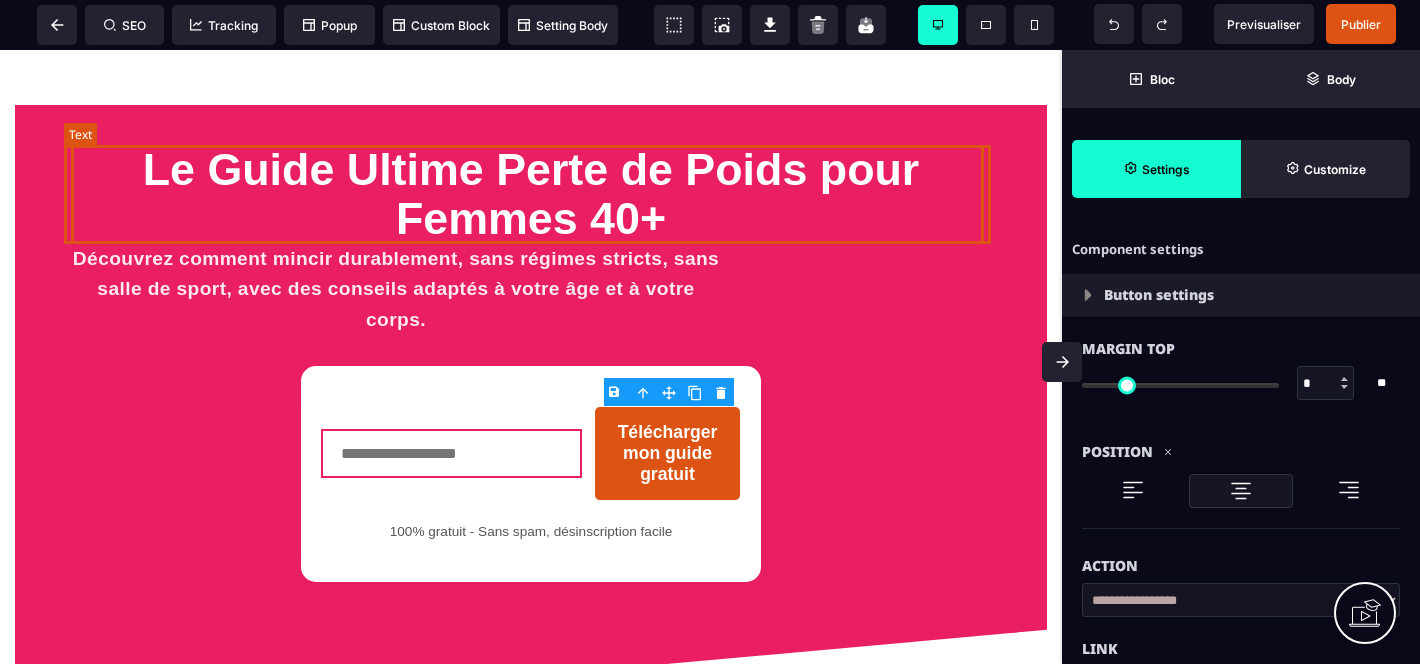 click on "Le Guide Ultime Perte de Poids pour Femmes 40+" at bounding box center (531, 194) 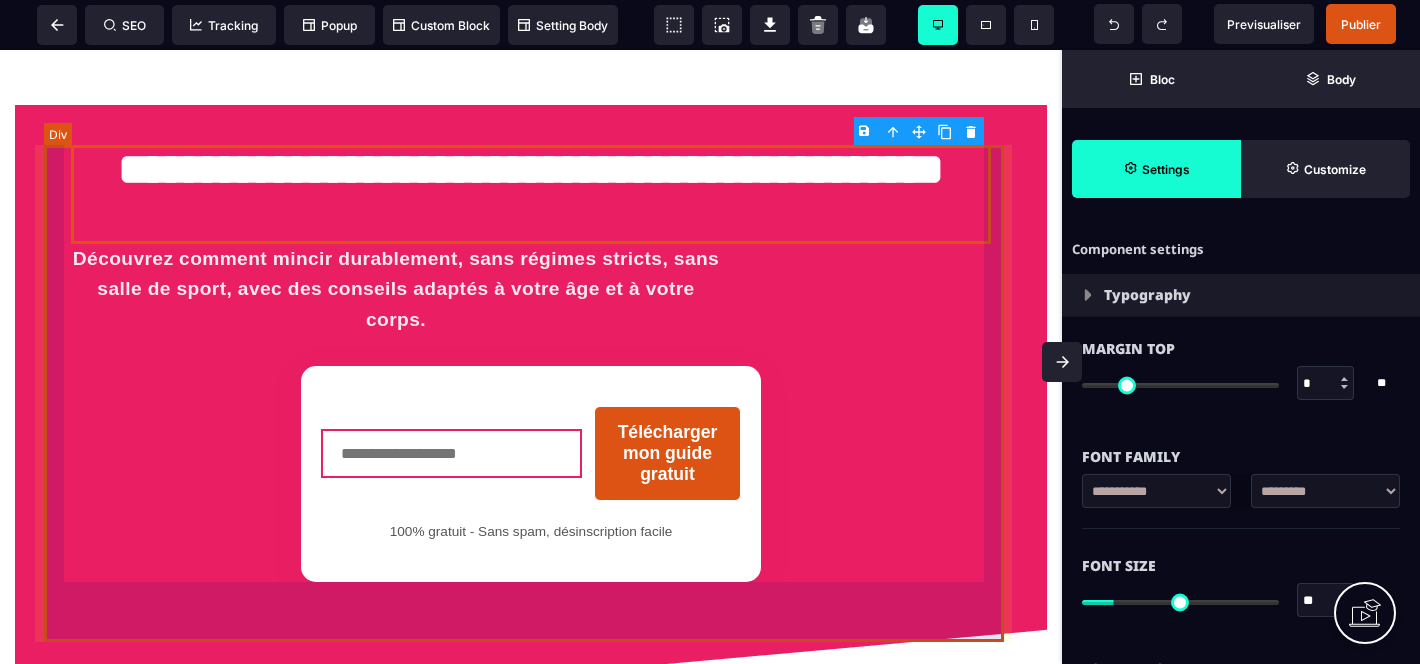 click on "**********" at bounding box center [531, 393] 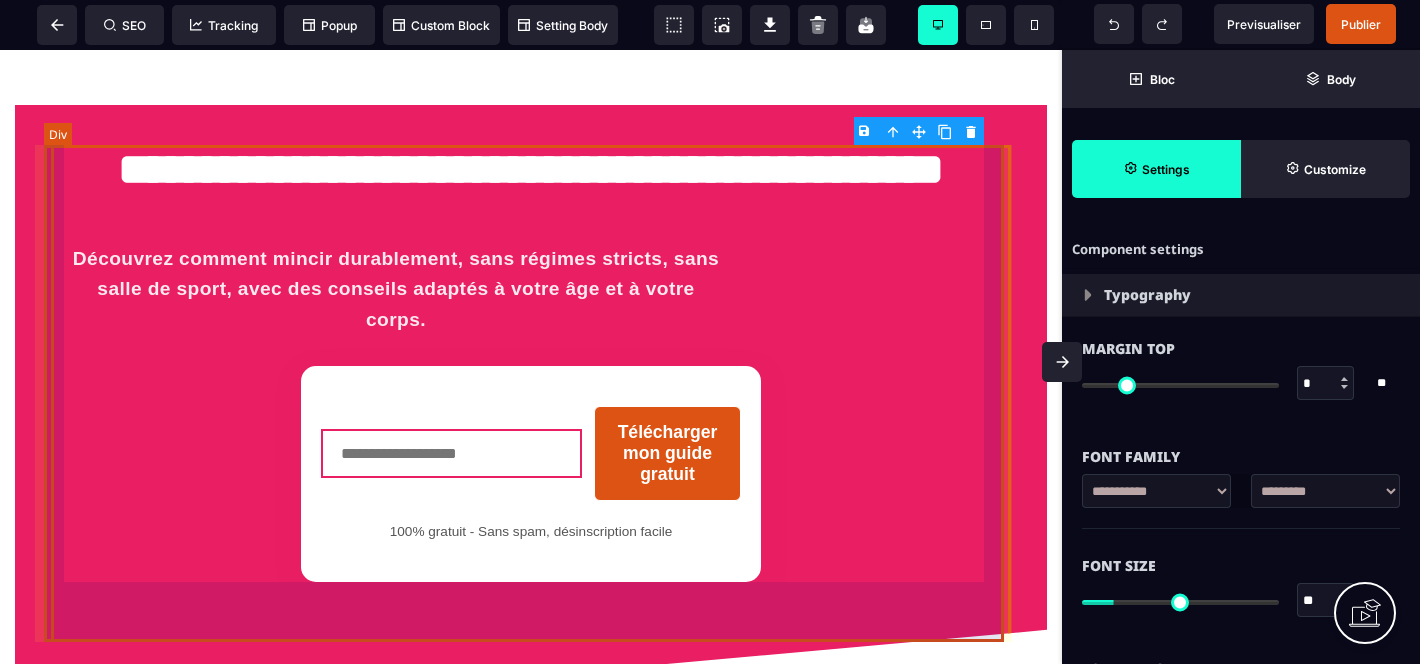 click on "**********" at bounding box center (531, 393) 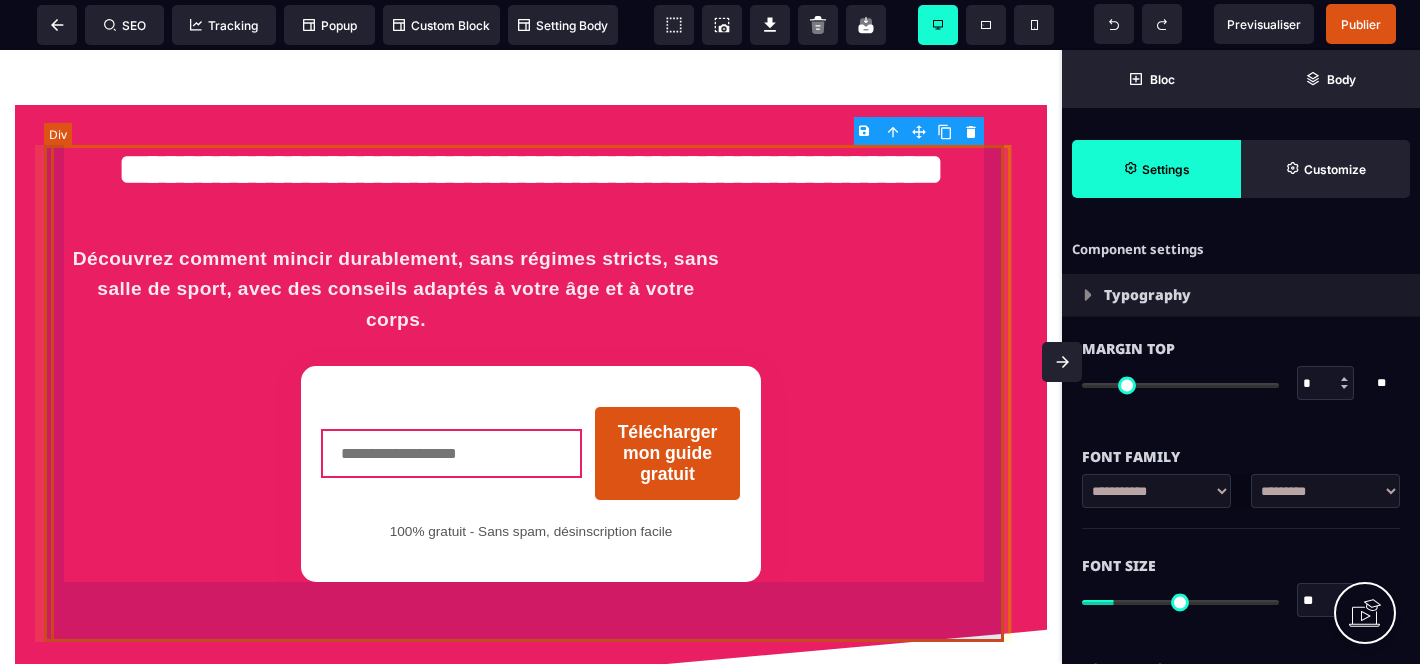 type 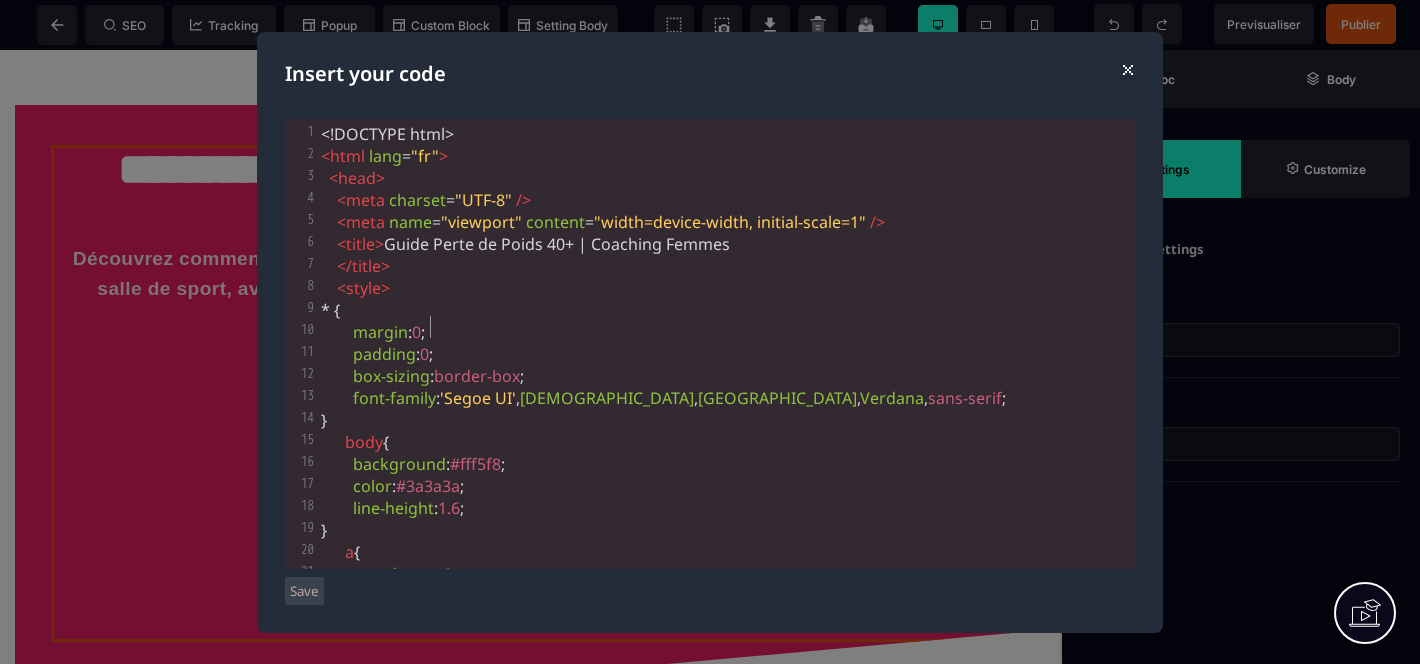 click on "margin :  0 ;" at bounding box center [726, 332] 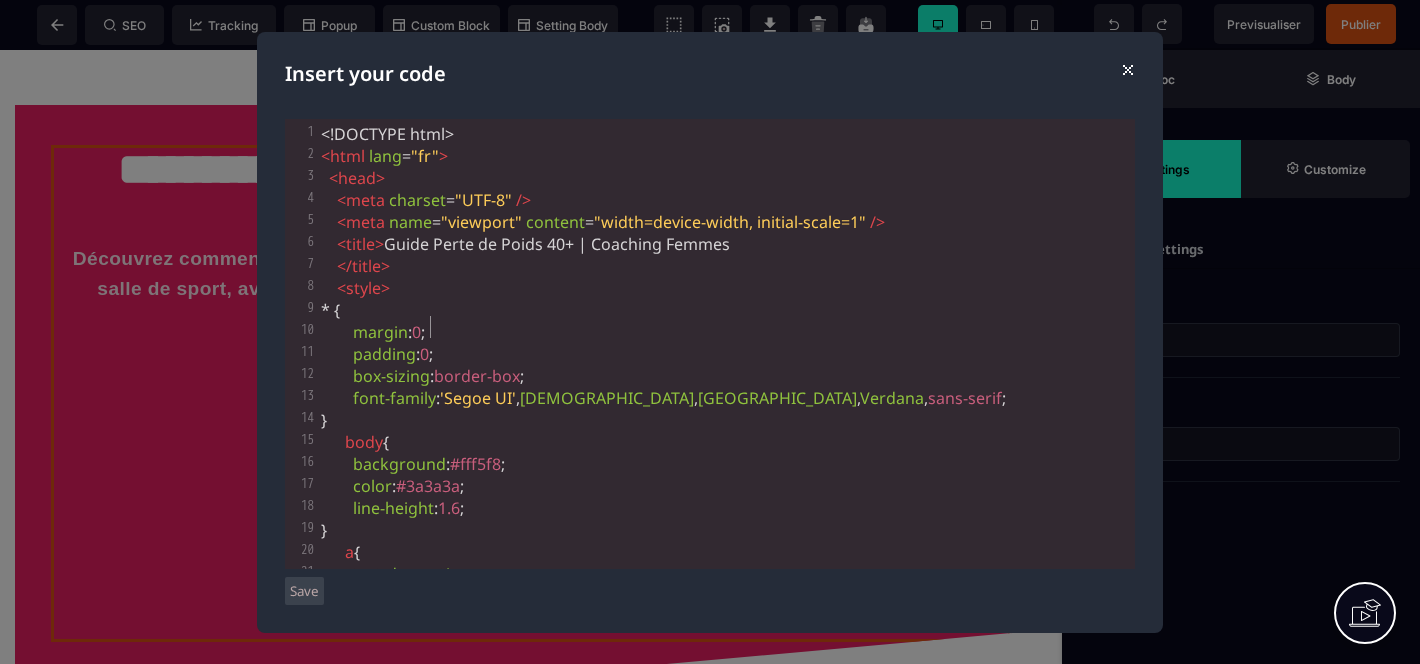 type on "**********" 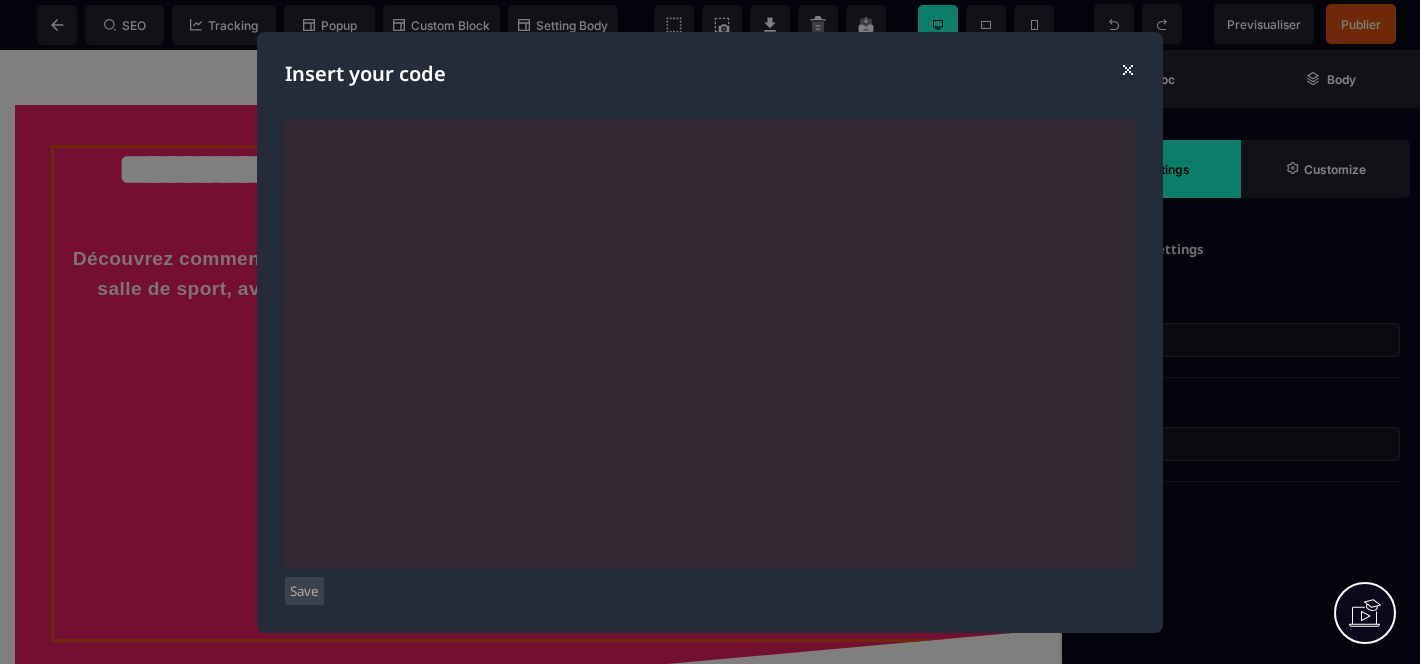 scroll, scrollTop: 5009, scrollLeft: 0, axis: vertical 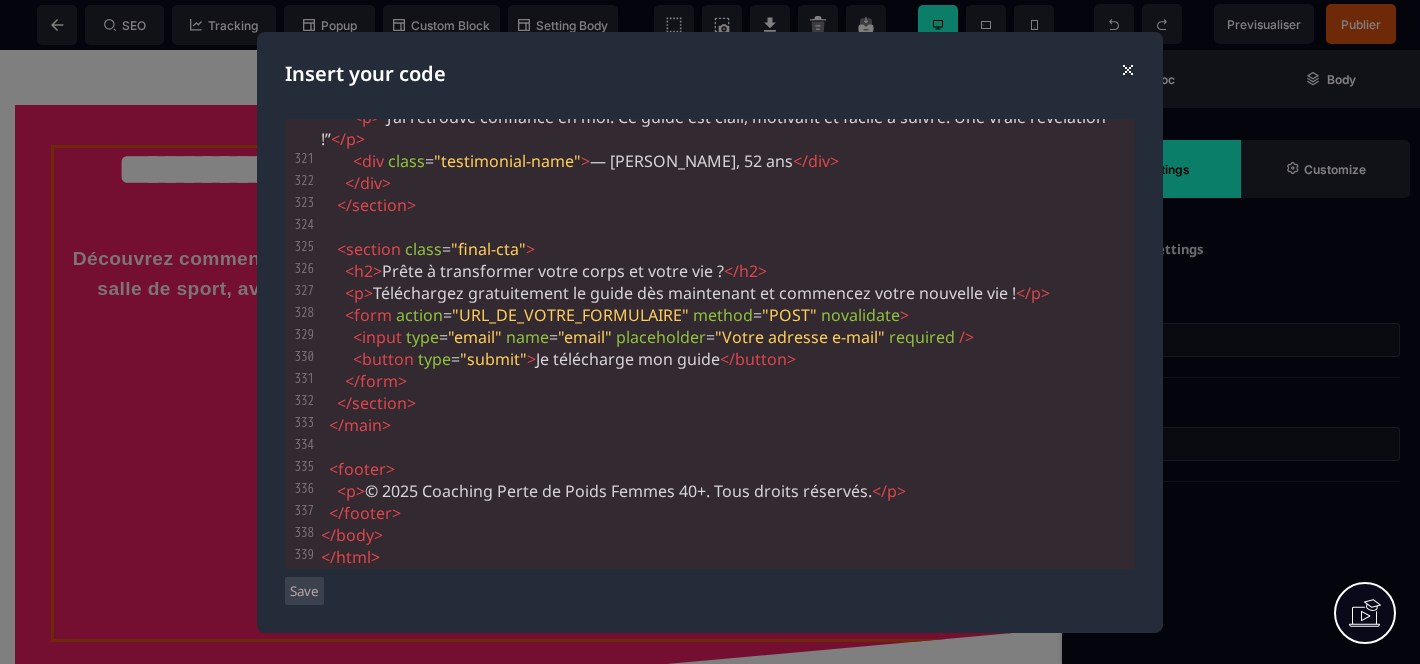 click on "Save" at bounding box center (304, 591) 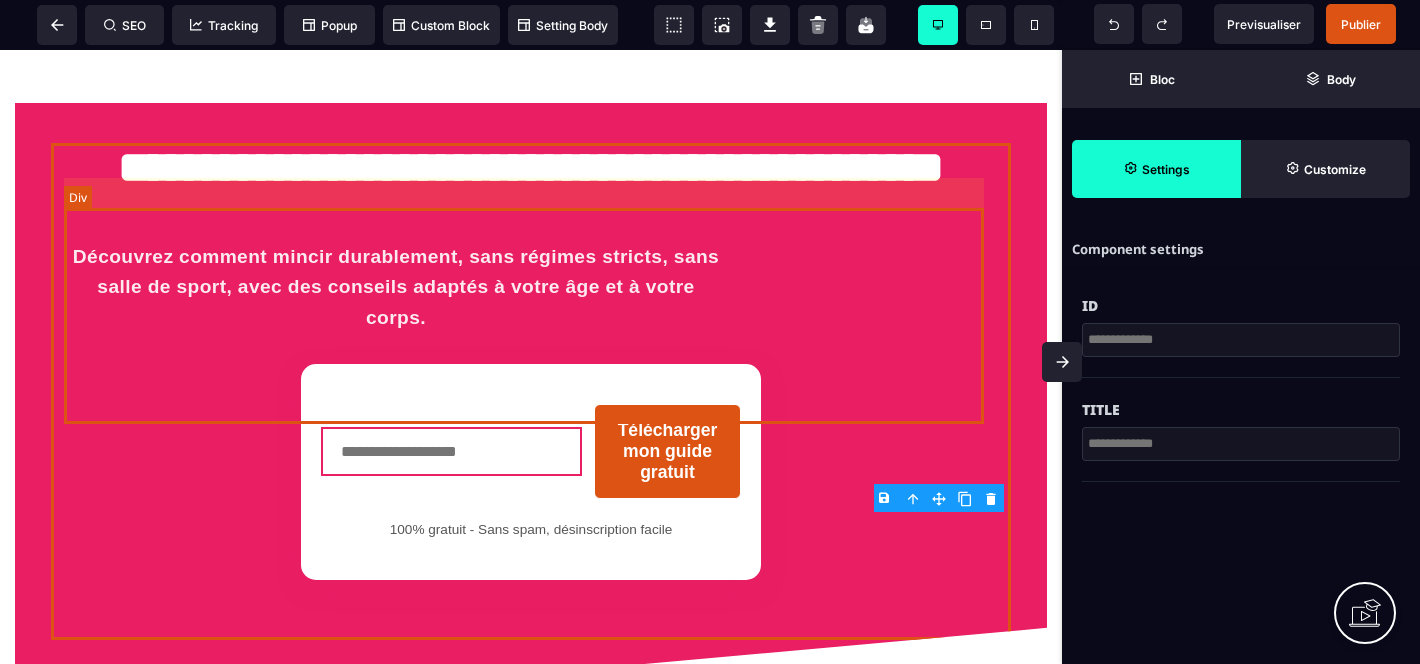 scroll, scrollTop: 0, scrollLeft: 0, axis: both 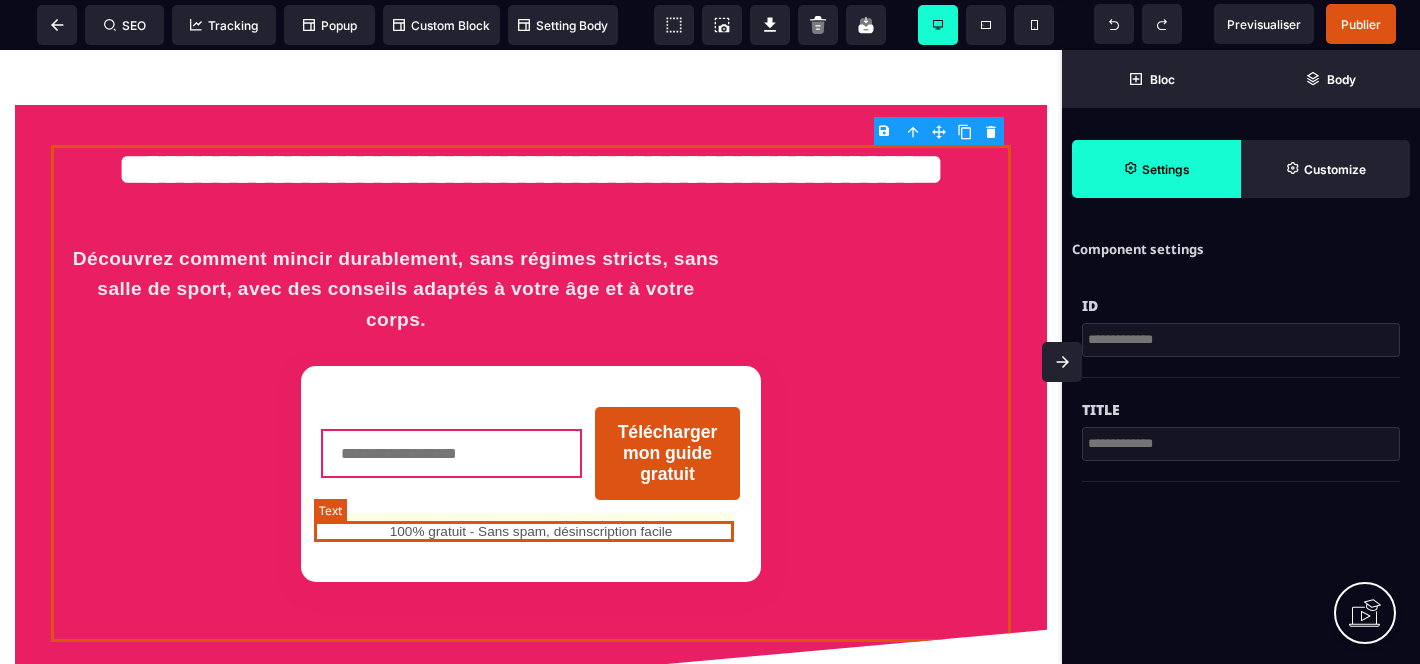 click on "100% gratuit - Sans spam, désinscription facile" at bounding box center [531, 532] 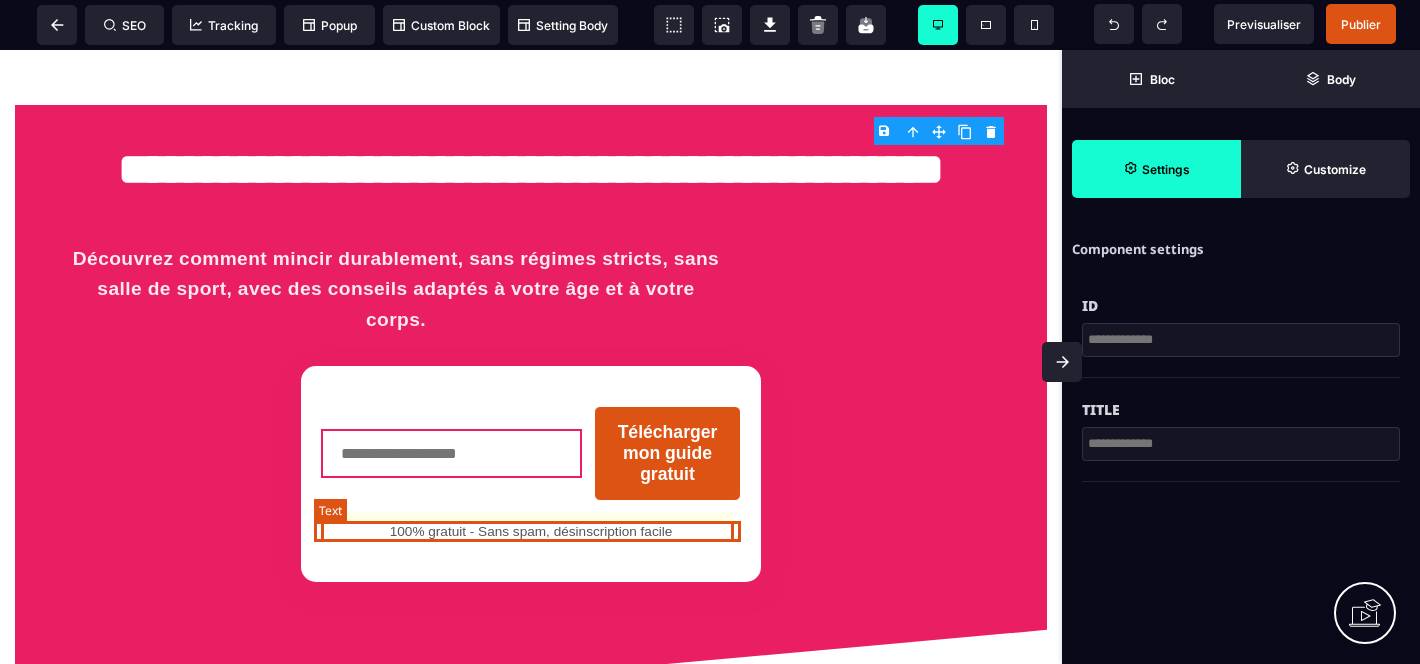 select on "***" 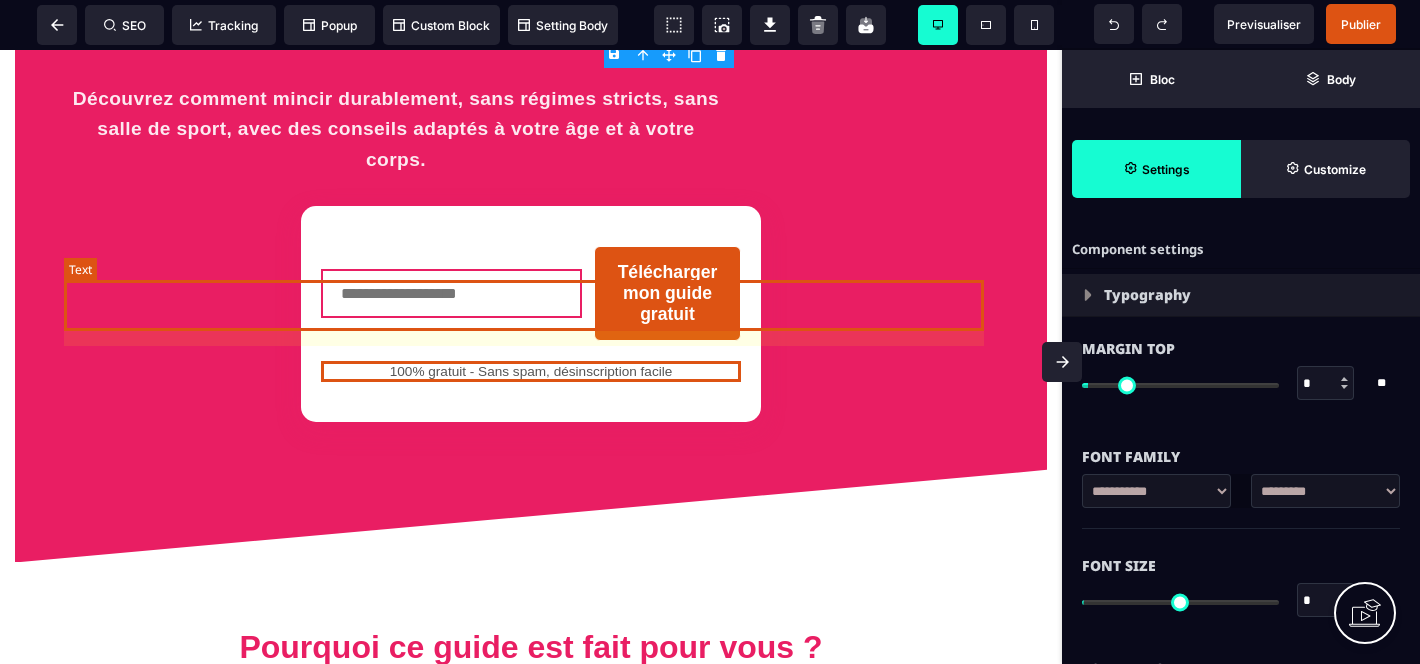 scroll, scrollTop: 0, scrollLeft: 0, axis: both 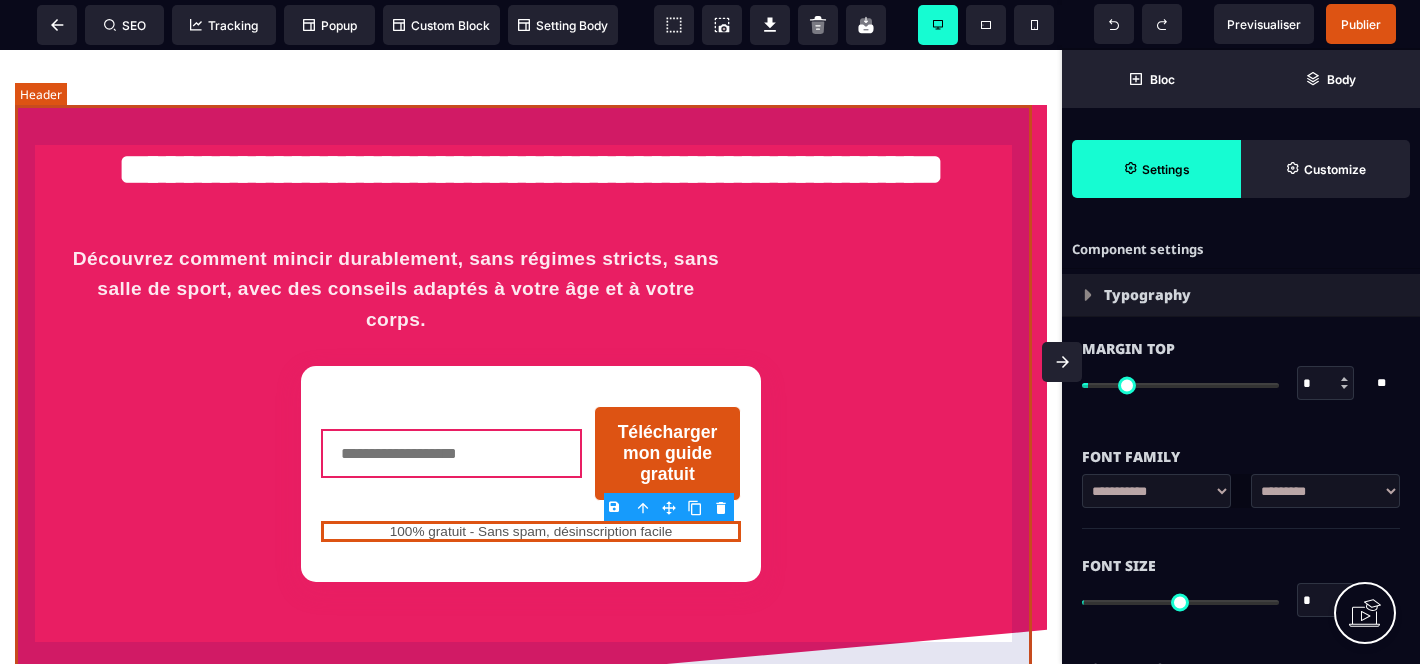click on "**********" at bounding box center (531, 413) 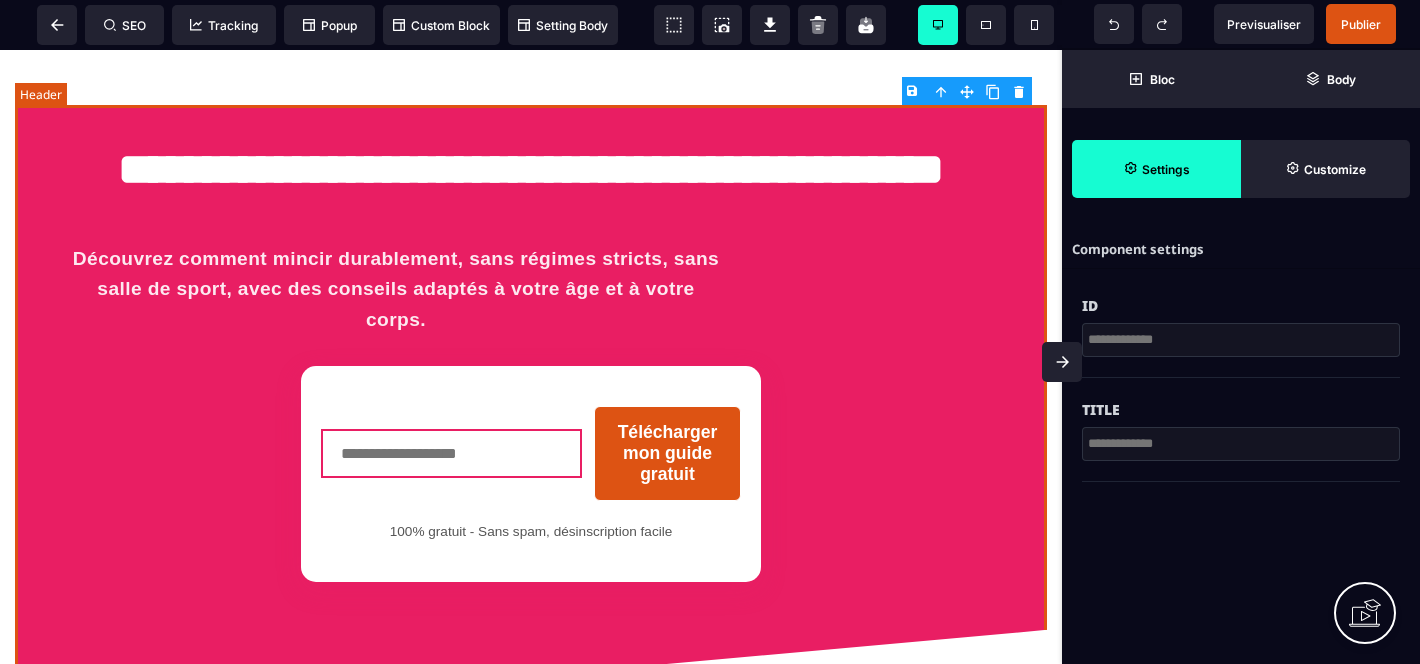 click on "**********" at bounding box center [531, 413] 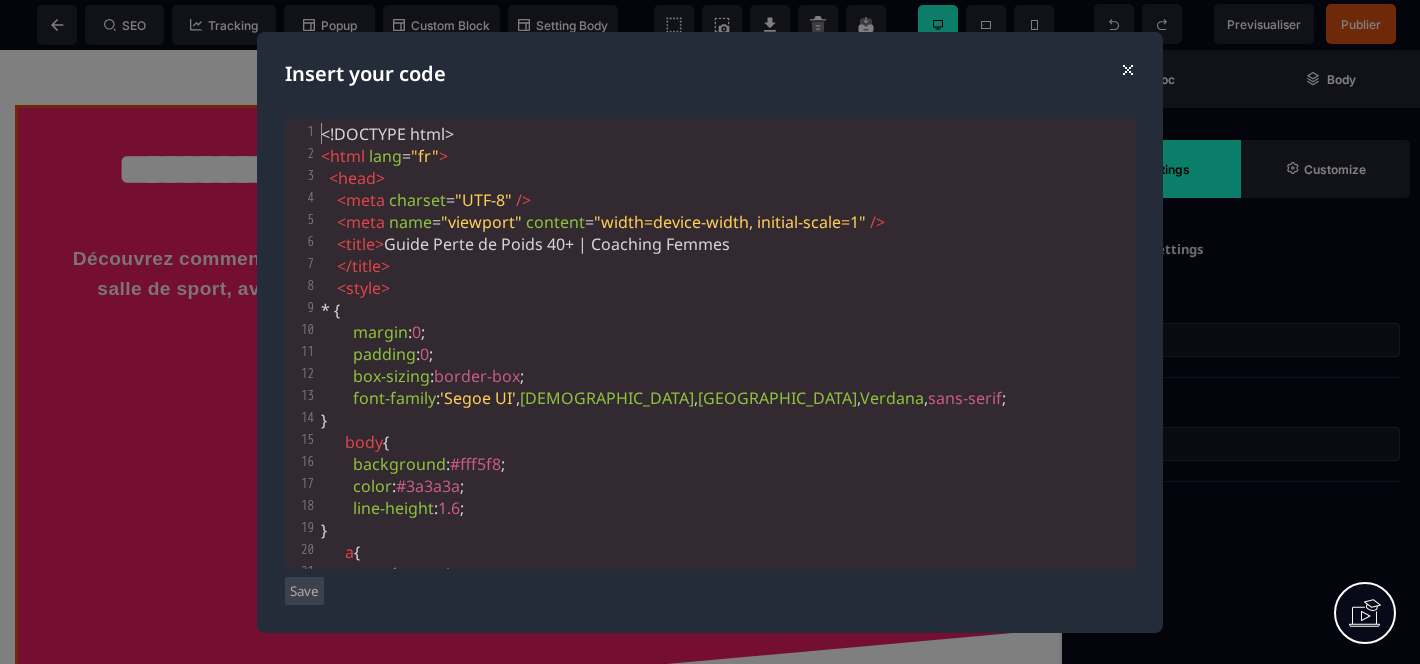 click on ""width=device-width, initial-scale=1"" at bounding box center [730, 222] 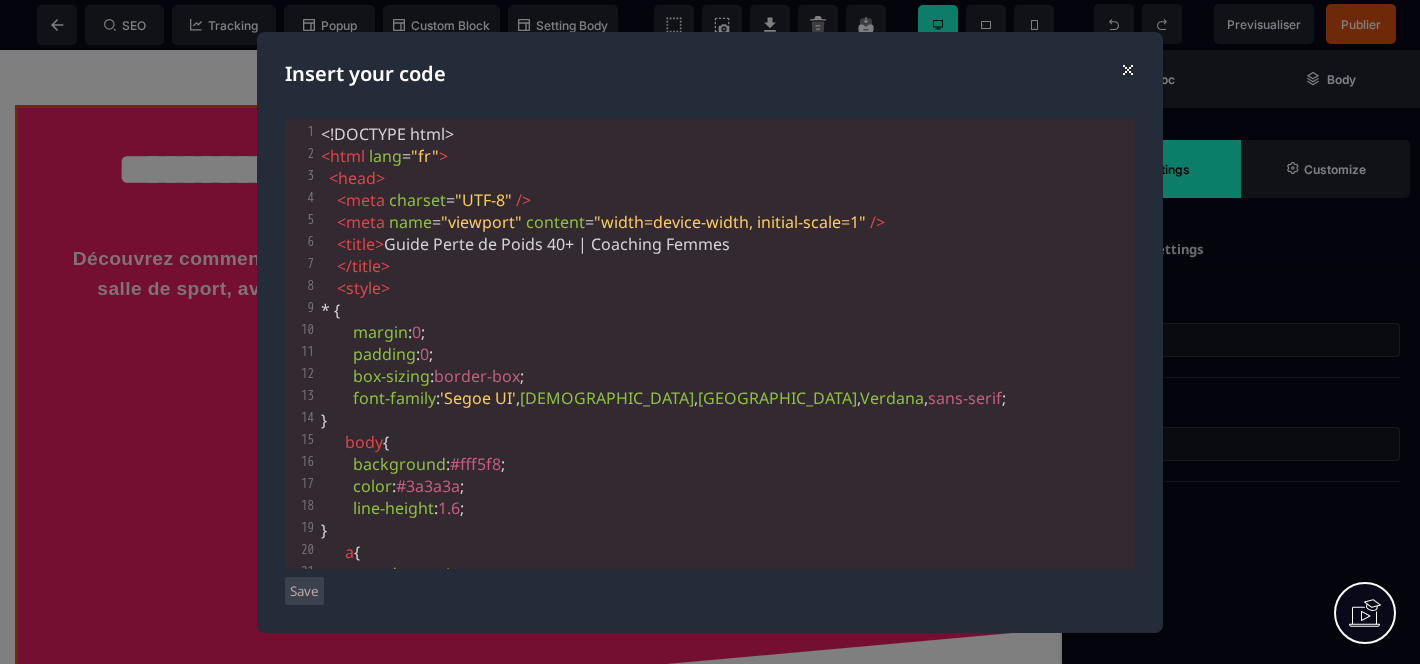 type on "**********" 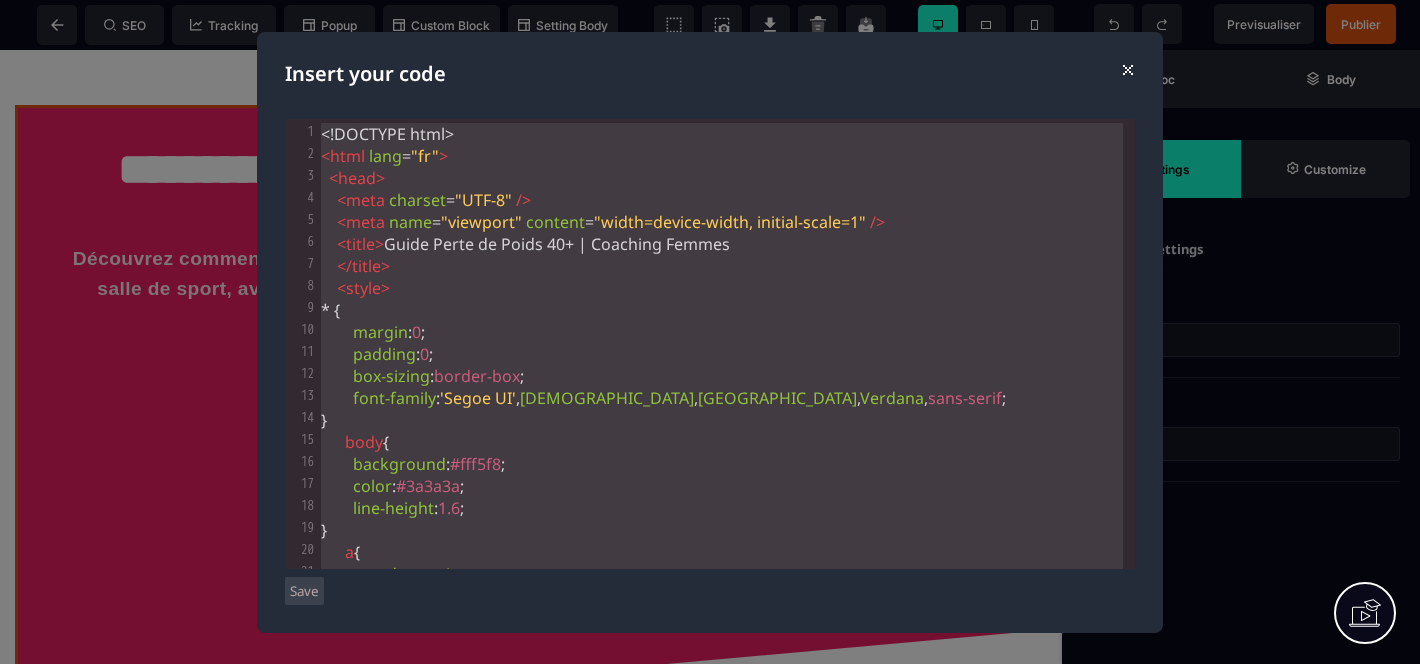 scroll, scrollTop: 3210, scrollLeft: 0, axis: vertical 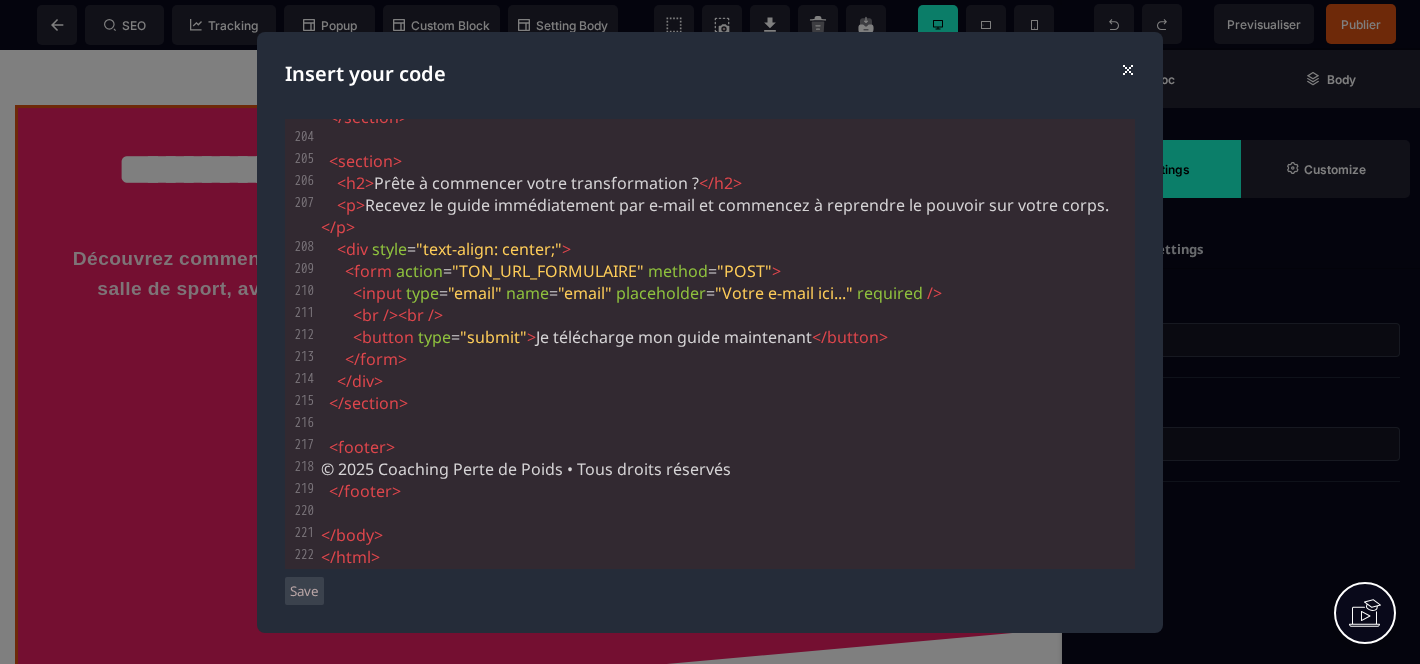 click on "Save" at bounding box center (304, 591) 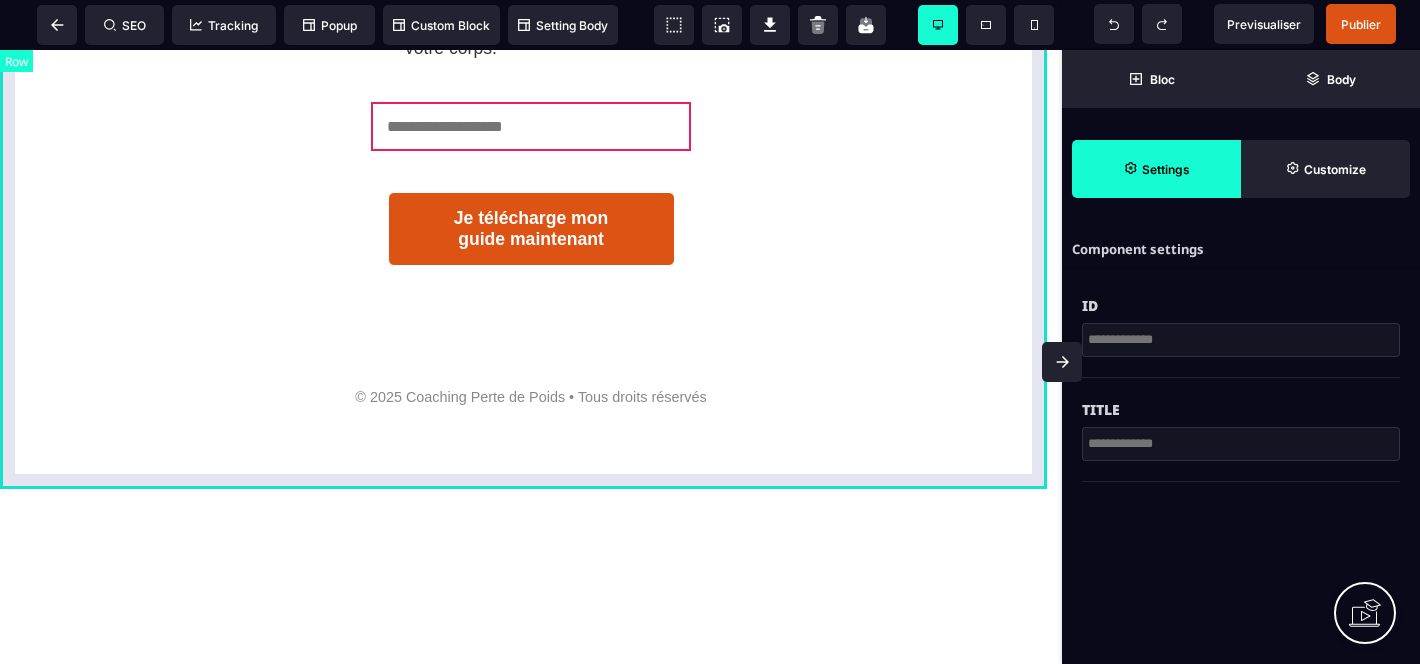 scroll, scrollTop: 1671, scrollLeft: 0, axis: vertical 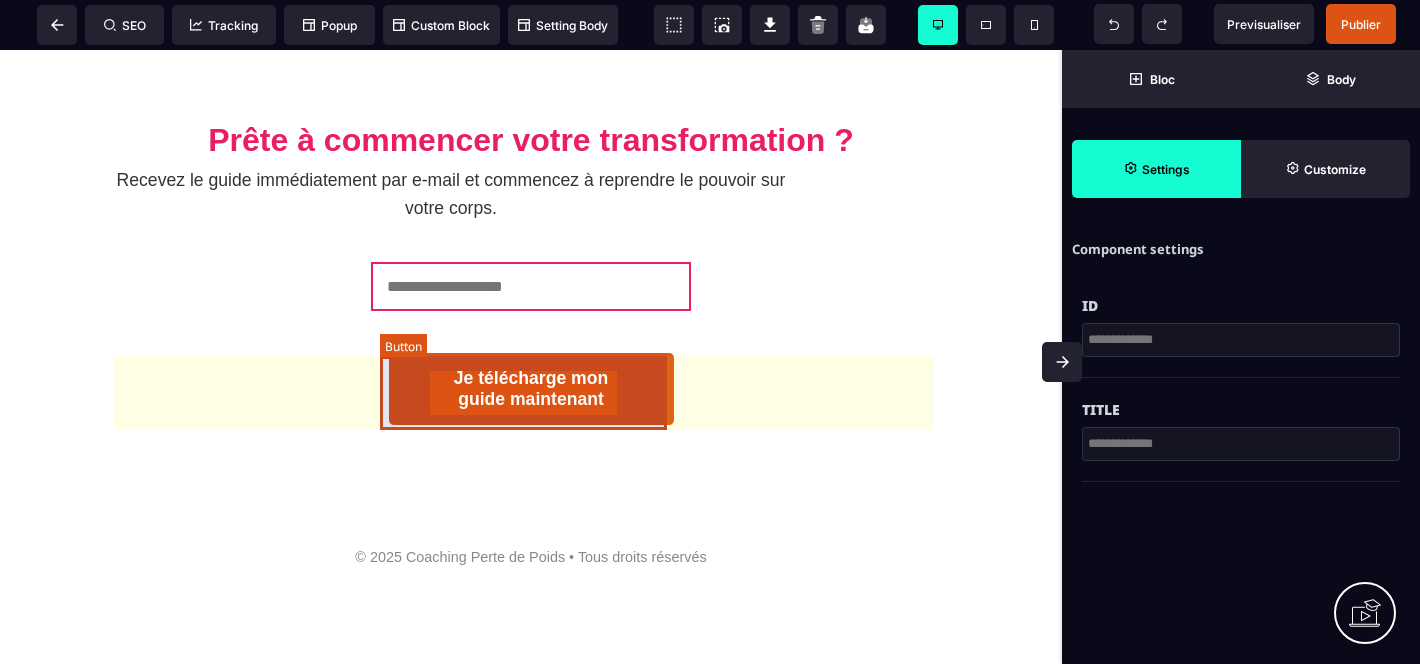 click on "Je télécharge mon guide maintenant" at bounding box center [531, 389] 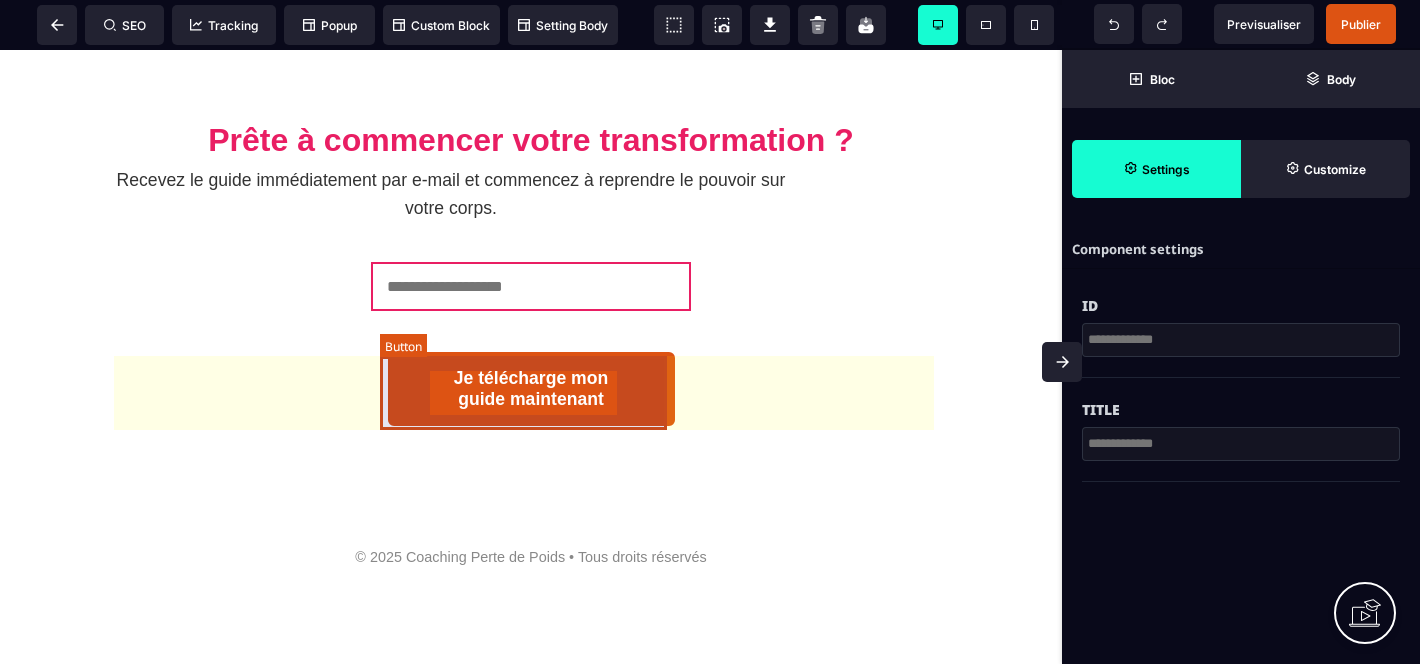 select on "***" 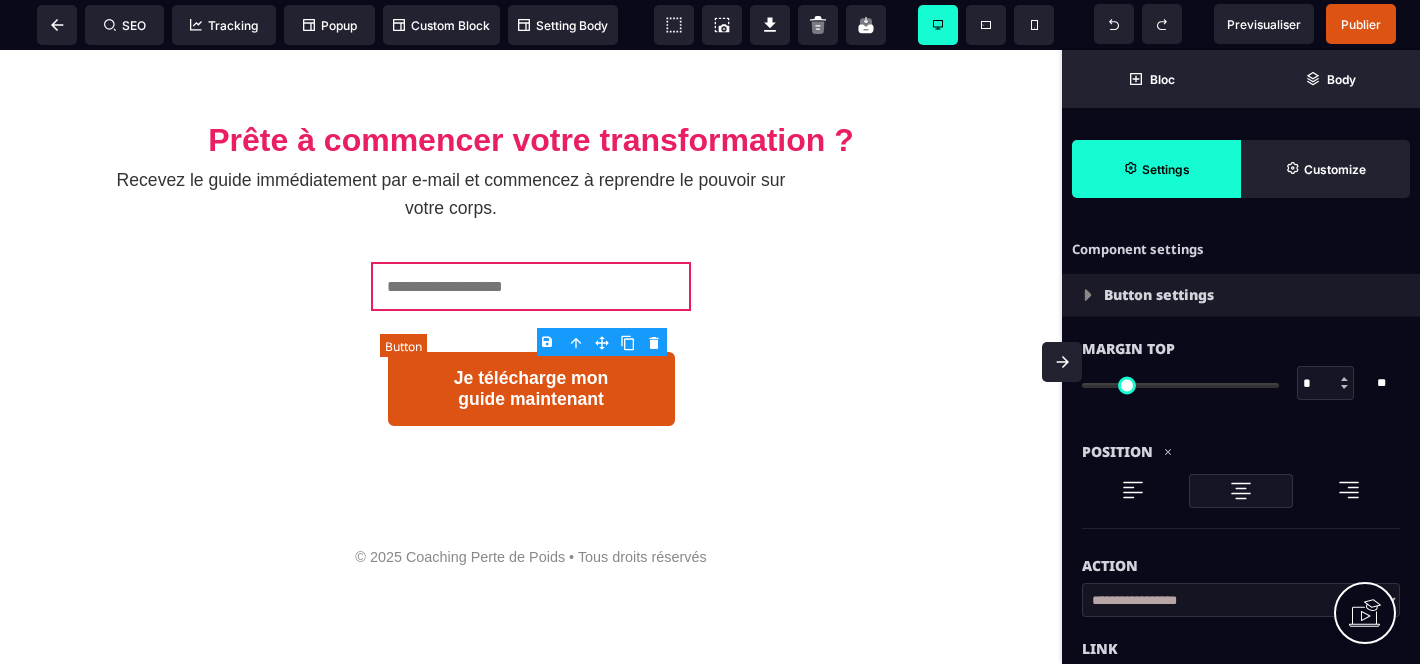 type 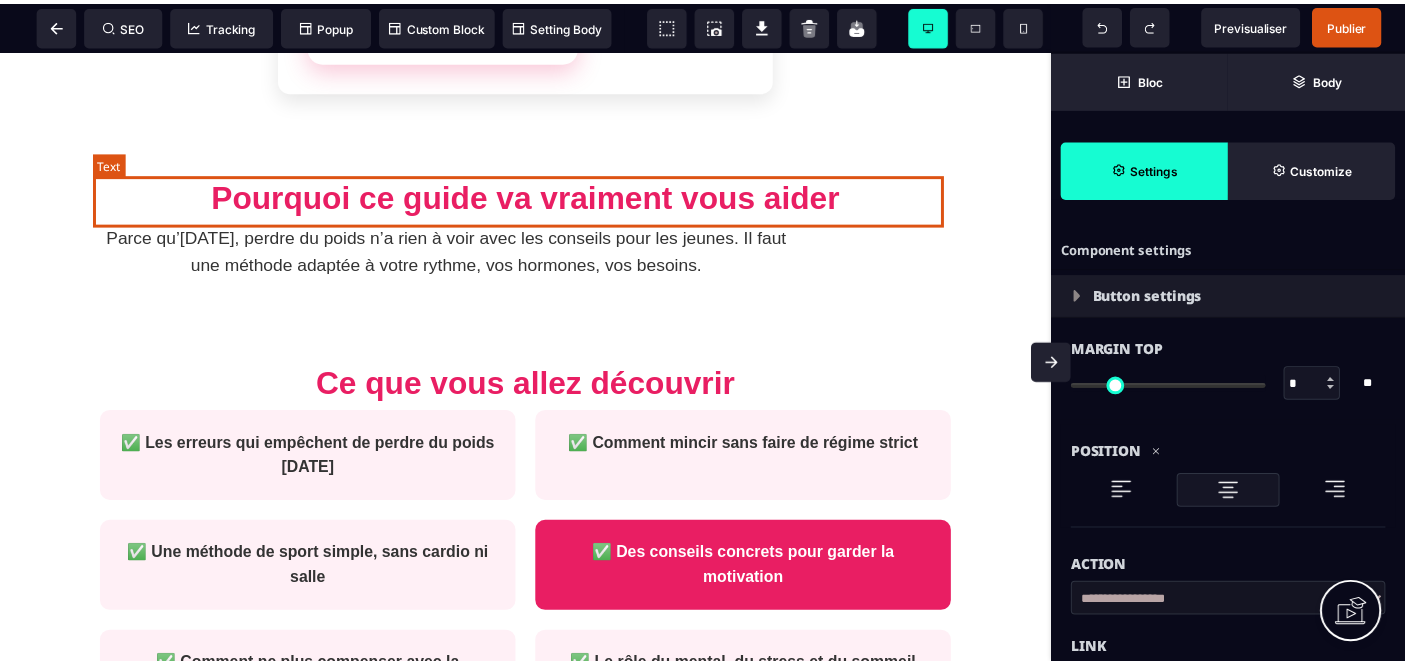 scroll, scrollTop: 588, scrollLeft: 0, axis: vertical 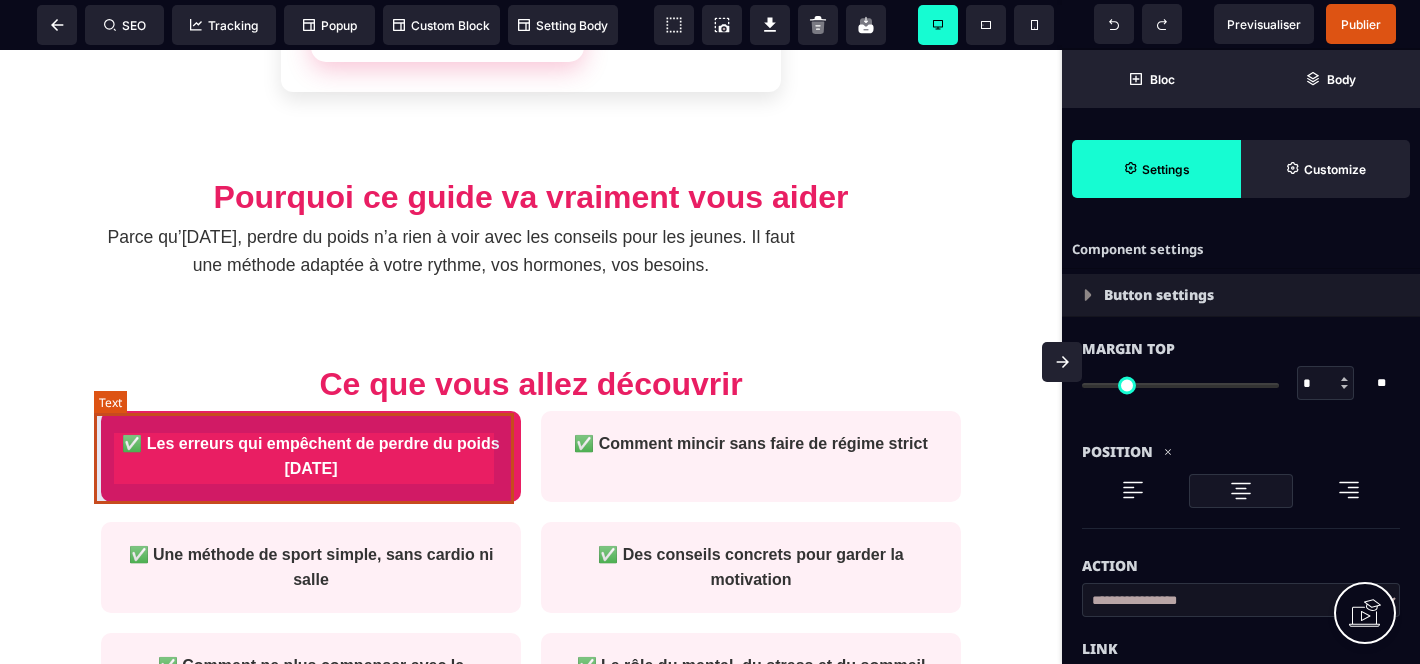 click on "✅ Les erreurs qui empêchent de perdre du poids [DATE]" at bounding box center (311, 456) 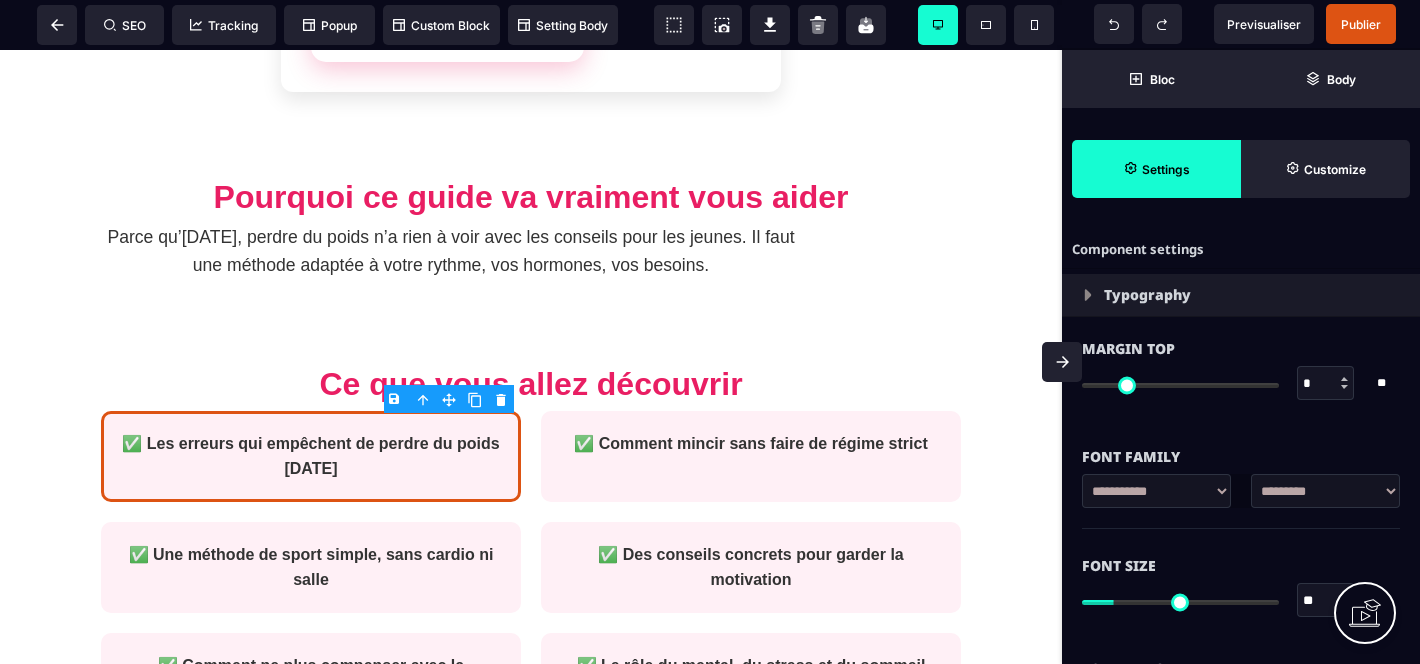 click on "B I U S
A *******
Text
SEO
Tracking
Popup
Custom Block
Setting Body
Bloc" at bounding box center [710, 332] 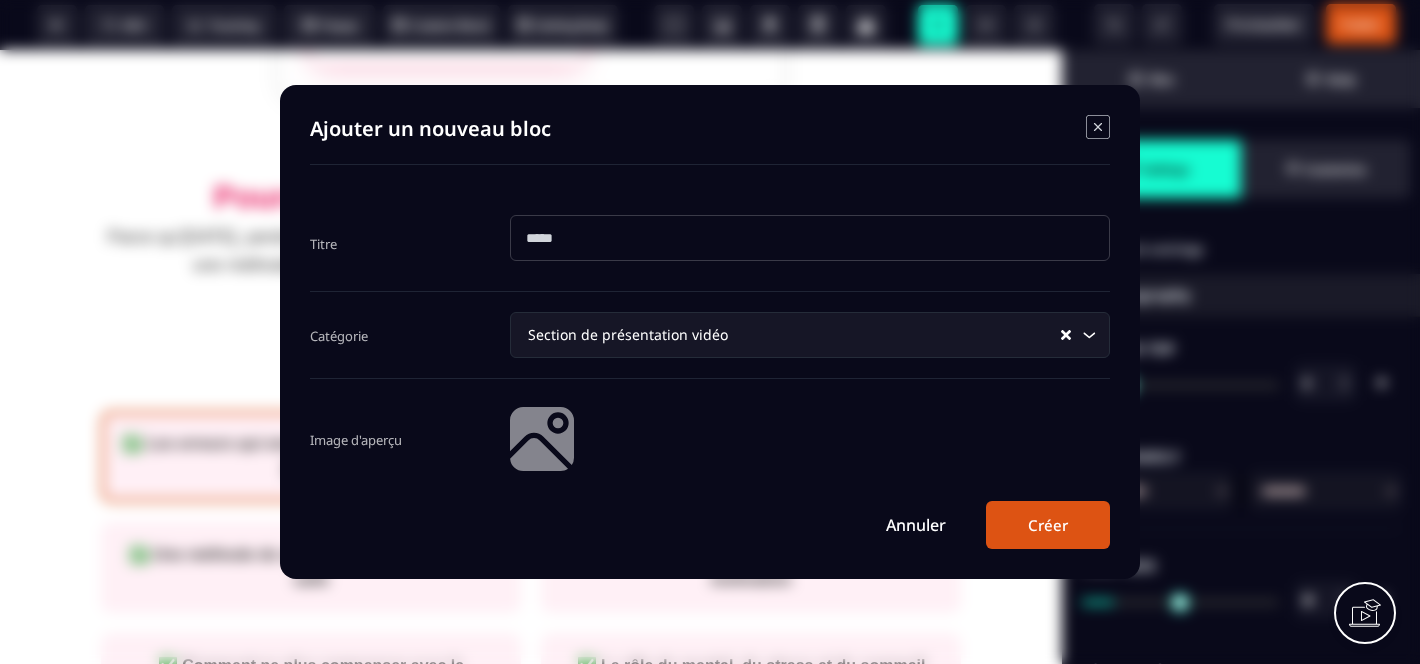 click at bounding box center [810, 238] 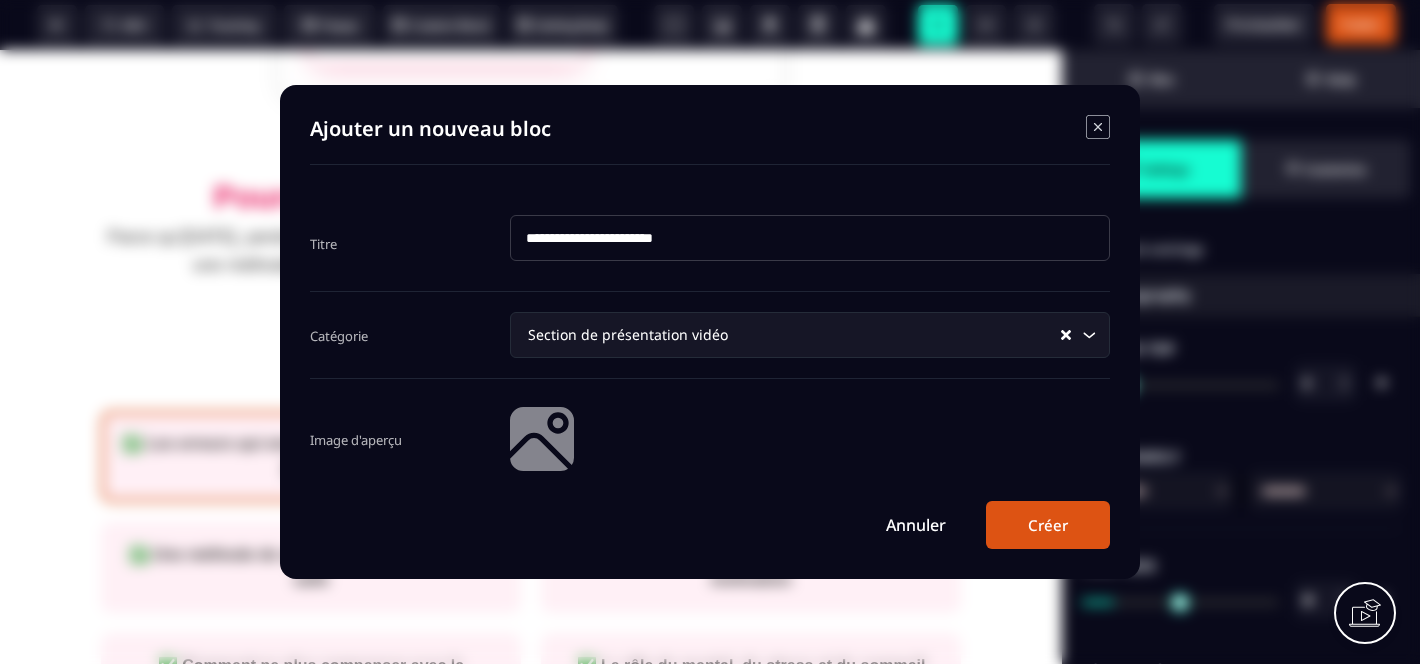 click on "Section de présentation vidéo" at bounding box center [791, 335] 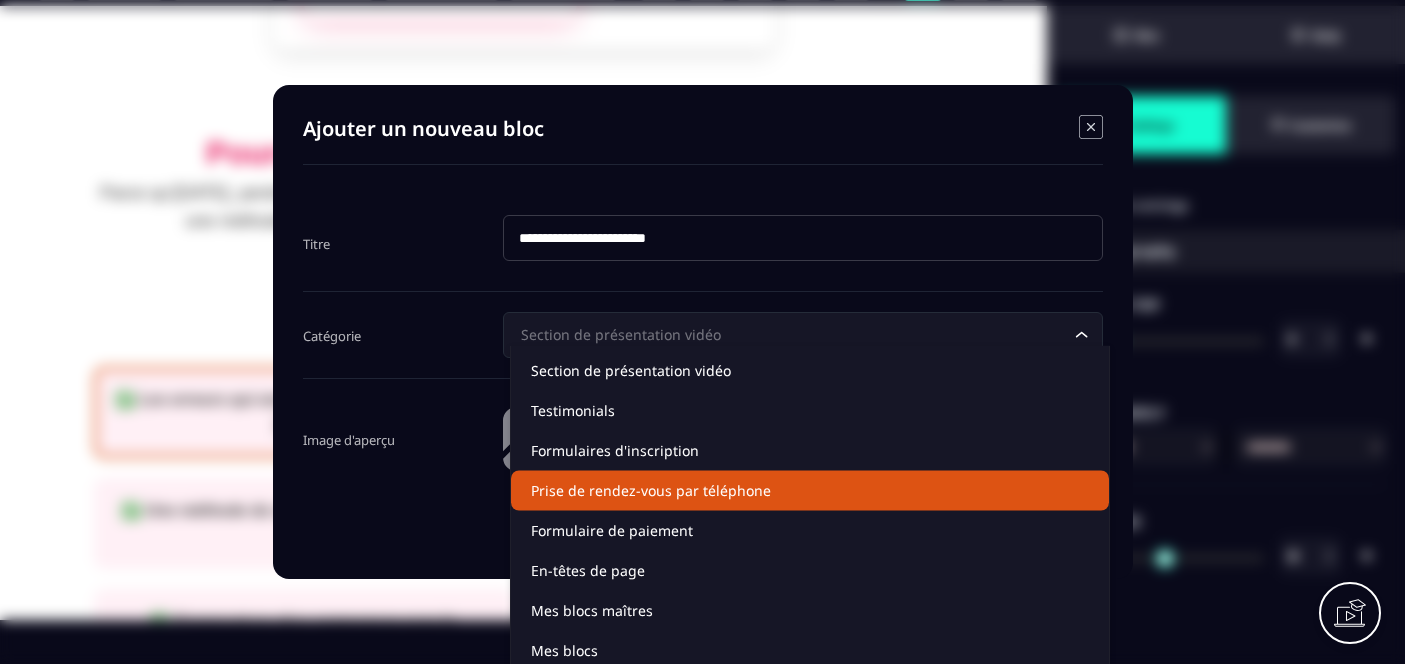 scroll, scrollTop: 44, scrollLeft: 0, axis: vertical 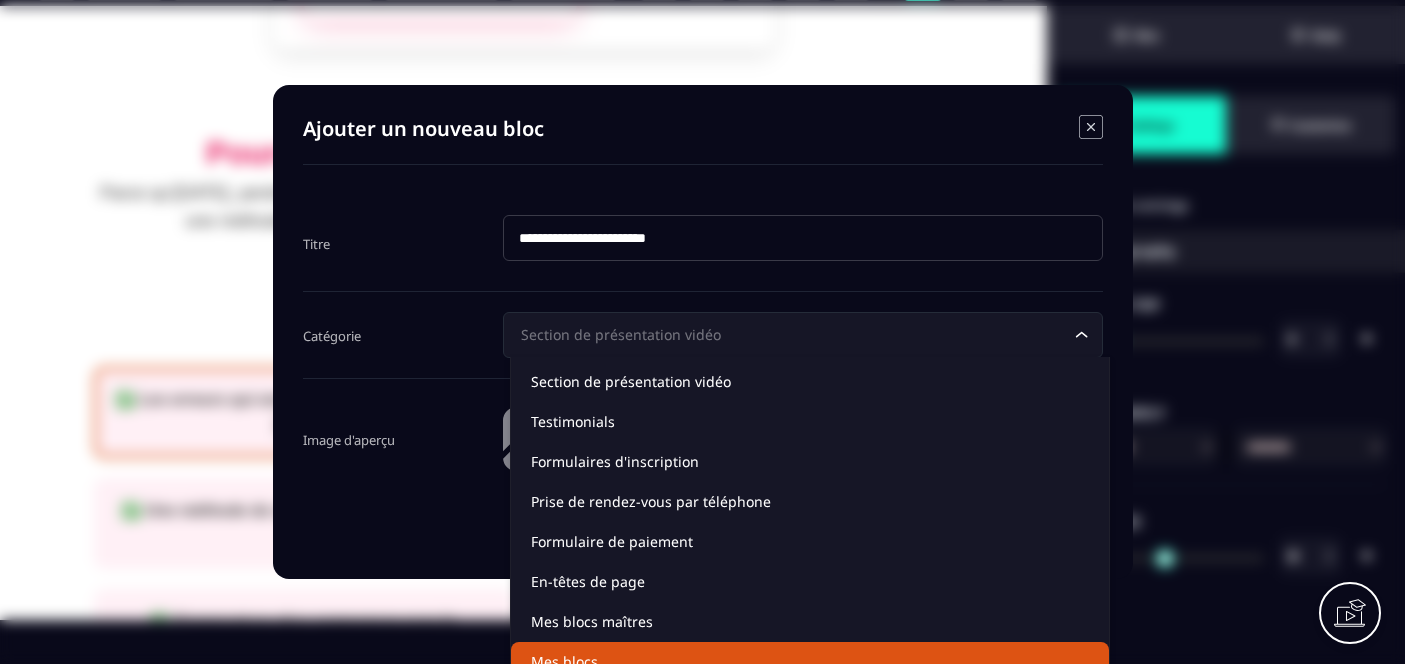 click on "Mes blocs" 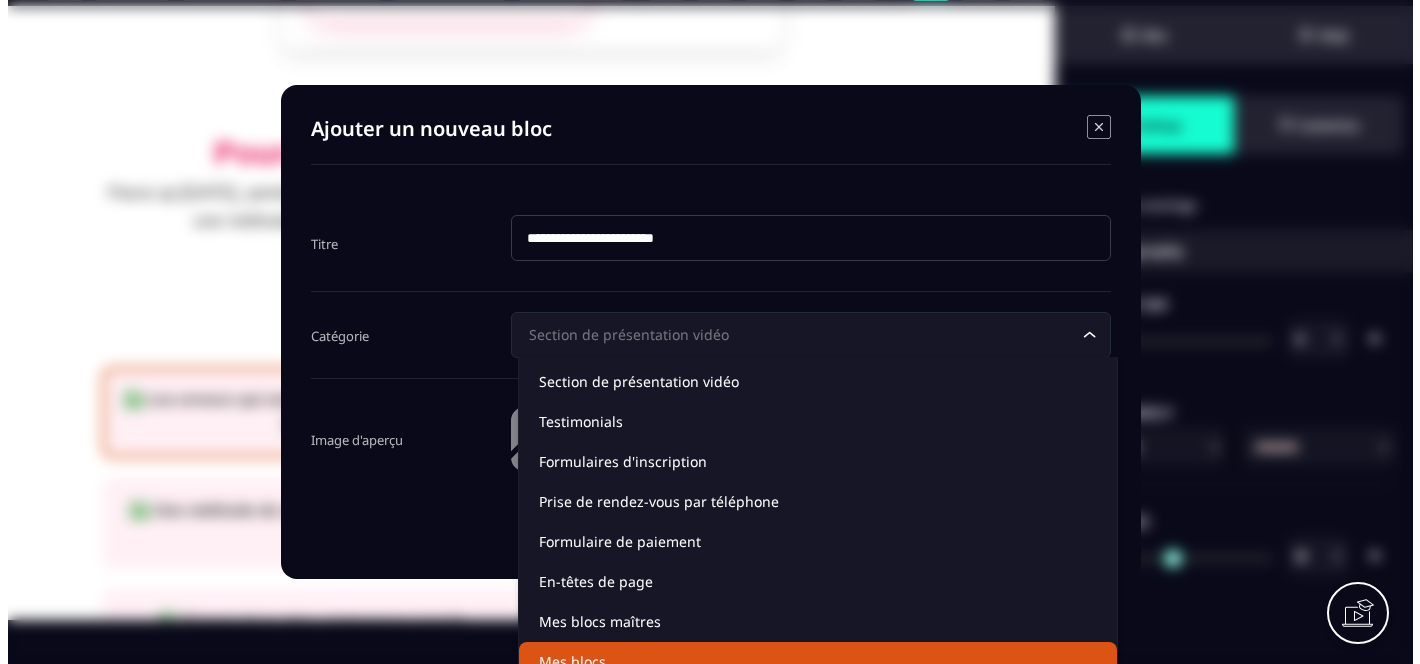 scroll, scrollTop: 0, scrollLeft: 0, axis: both 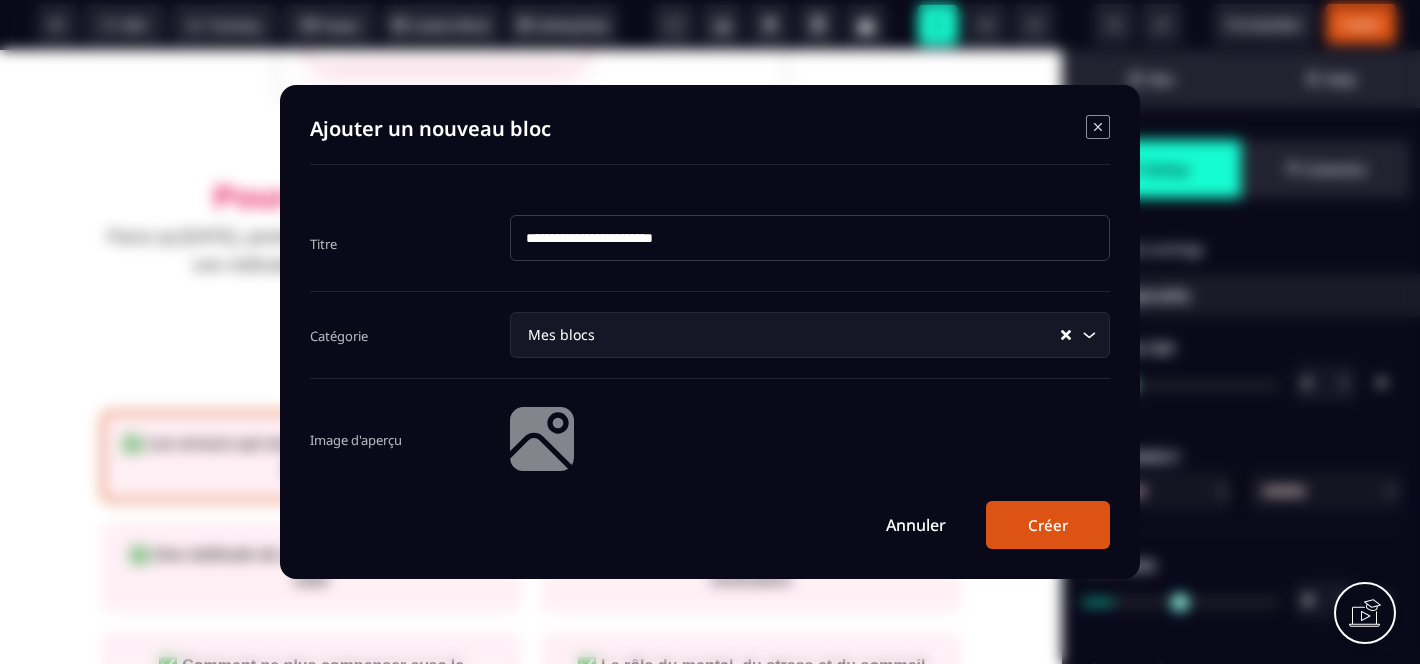click 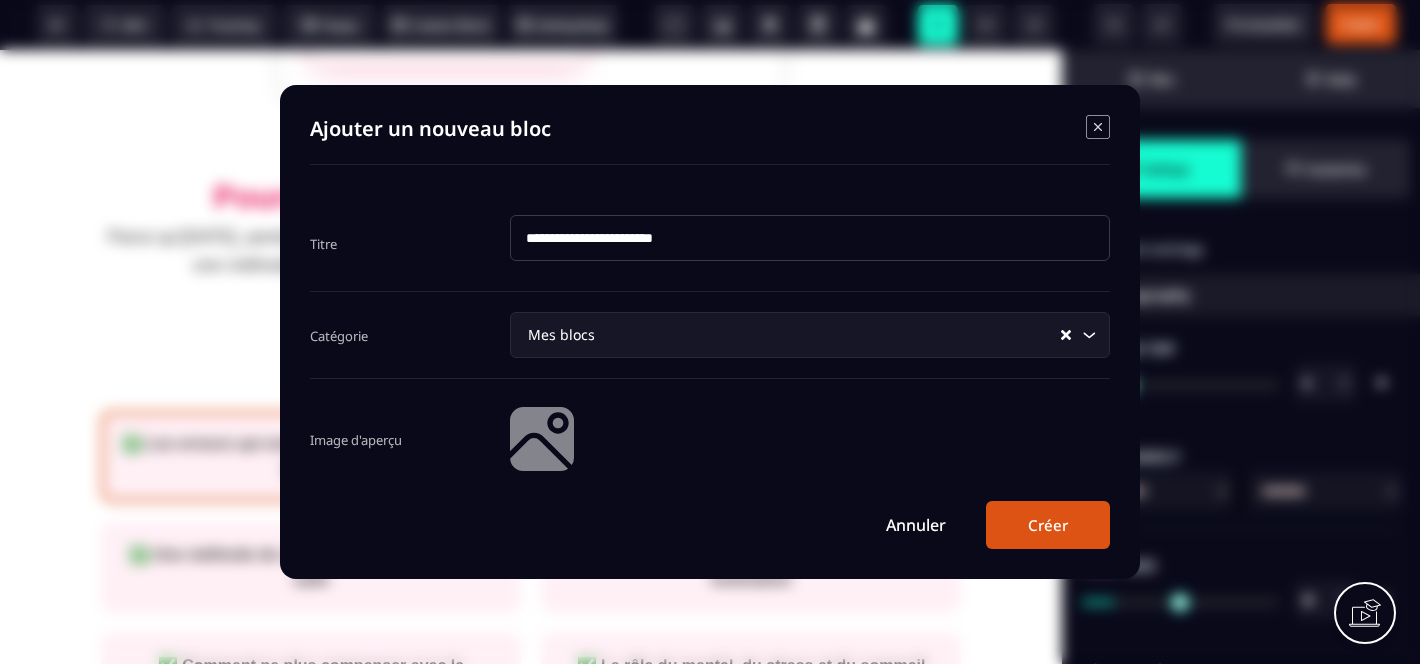 click on "Créer" at bounding box center (1048, 525) 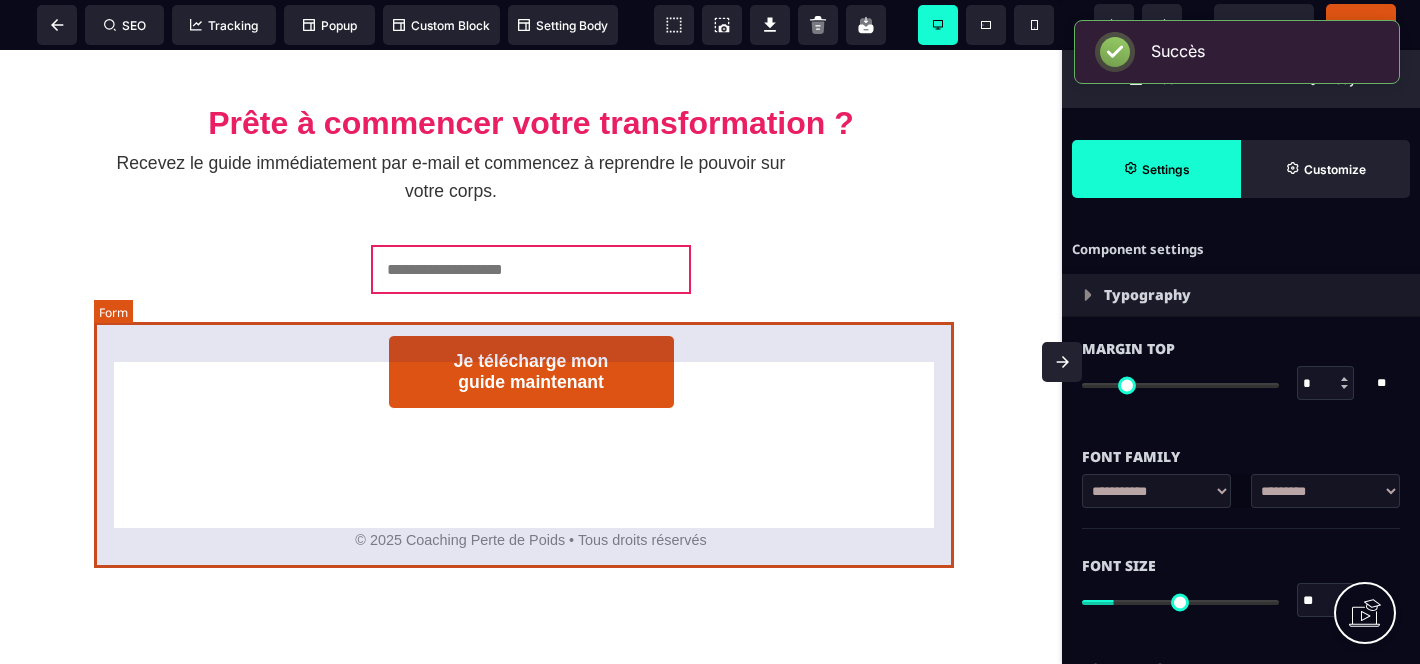 scroll, scrollTop: 1767, scrollLeft: 0, axis: vertical 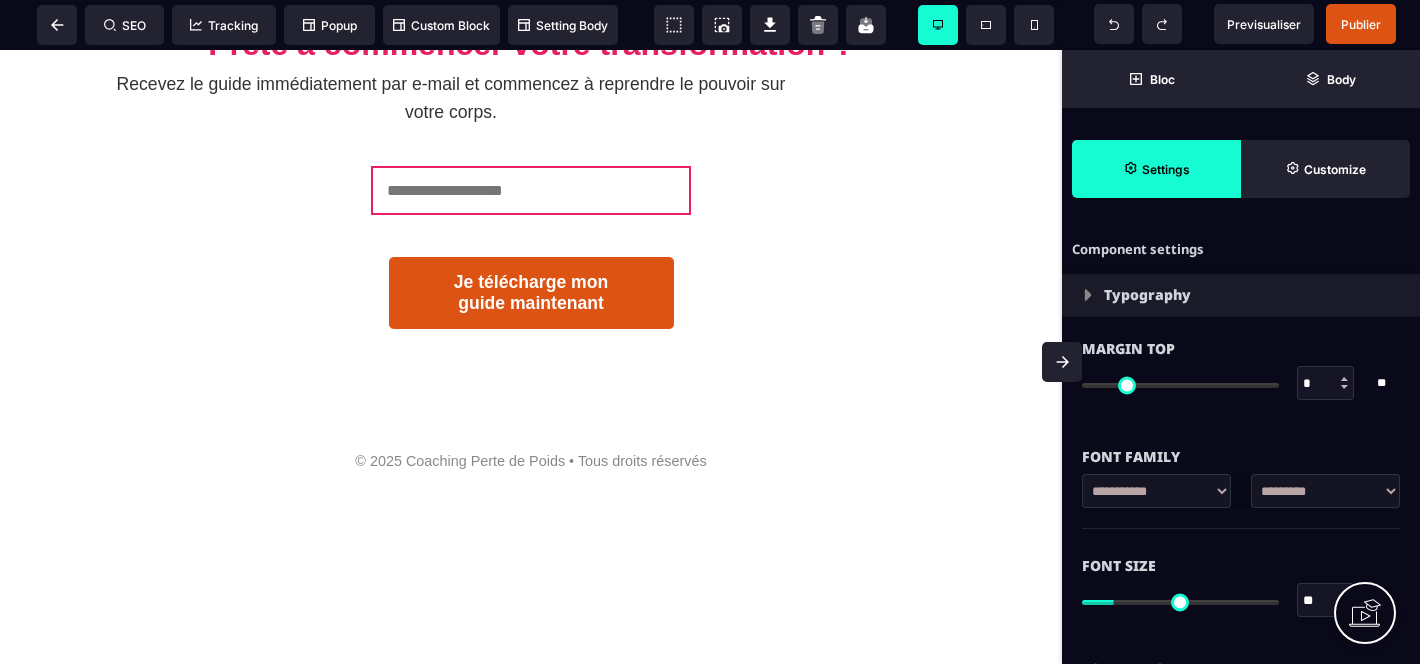click on "Vous êtes en version mobile. Les modifications ici n’affecterons pas la version desktop
Bloc
Body
Settings
Customize" at bounding box center (1241, 124) 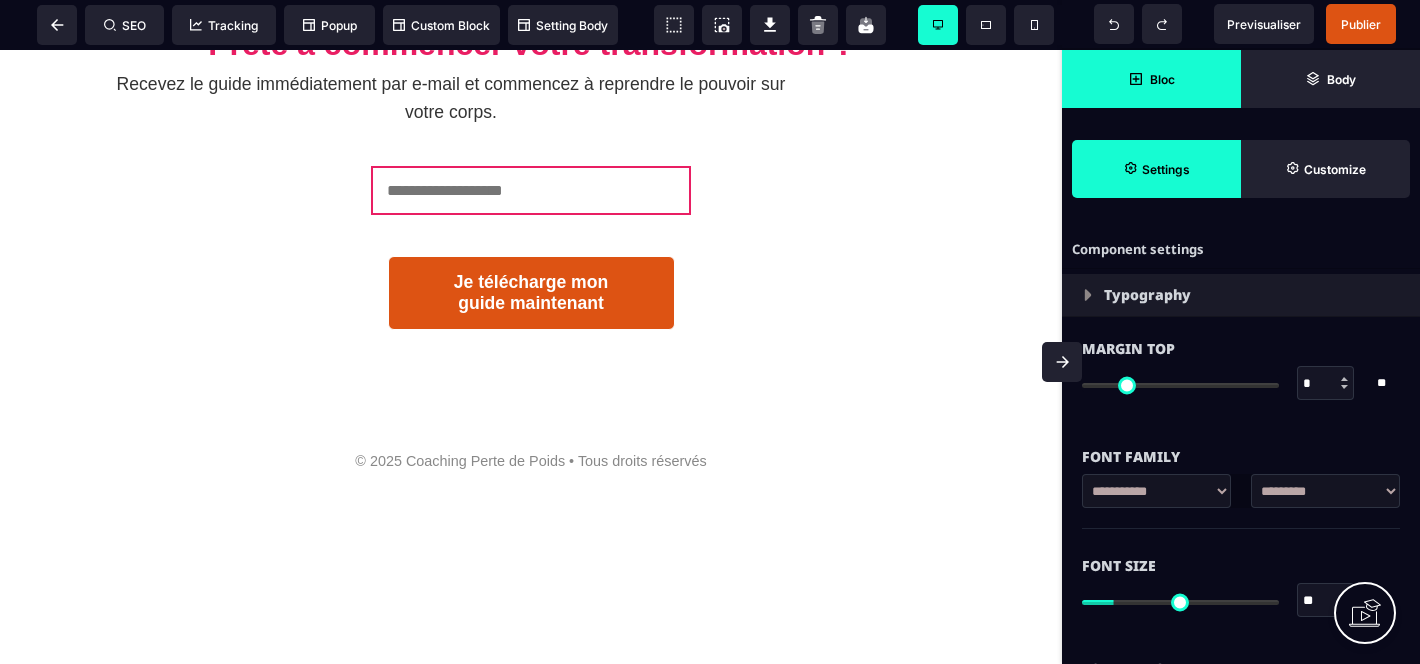 click on "Bloc" at bounding box center (1151, 79) 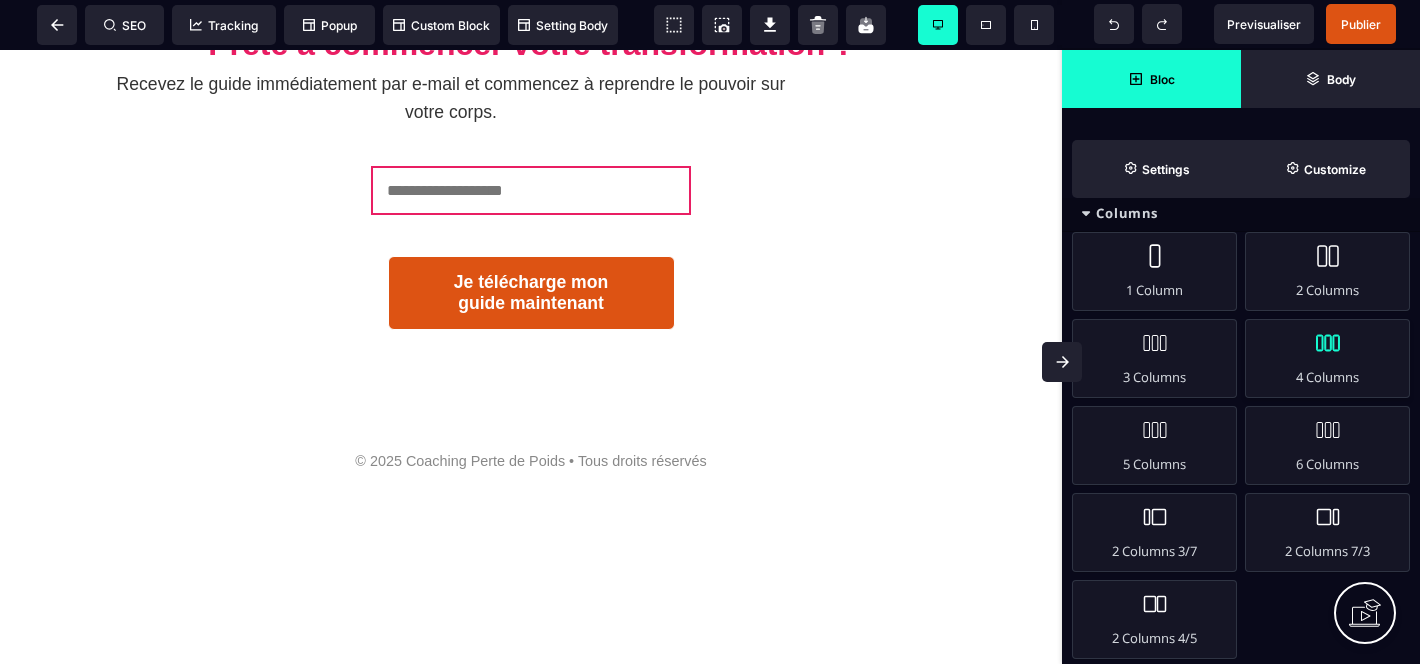 scroll, scrollTop: 240, scrollLeft: 0, axis: vertical 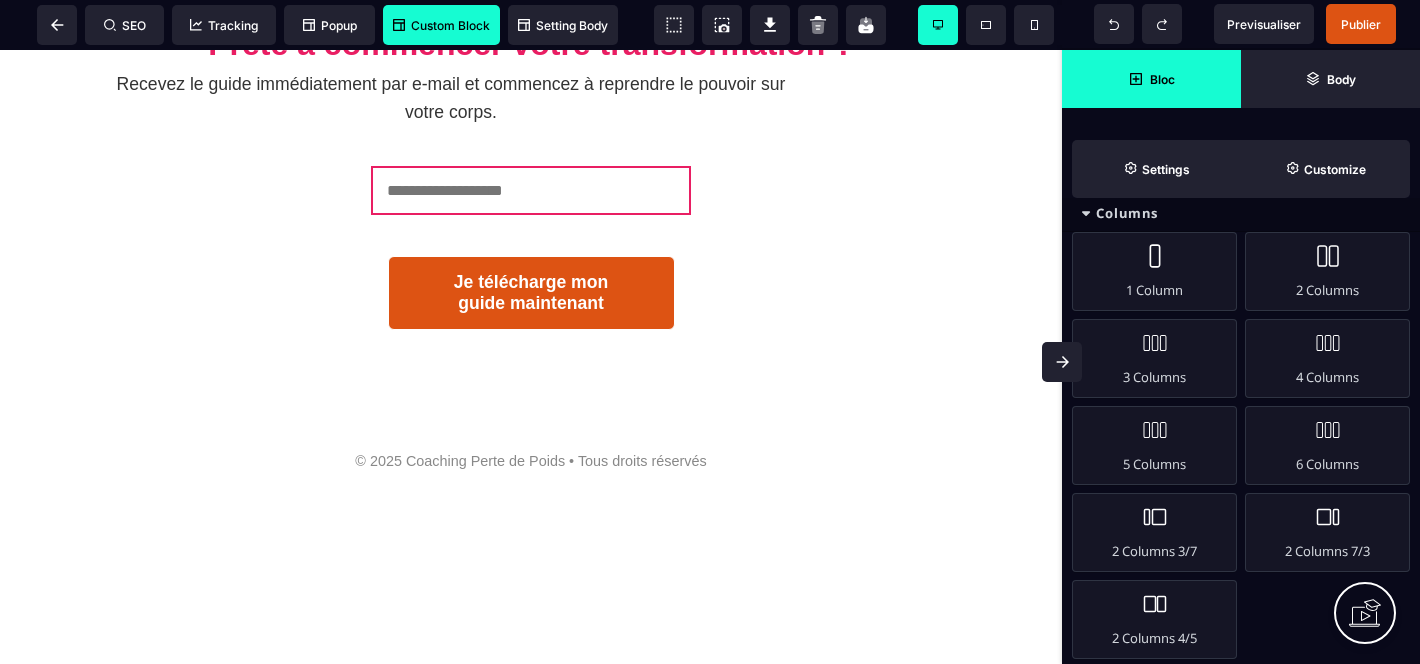 click on "Custom Block" at bounding box center (441, 25) 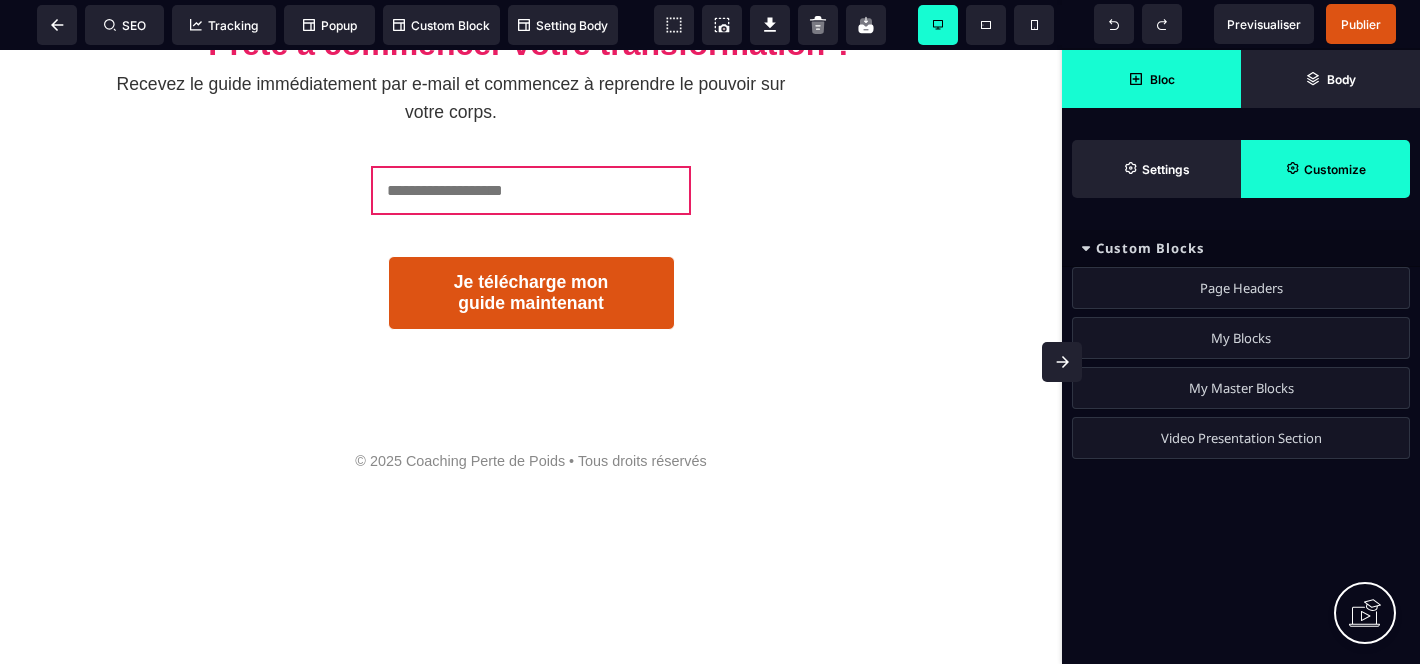 click on "Customize" at bounding box center [1325, 169] 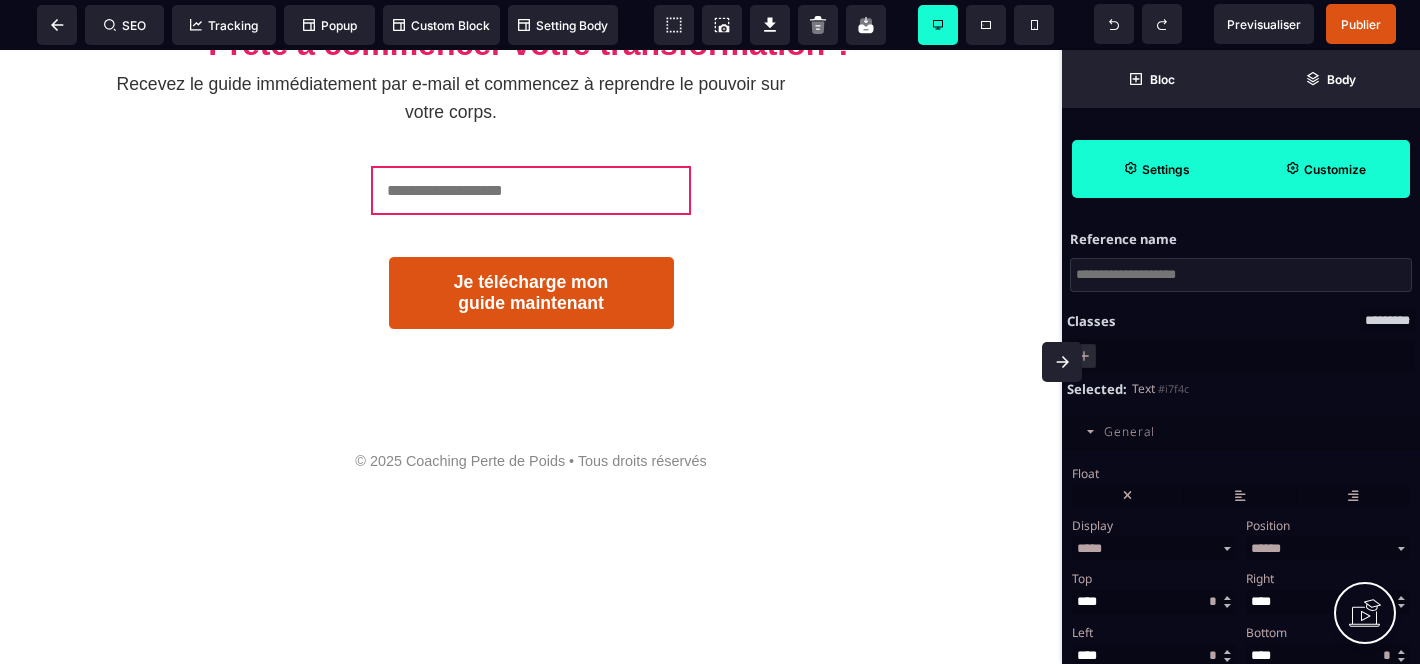 click on "Settings" at bounding box center (1166, 169) 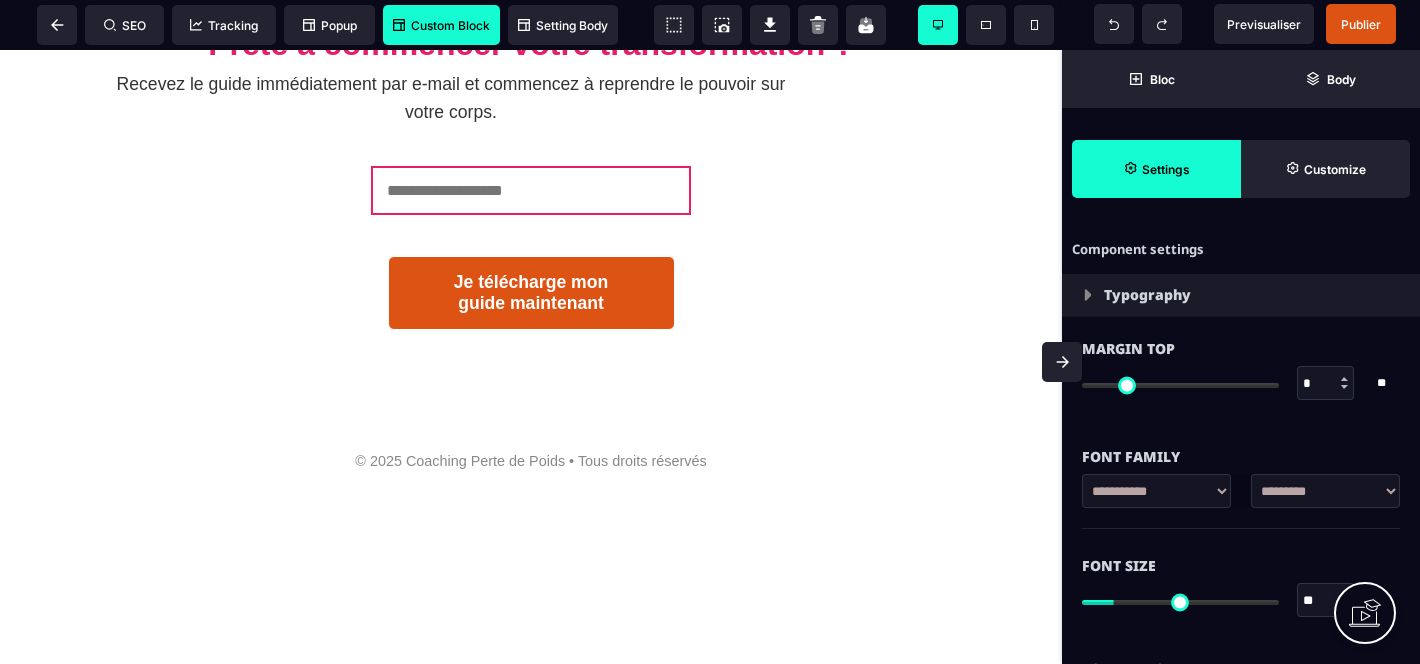 click on "Custom Block" at bounding box center [441, 25] 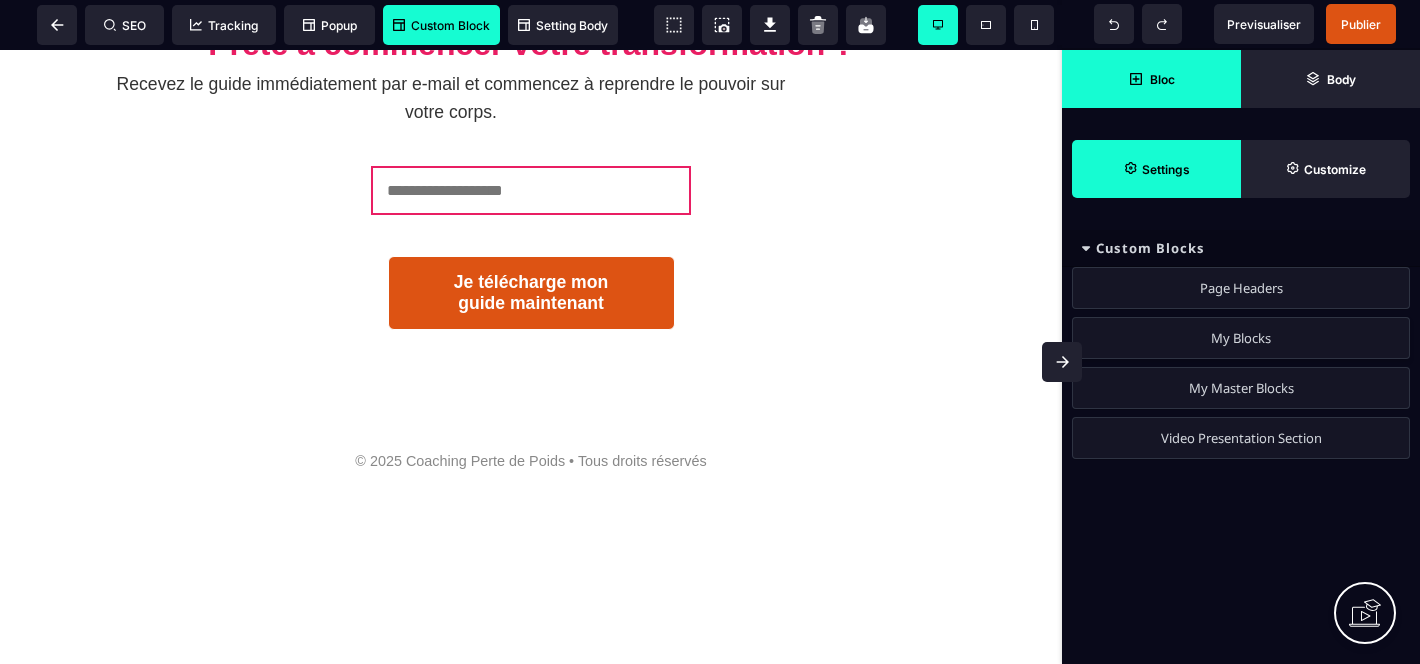 click on "My Blocks" at bounding box center [1241, 338] 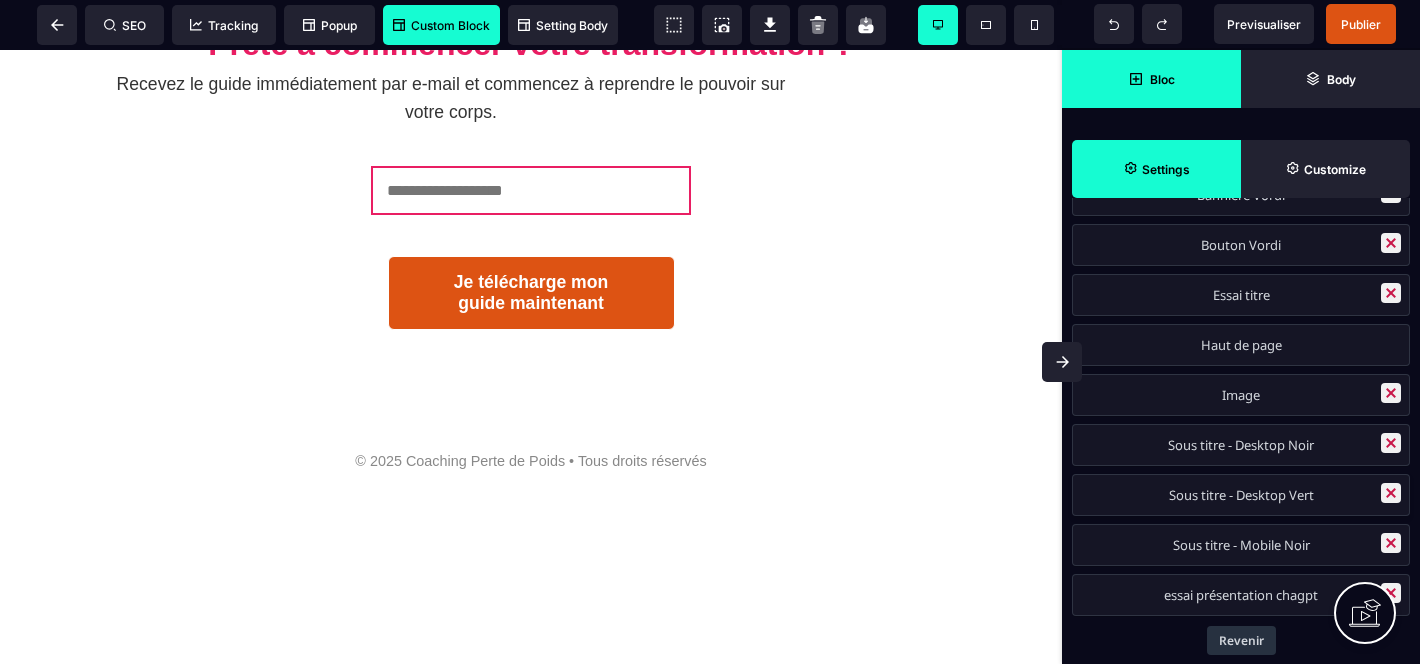 scroll, scrollTop: 93, scrollLeft: 0, axis: vertical 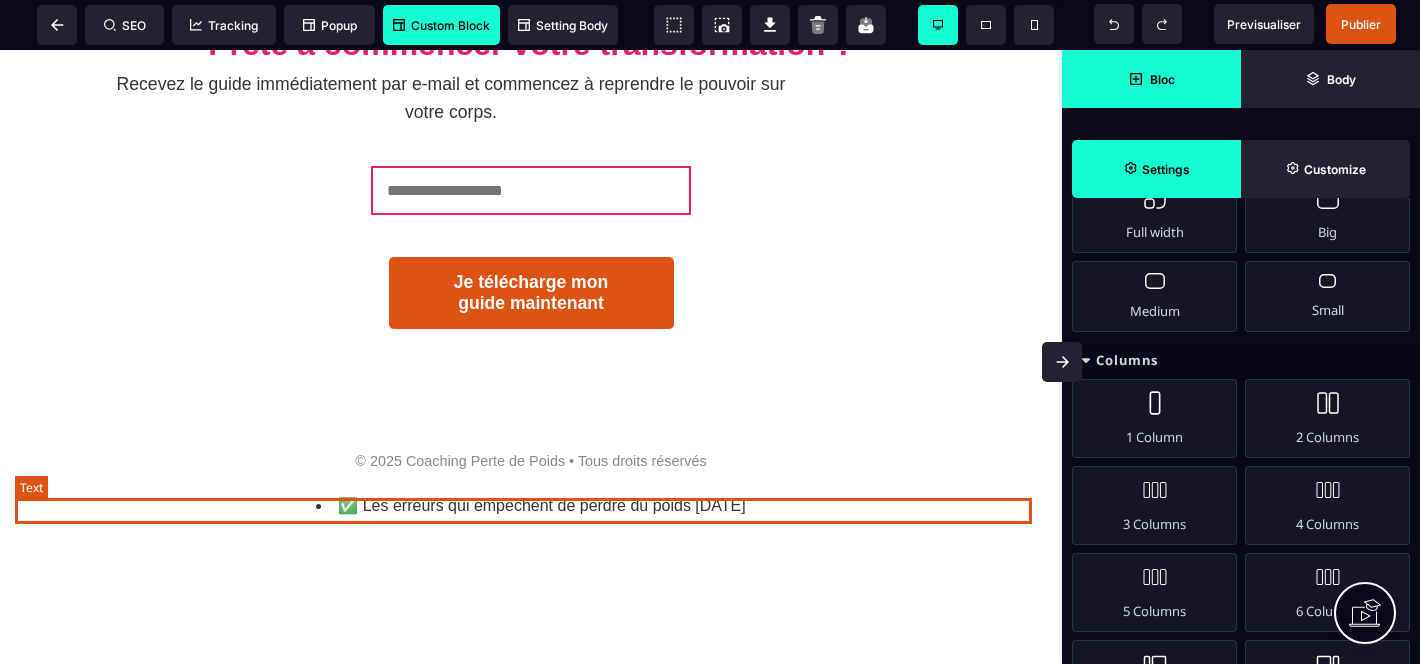click on "✅ Les erreurs qui empêchent de perdre du poids [DATE]" at bounding box center (531, 506) 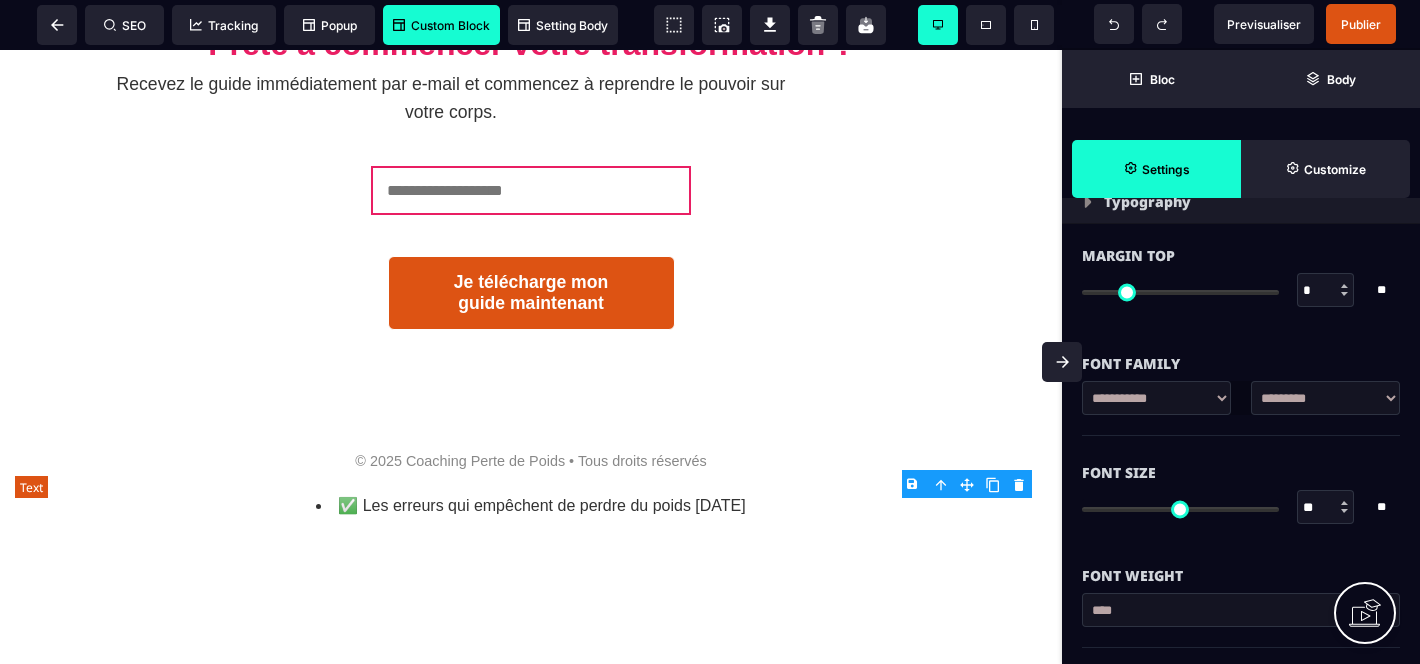 scroll, scrollTop: 0, scrollLeft: 0, axis: both 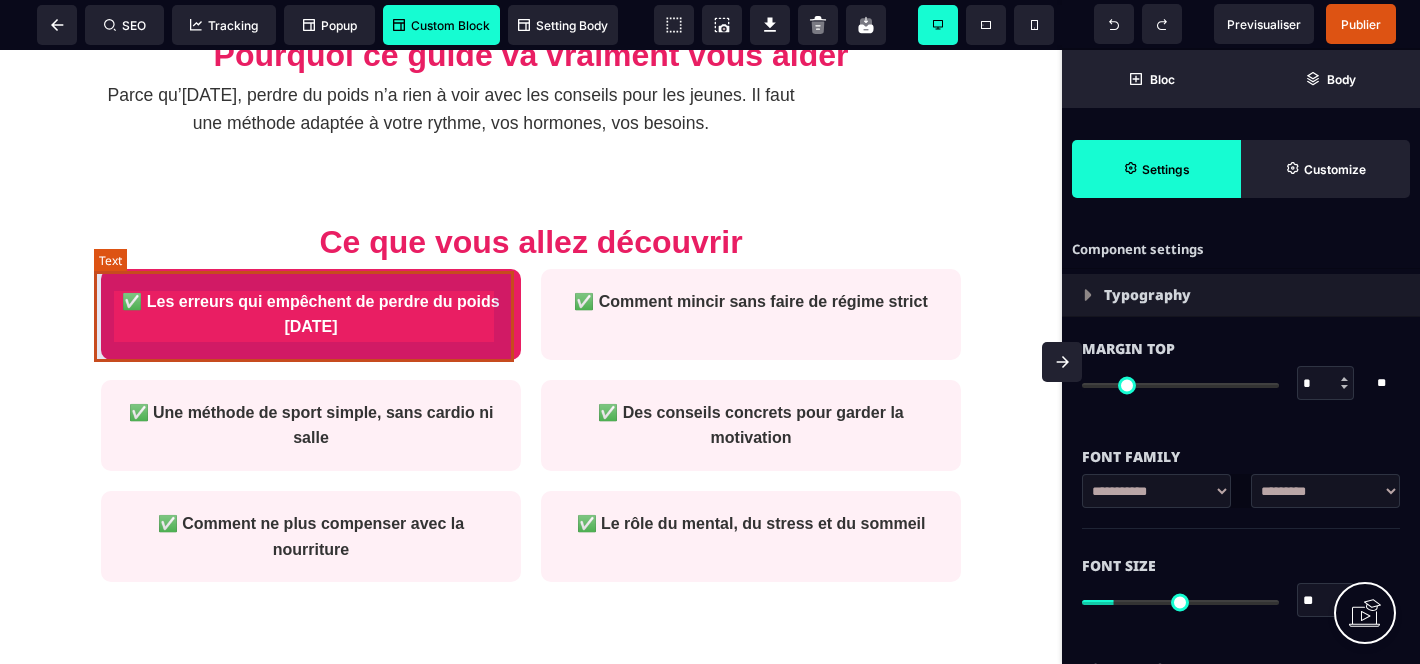 click on "✅ Les erreurs qui empêchent de perdre du poids [DATE]" at bounding box center (311, 314) 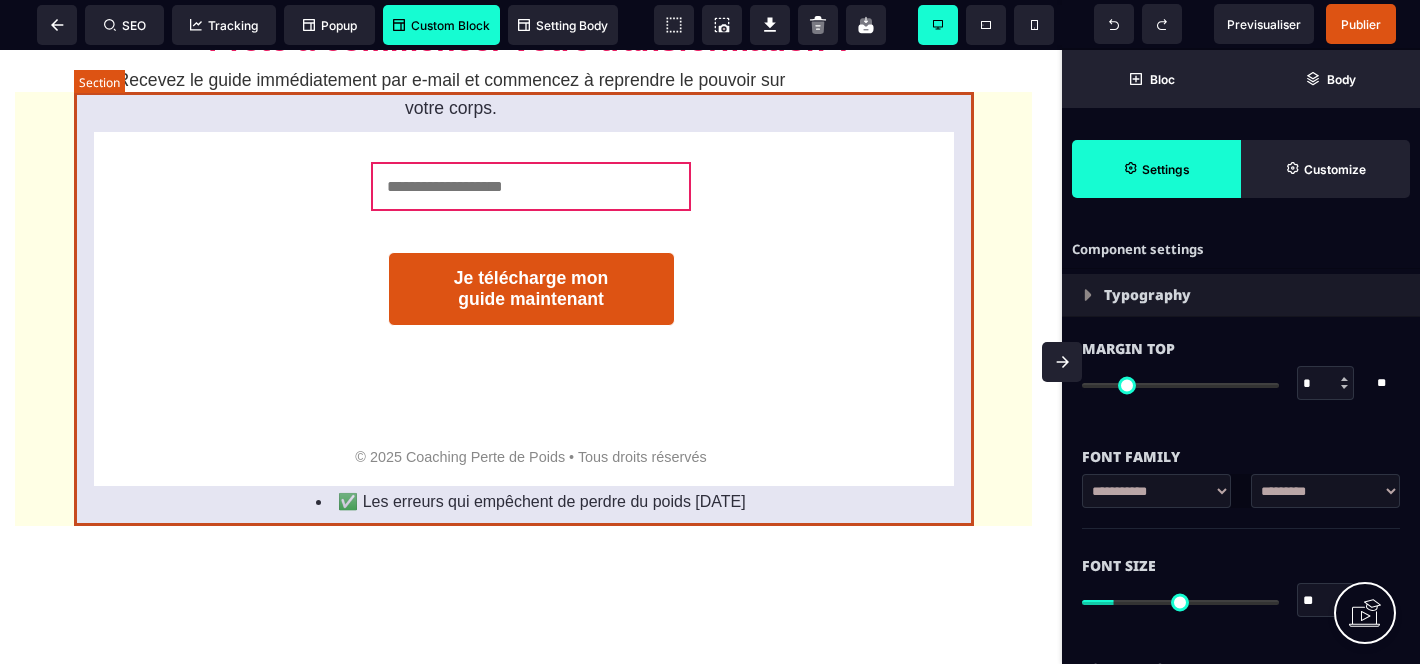 scroll, scrollTop: 1852, scrollLeft: 0, axis: vertical 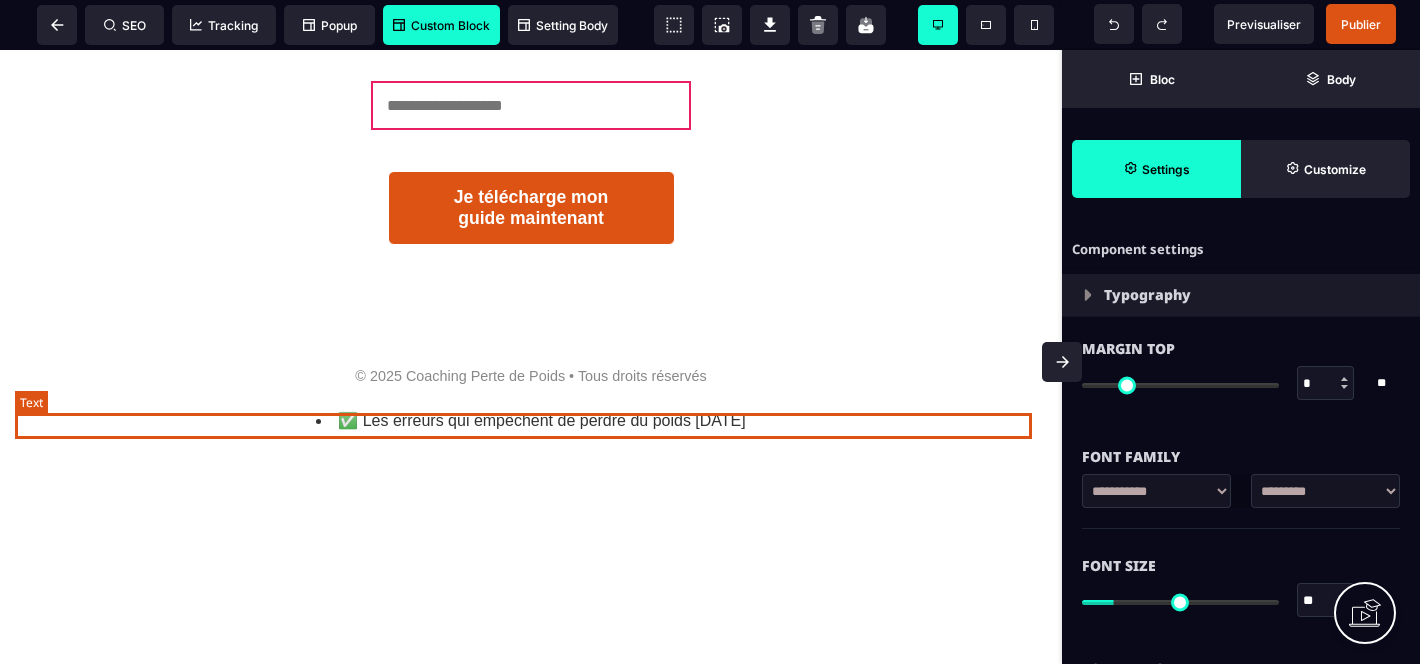 click on "✅ Les erreurs qui empêchent de perdre du poids [DATE]" at bounding box center (531, 421) 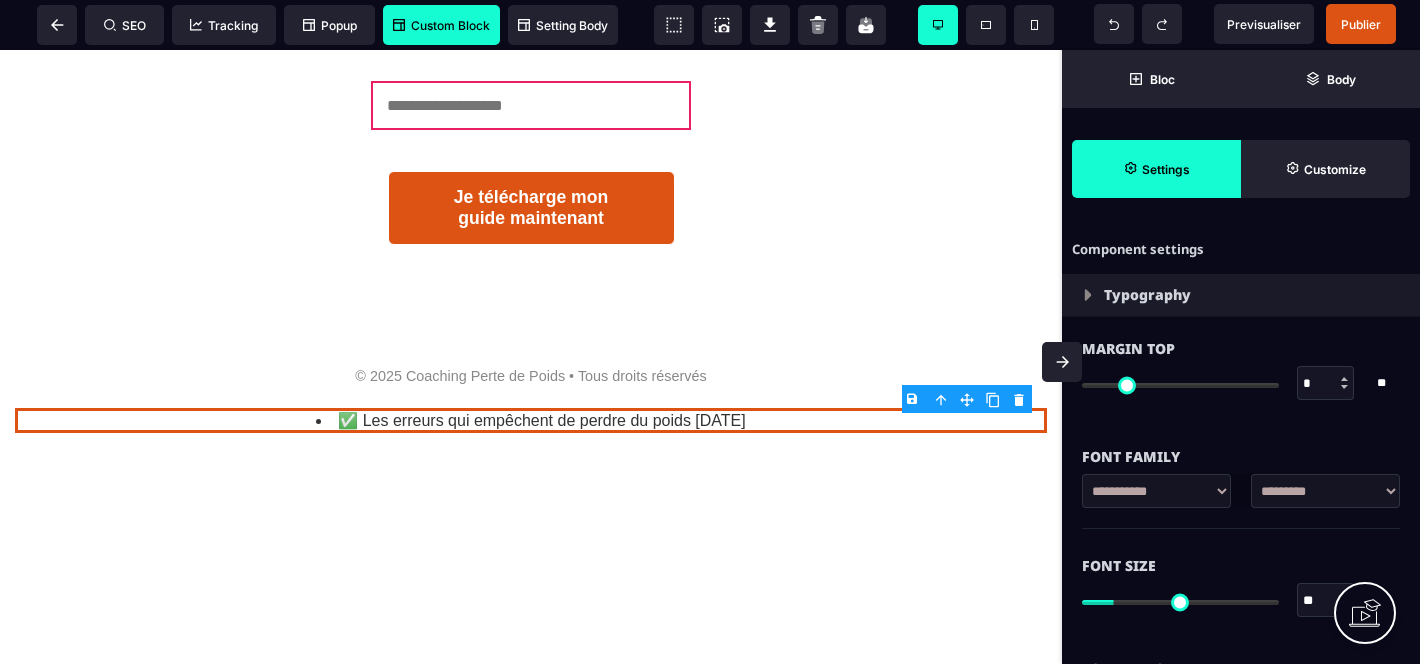 click on "B I U S
A *******
Text
SEO
Tracking
Popup
Custom Block
Setting Body
Bloc" at bounding box center [710, 332] 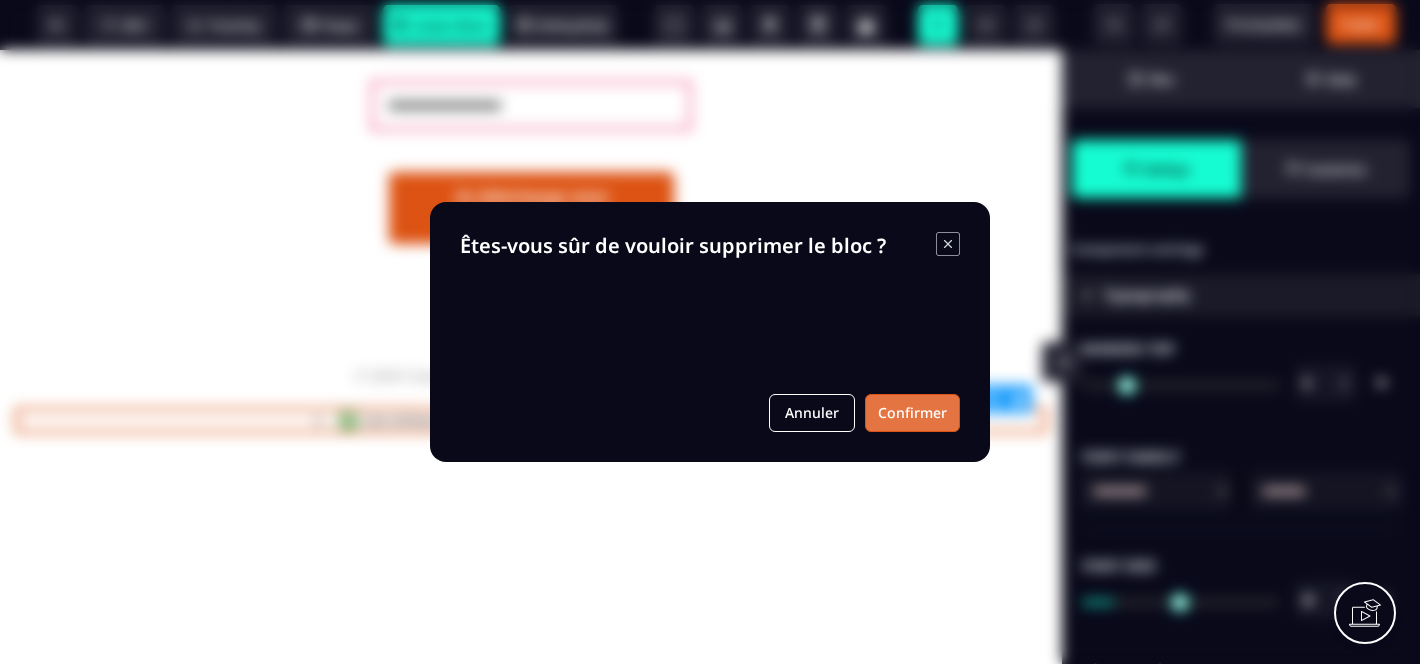 click on "Confirmer" at bounding box center (912, 413) 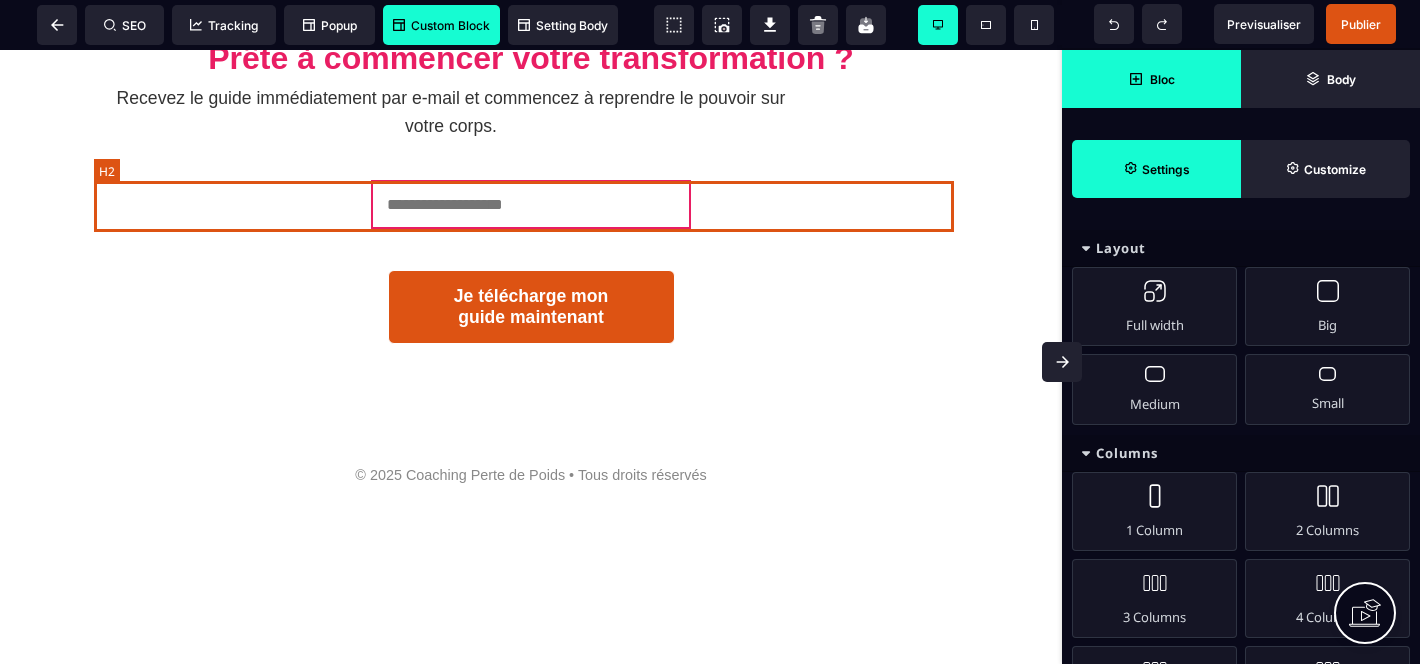scroll, scrollTop: 1551, scrollLeft: 0, axis: vertical 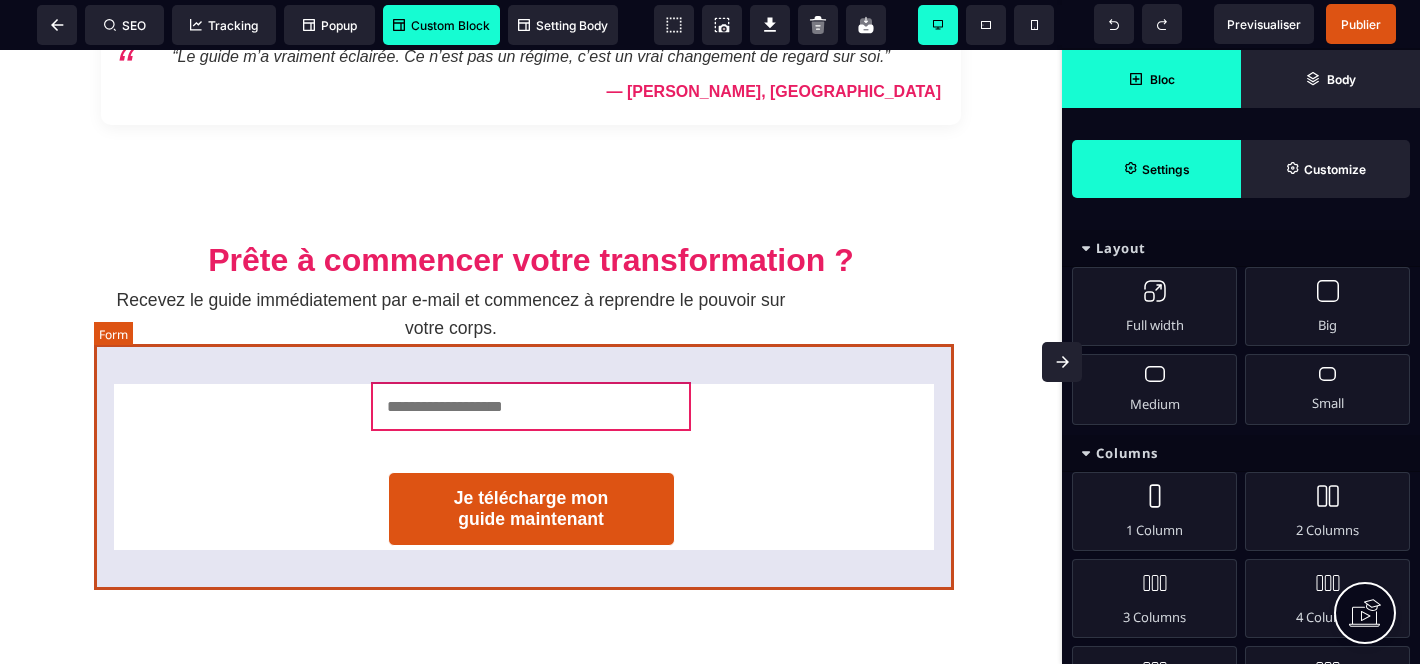 click on "Je télécharge mon guide maintenant" at bounding box center (531, 464) 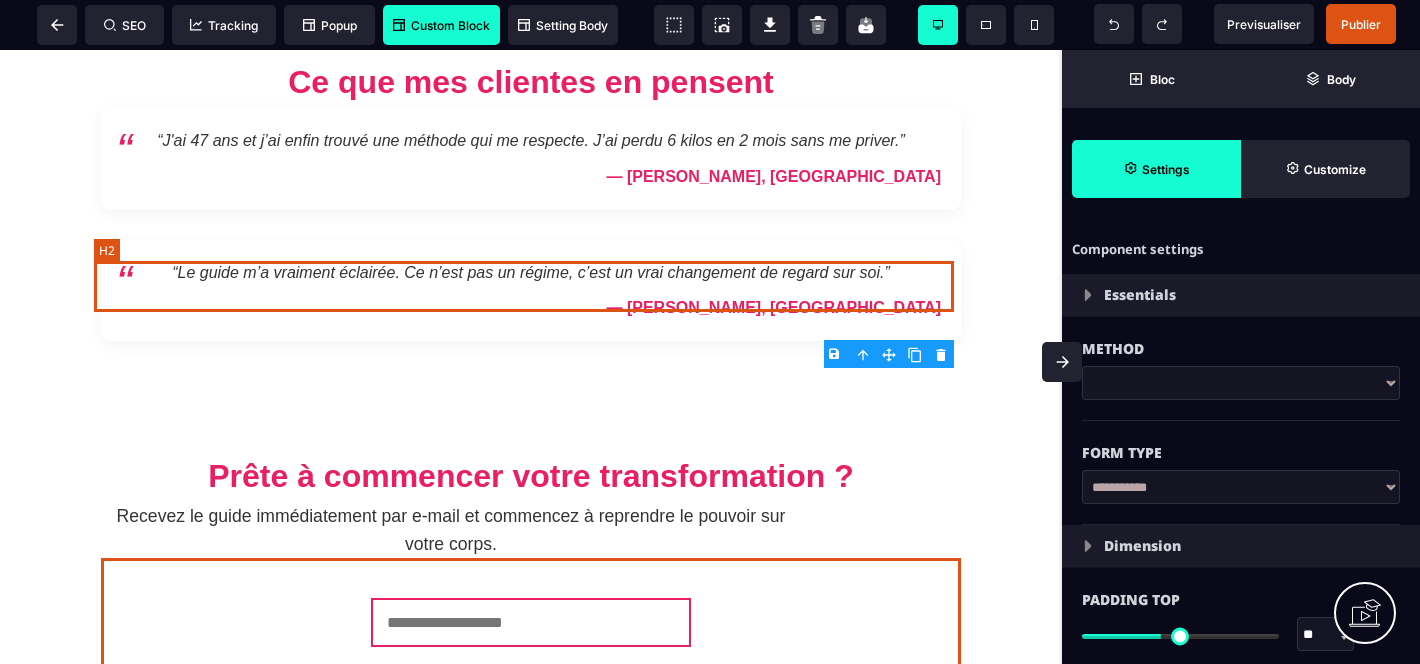 scroll, scrollTop: 1641, scrollLeft: 0, axis: vertical 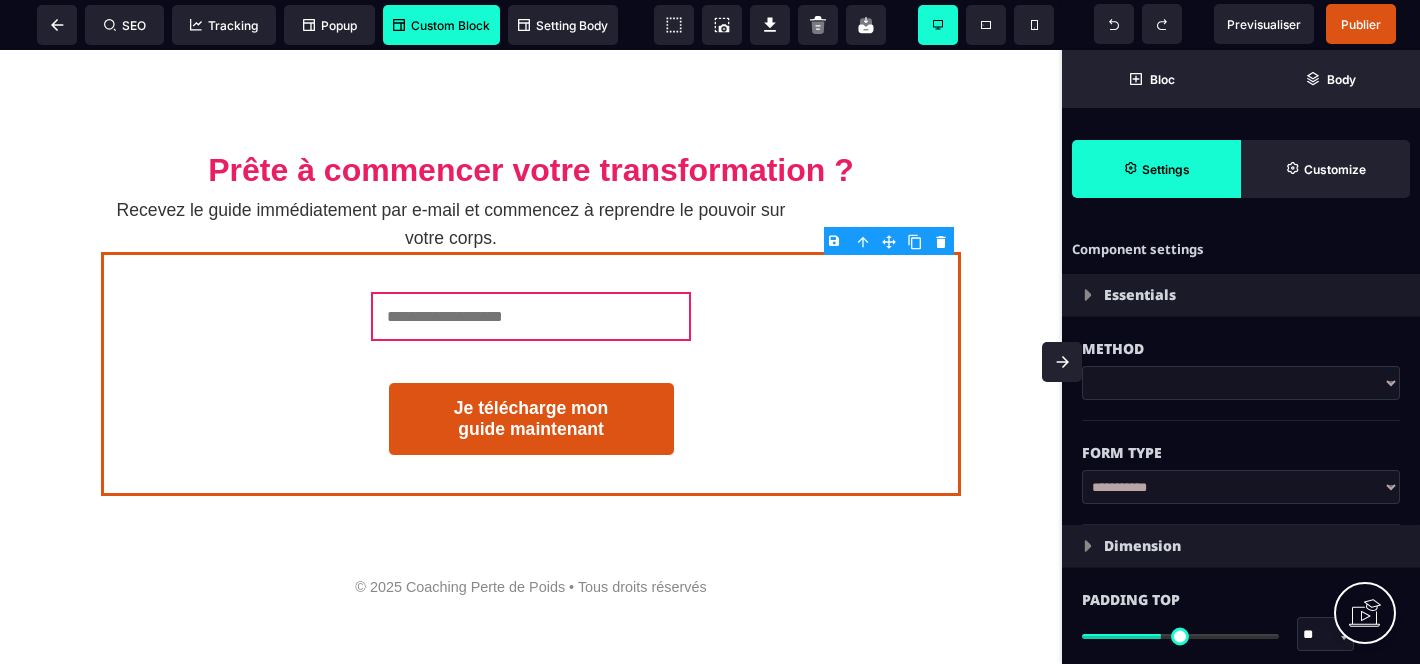 click on "Custom Block" at bounding box center (441, 25) 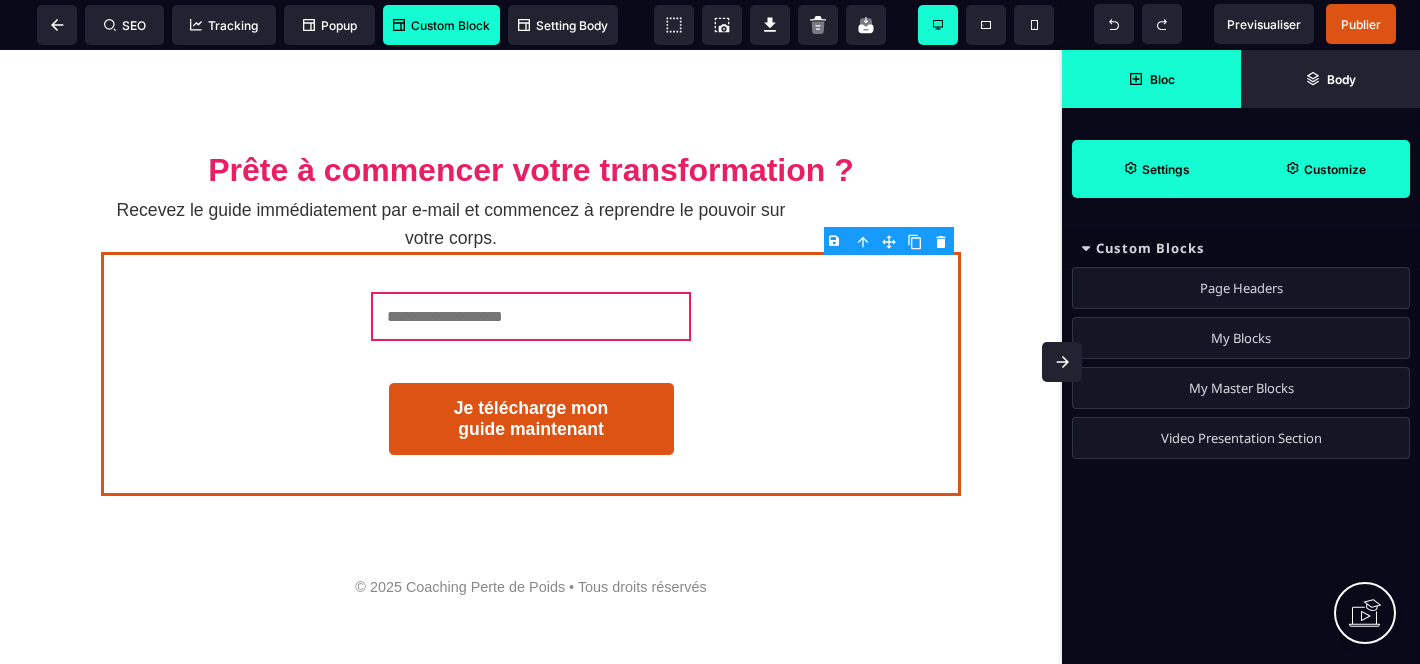 click 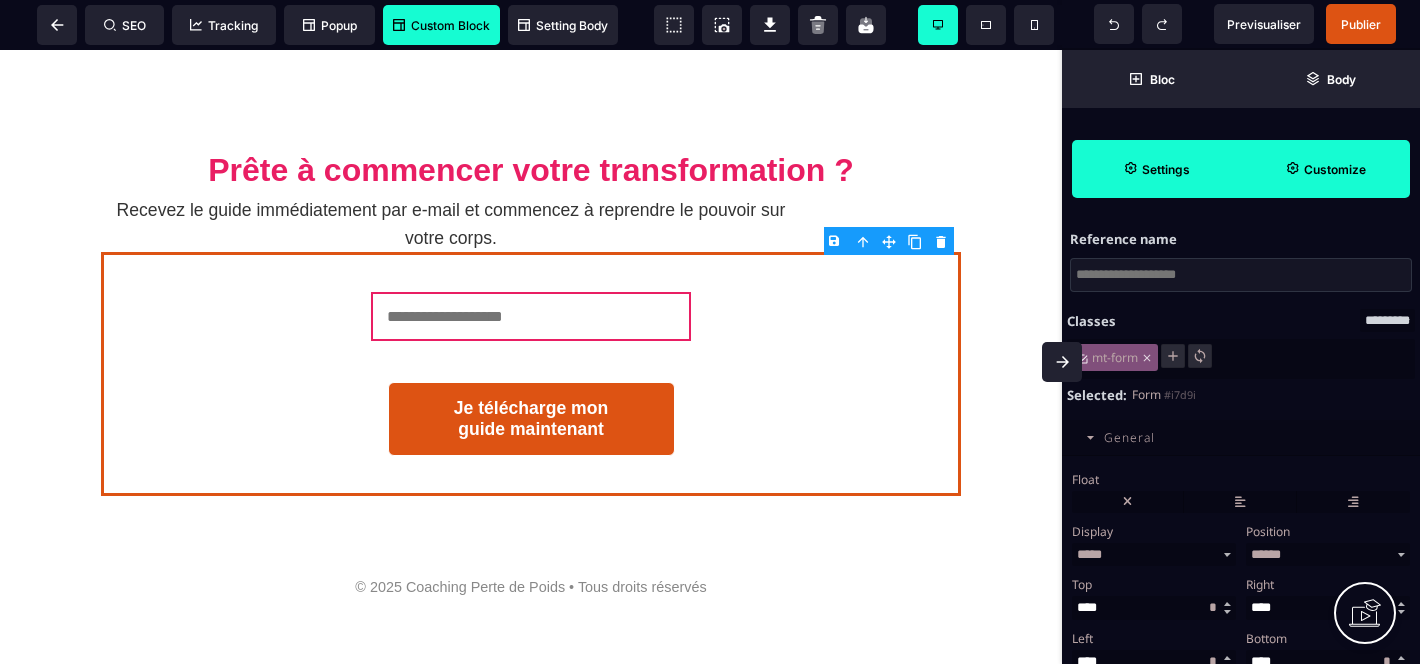 click on "Settings" at bounding box center [1156, 169] 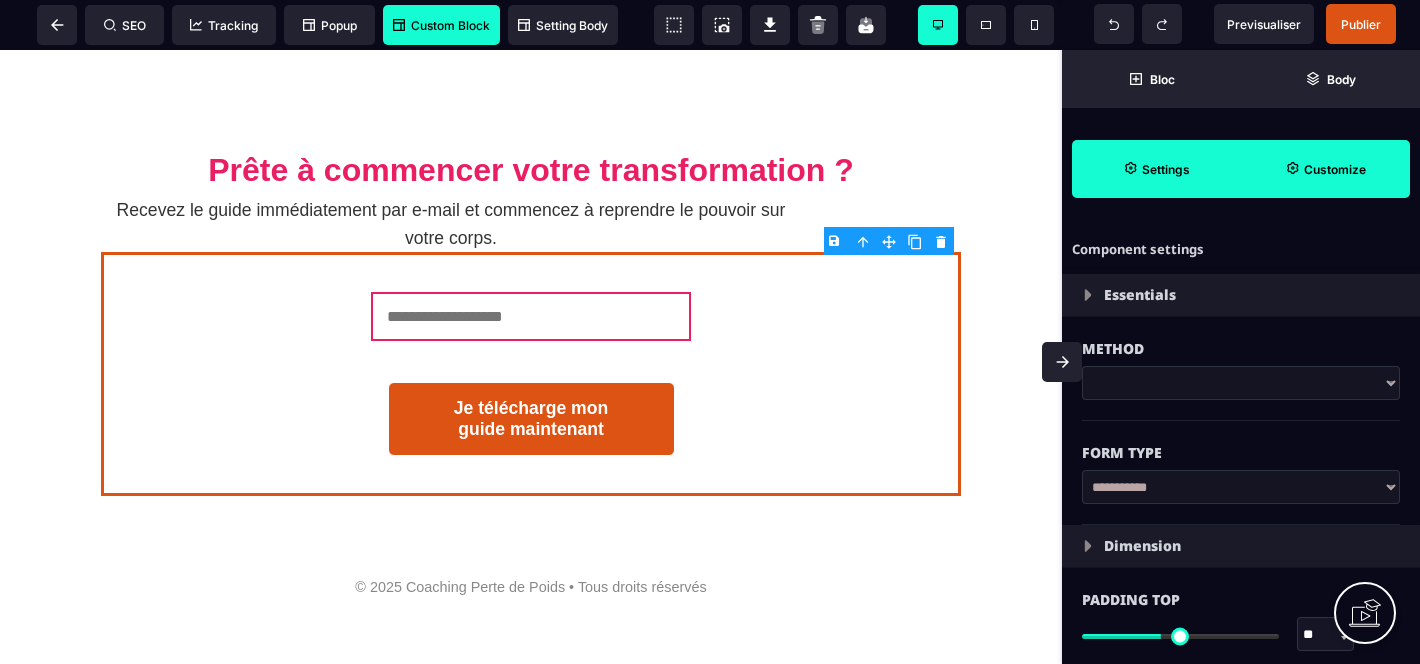 click on "Custom Block" at bounding box center (441, 25) 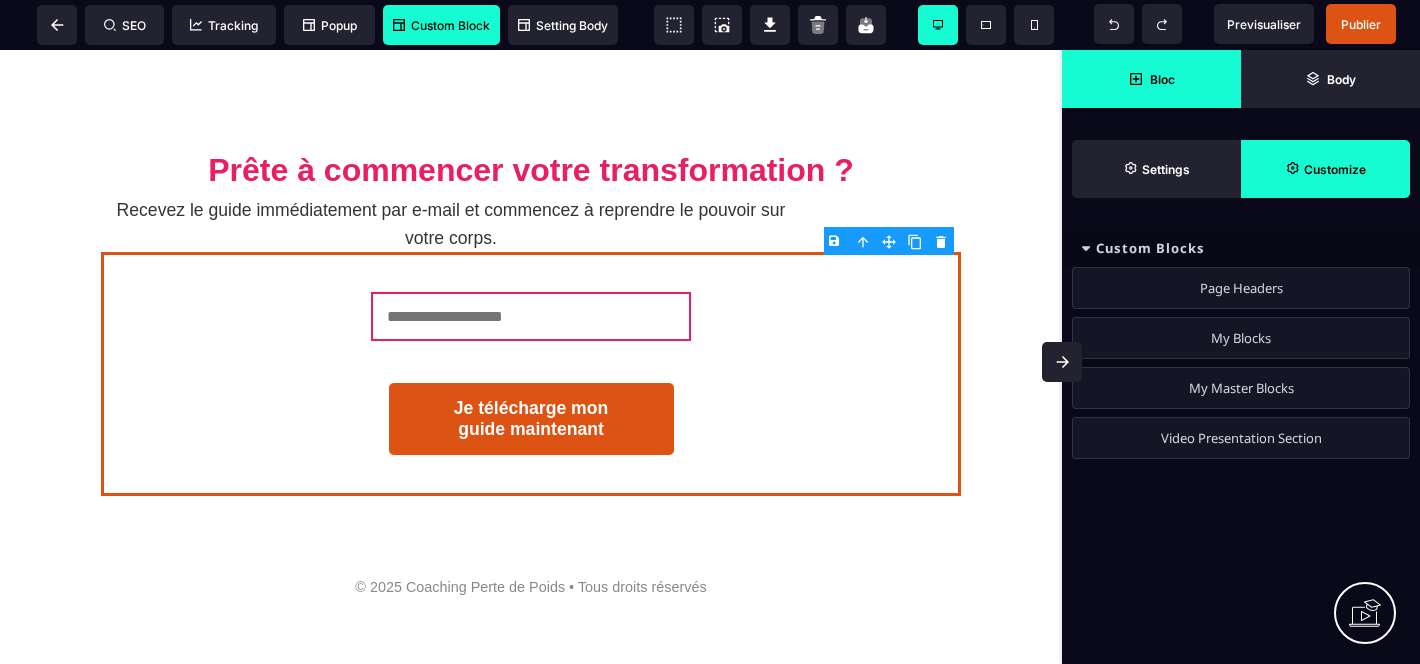 click on "My Blocks" at bounding box center (1241, 338) 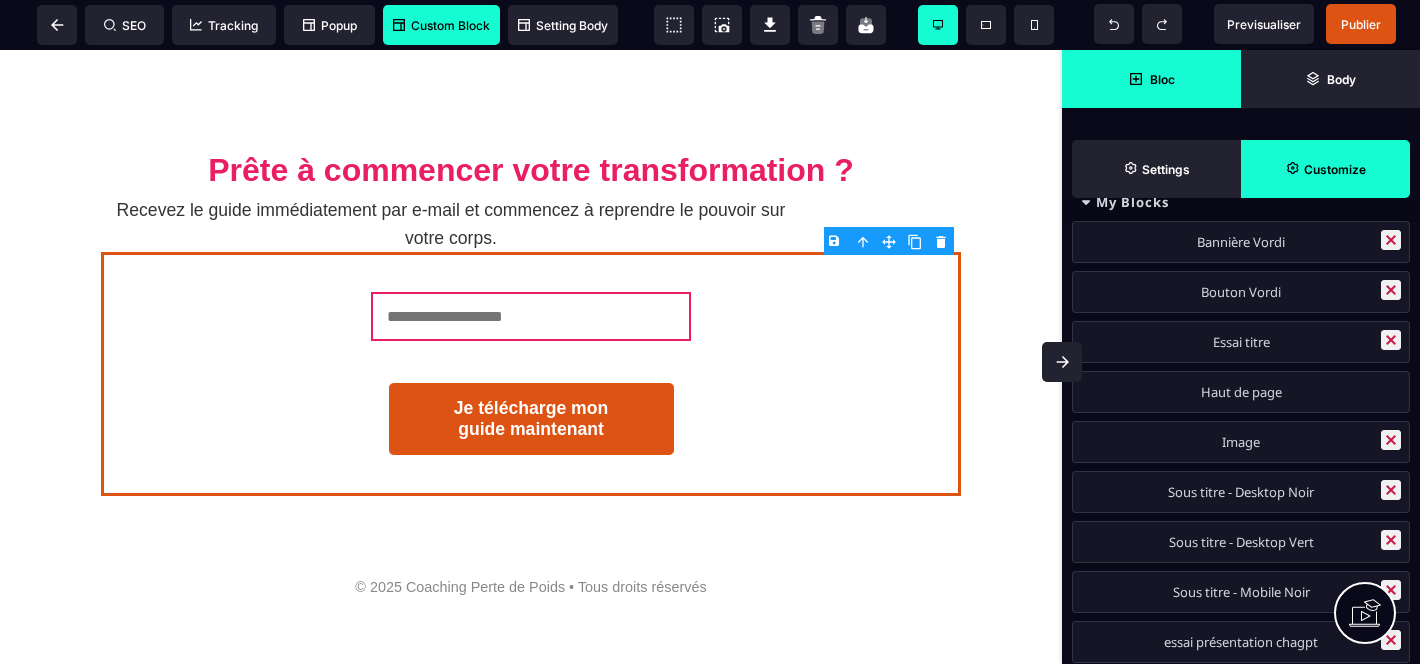 scroll, scrollTop: 93, scrollLeft: 0, axis: vertical 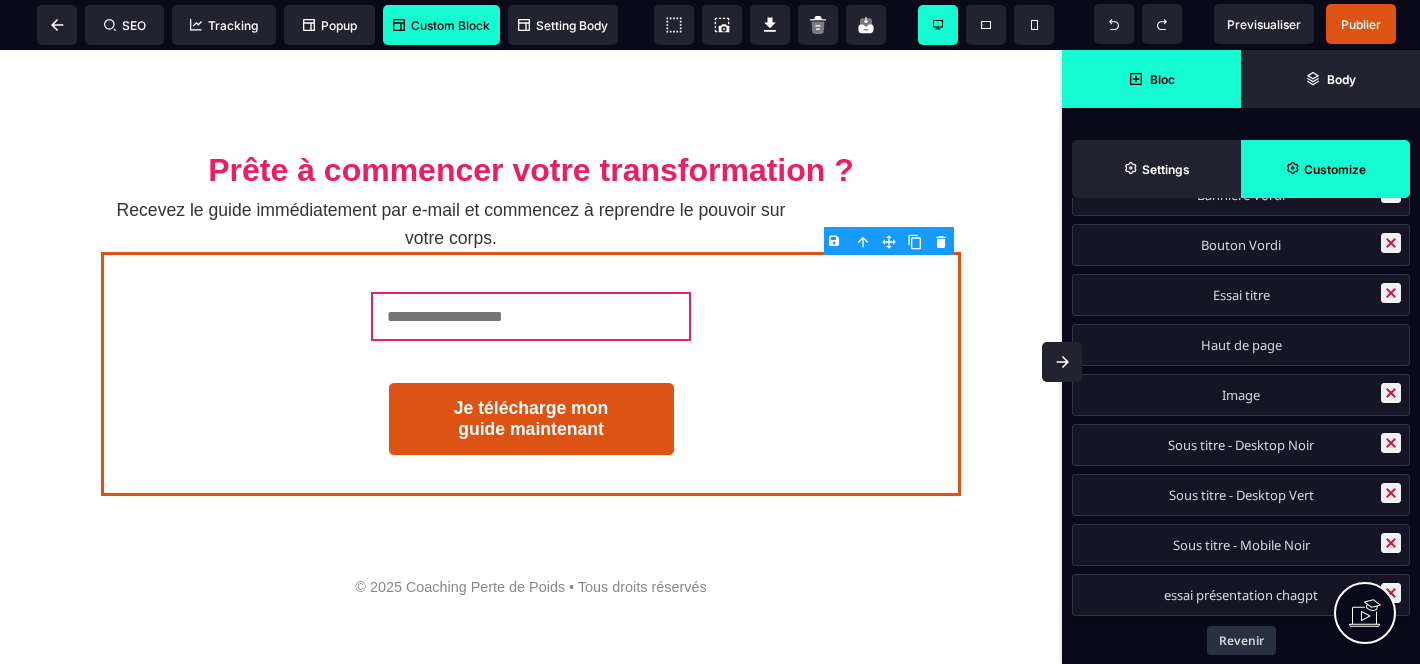 click at bounding box center (1391, 593) 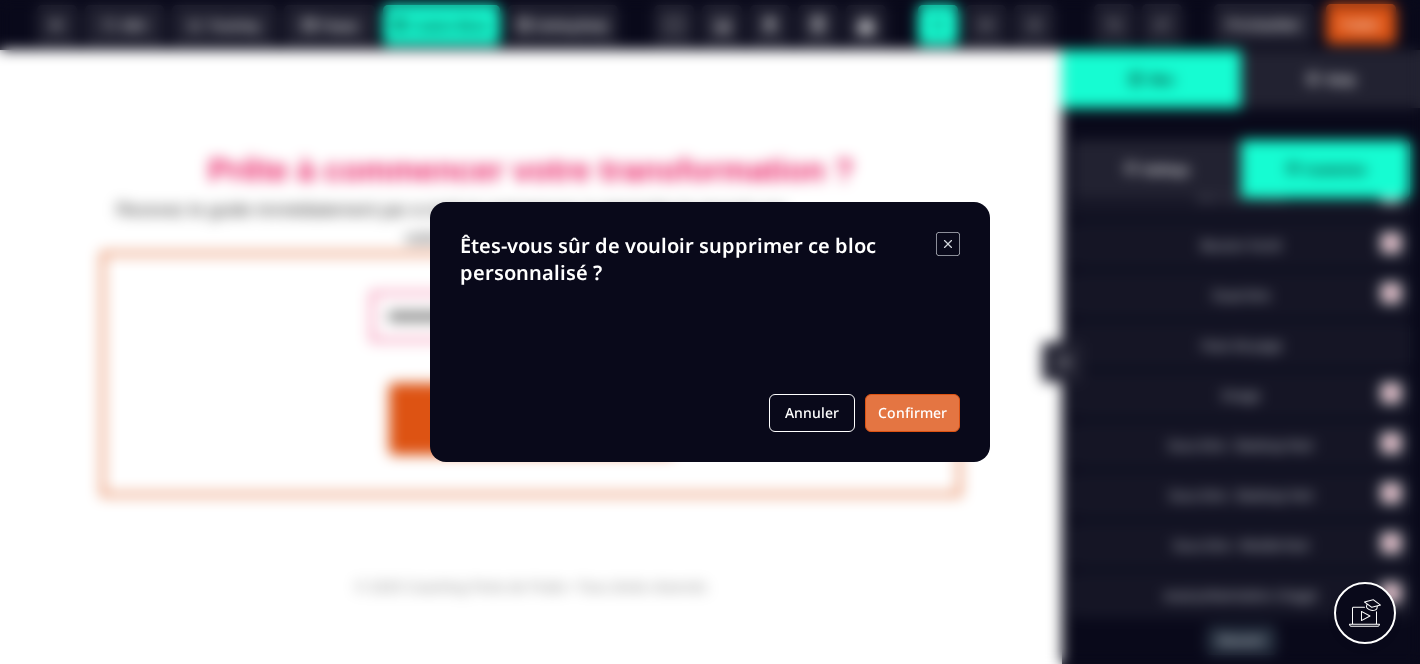 click on "Confirmer" at bounding box center (912, 413) 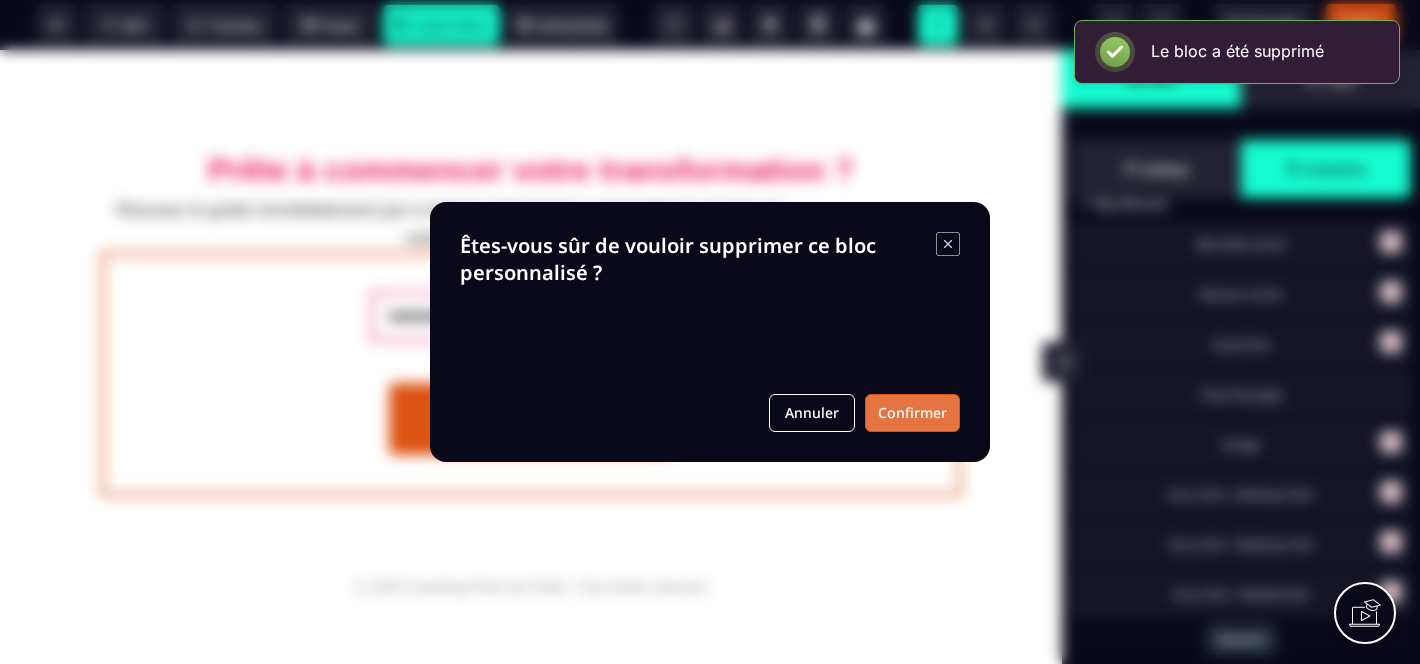 scroll, scrollTop: 43, scrollLeft: 0, axis: vertical 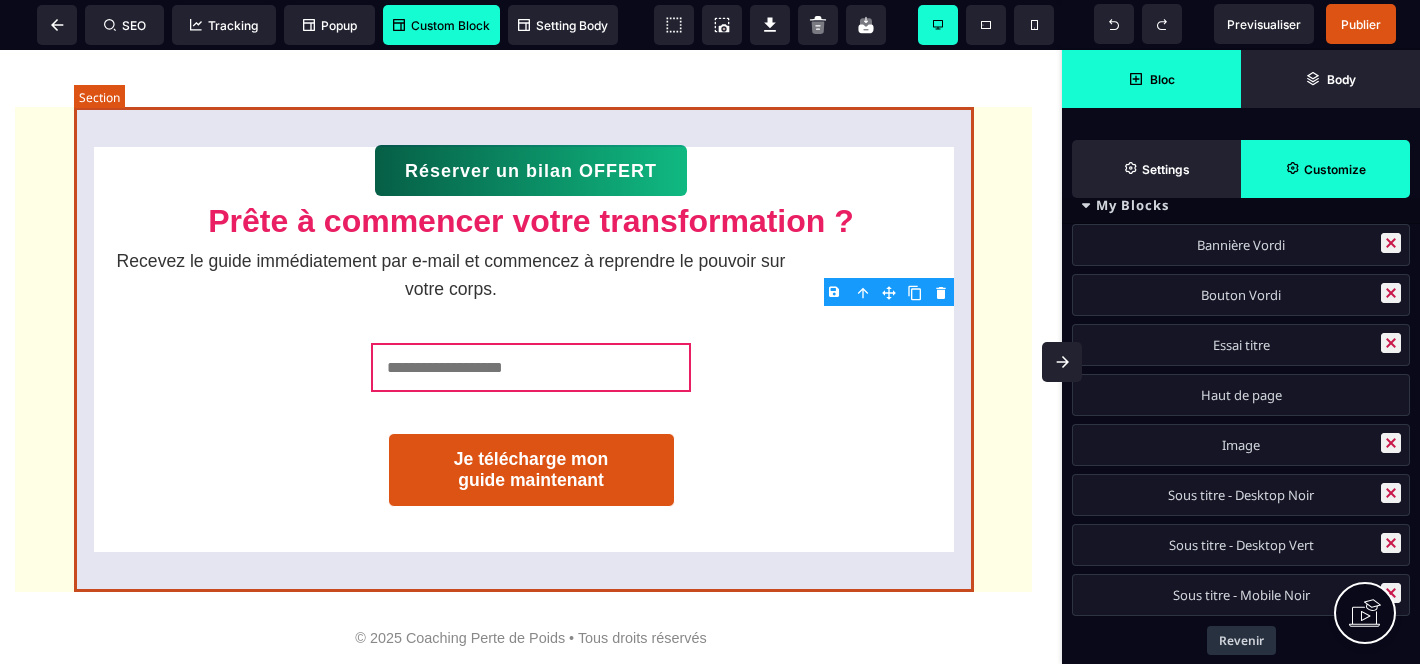 click on "Réserver un bilan OFFERT Prête à commencer votre transformation ? Recevez le guide immédiatement par e-mail et commencez à reprendre le pouvoir sur votre corps. Je télécharge mon guide maintenant" at bounding box center (531, 346) 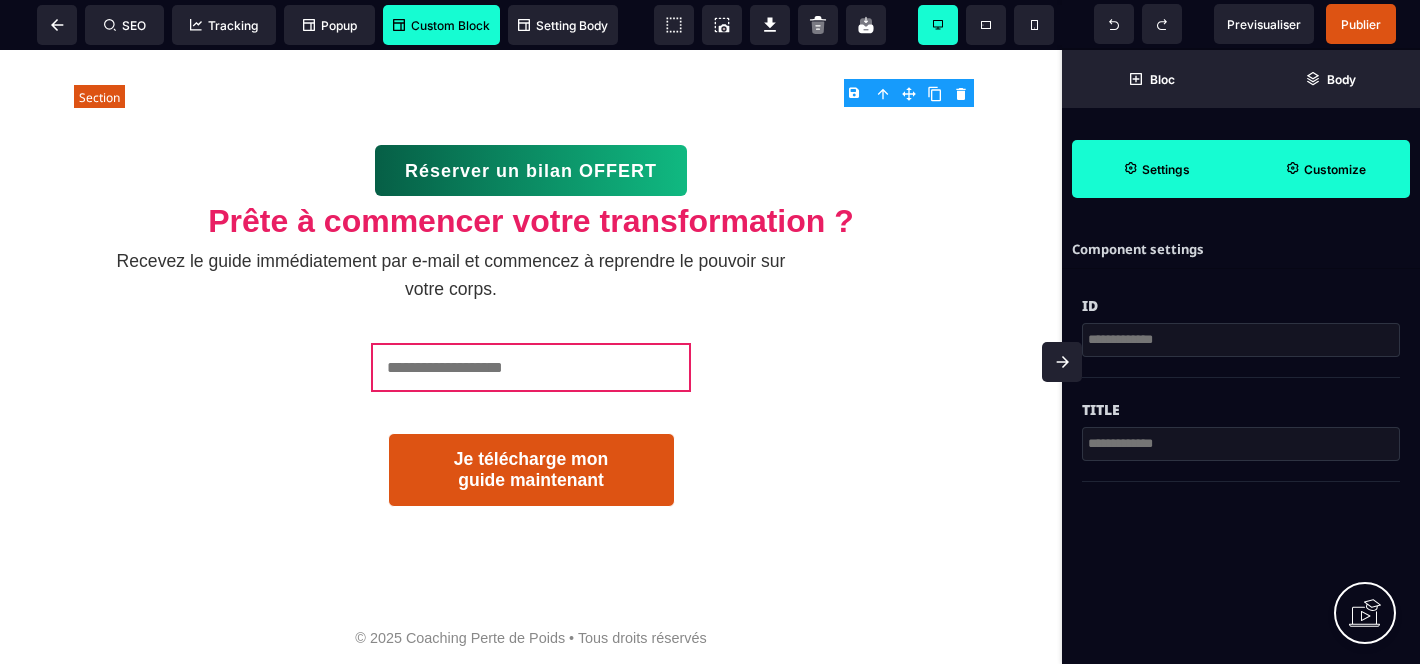 scroll, scrollTop: 0, scrollLeft: 0, axis: both 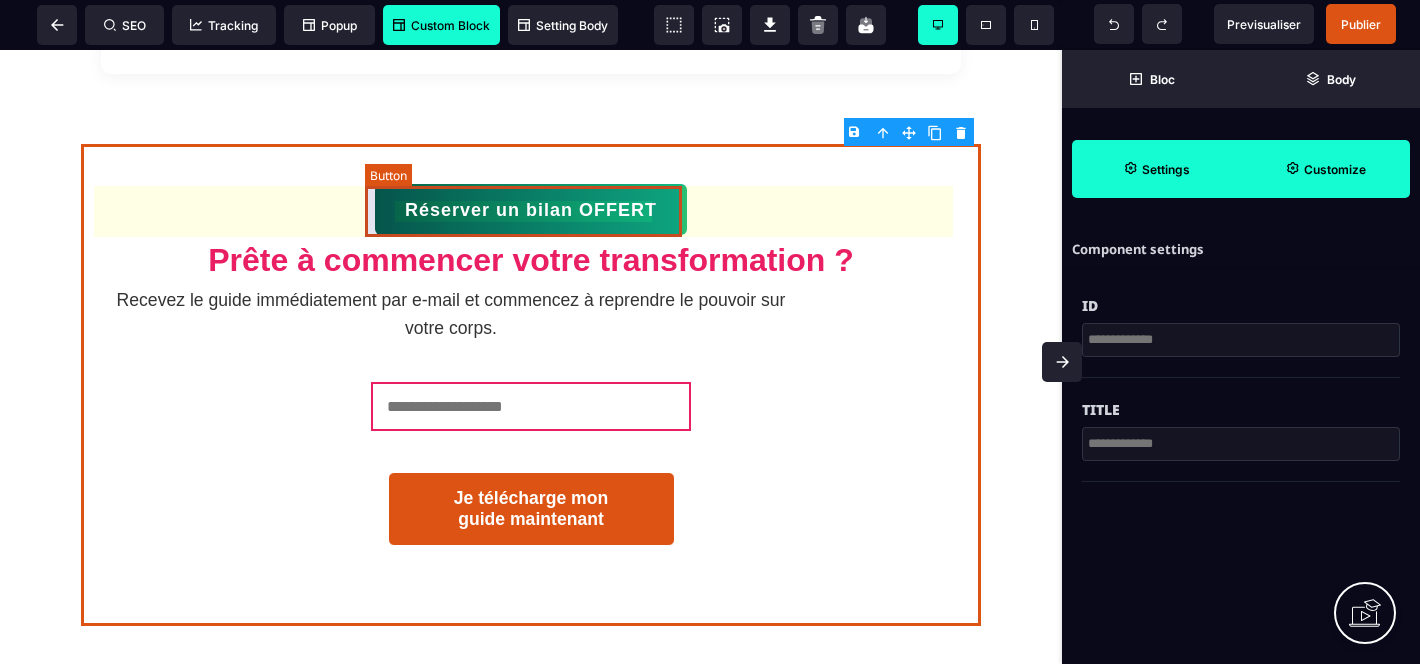 click on "Réserver un bilan OFFERT" at bounding box center [531, 210] 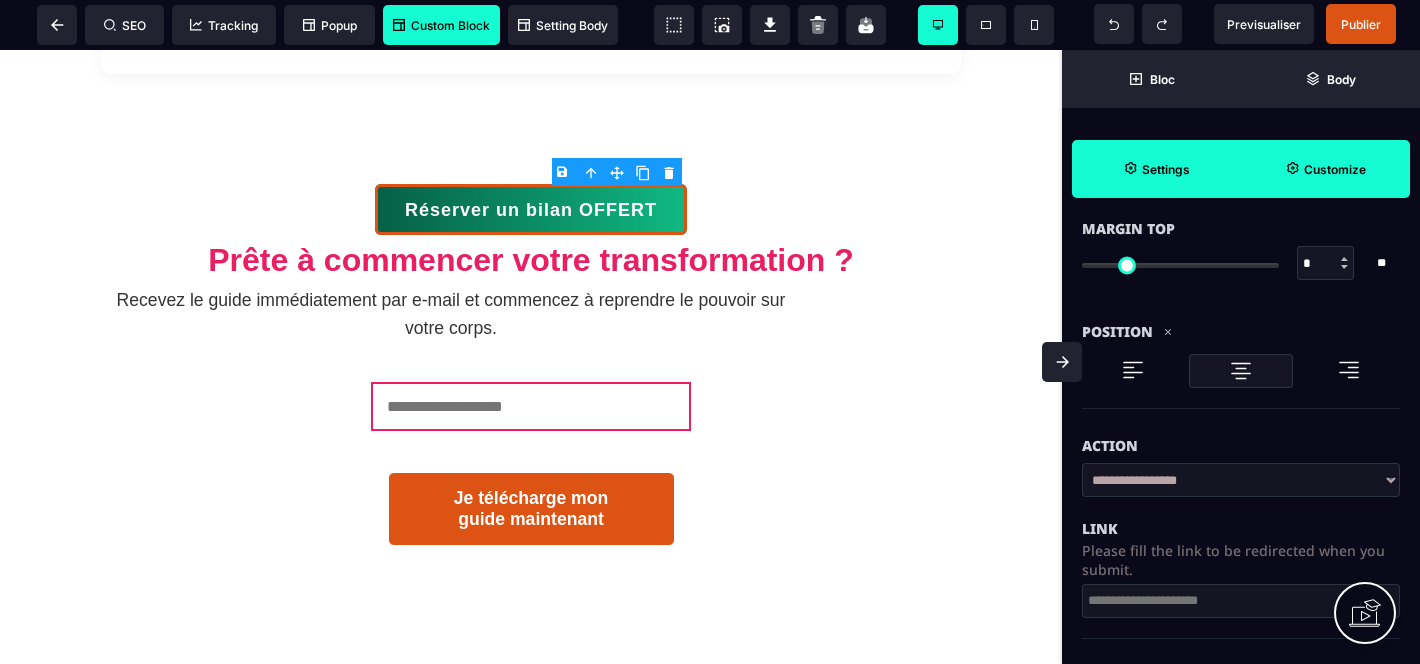 scroll, scrollTop: 196, scrollLeft: 0, axis: vertical 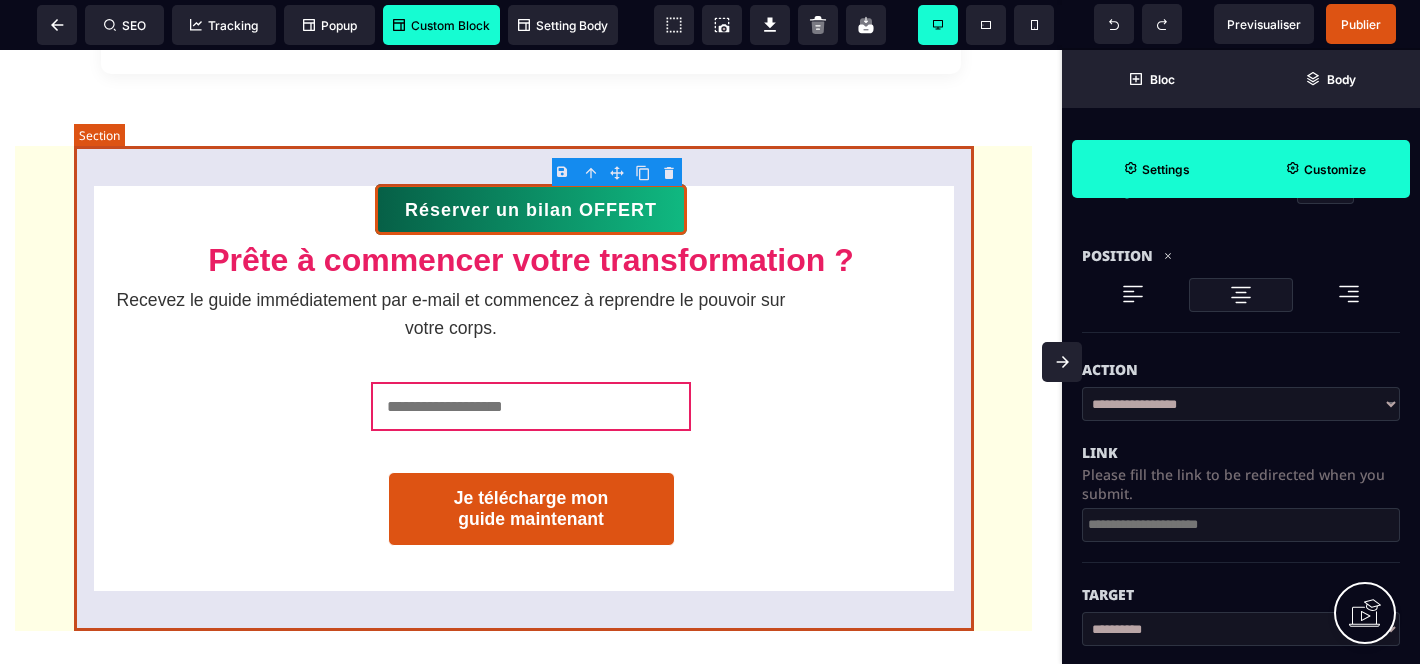 click on "Réserver un bilan OFFERT Prête à commencer votre transformation ? Recevez le guide immédiatement par e-mail et commencez à reprendre le pouvoir sur votre corps. Je télécharge mon guide maintenant" at bounding box center (531, 385) 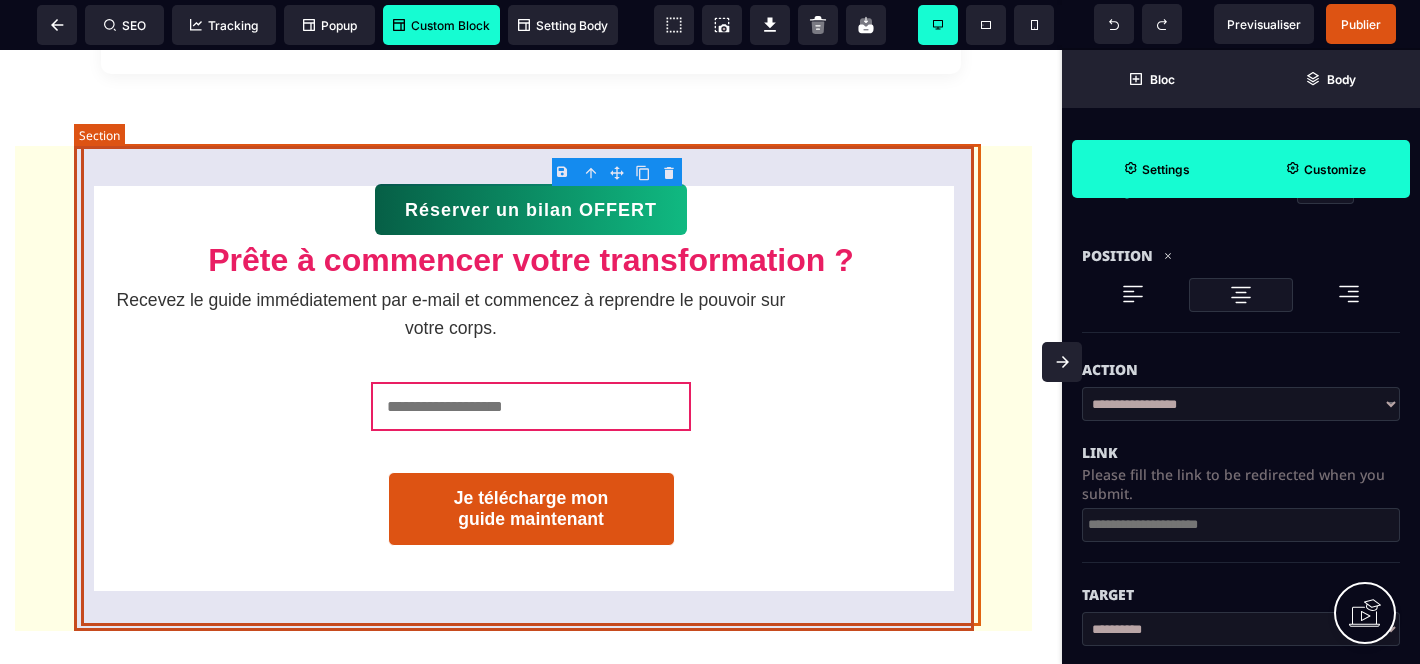 scroll, scrollTop: 0, scrollLeft: 0, axis: both 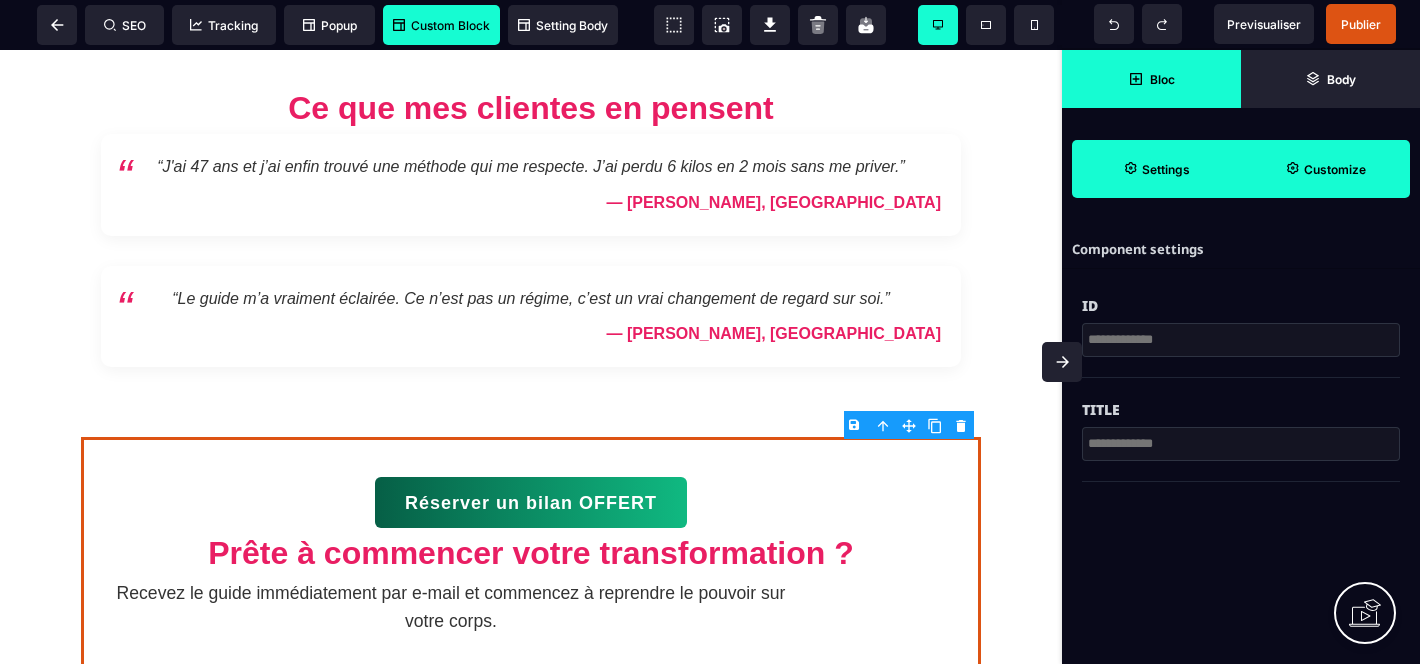 click on "Bloc" at bounding box center (1151, 79) 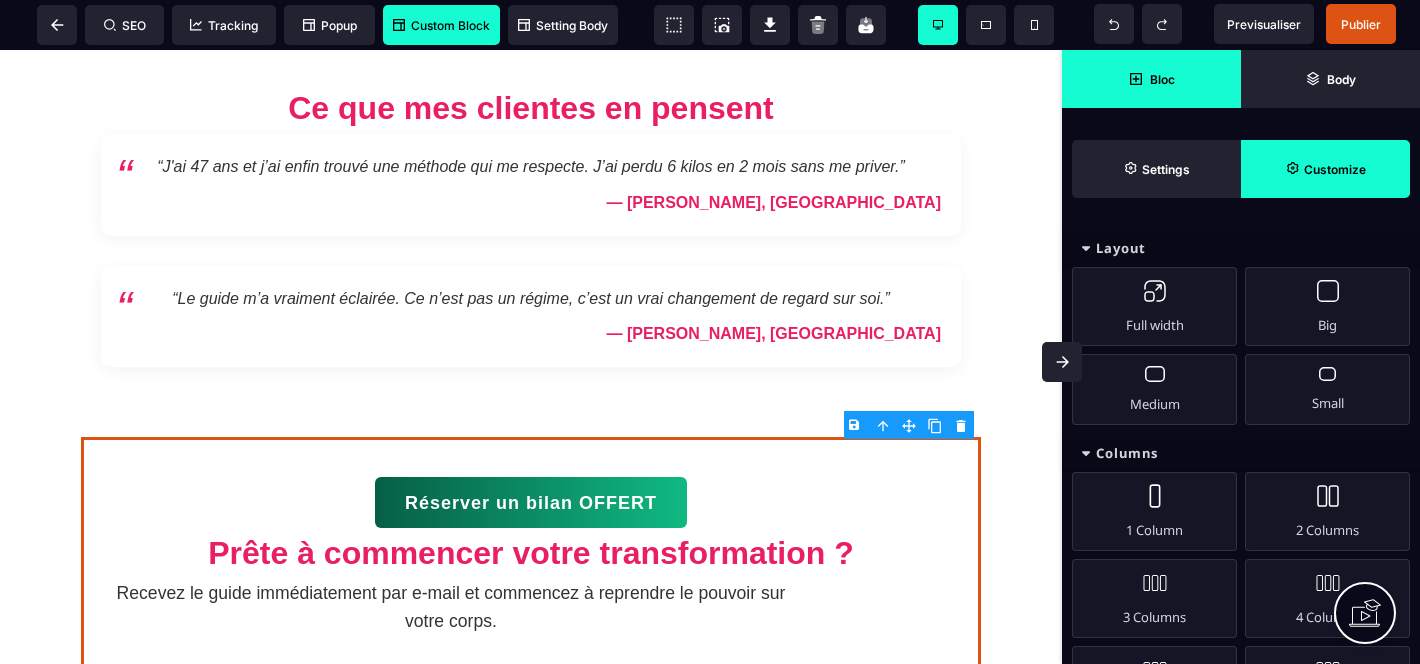 click on "Custom Block" at bounding box center (441, 25) 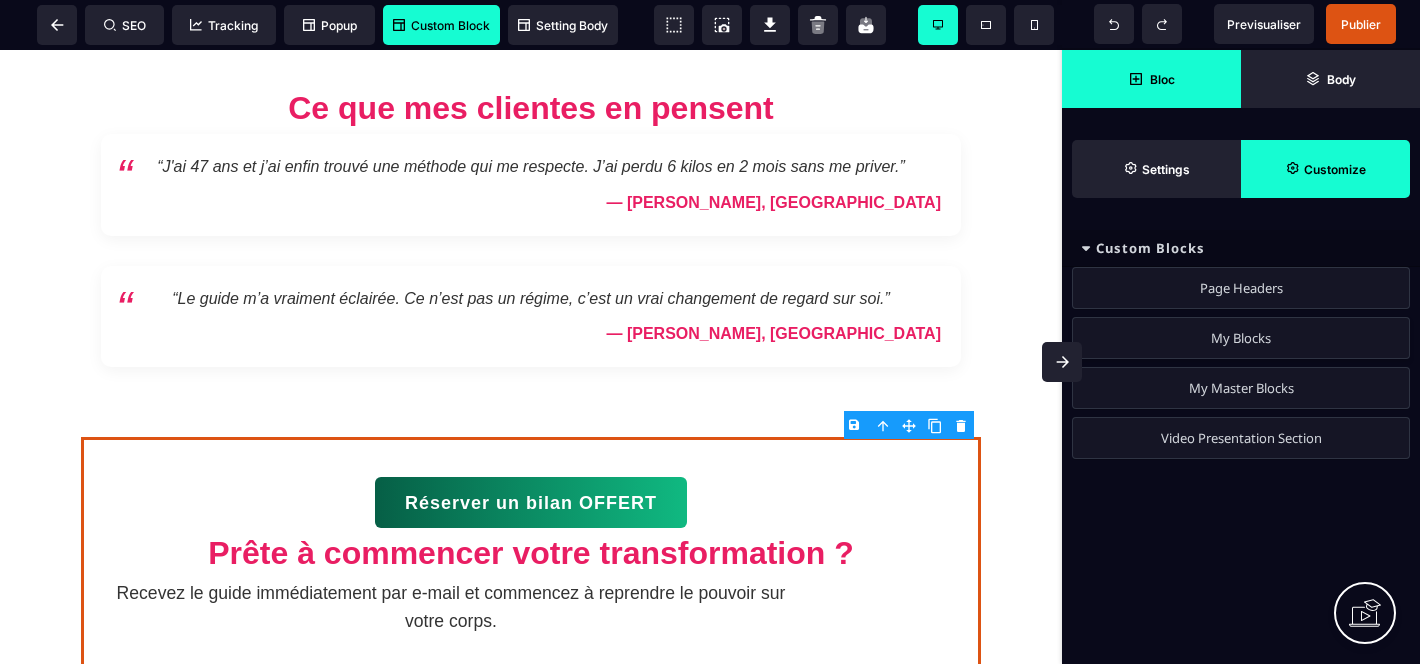 click on "My Blocks" at bounding box center [1241, 338] 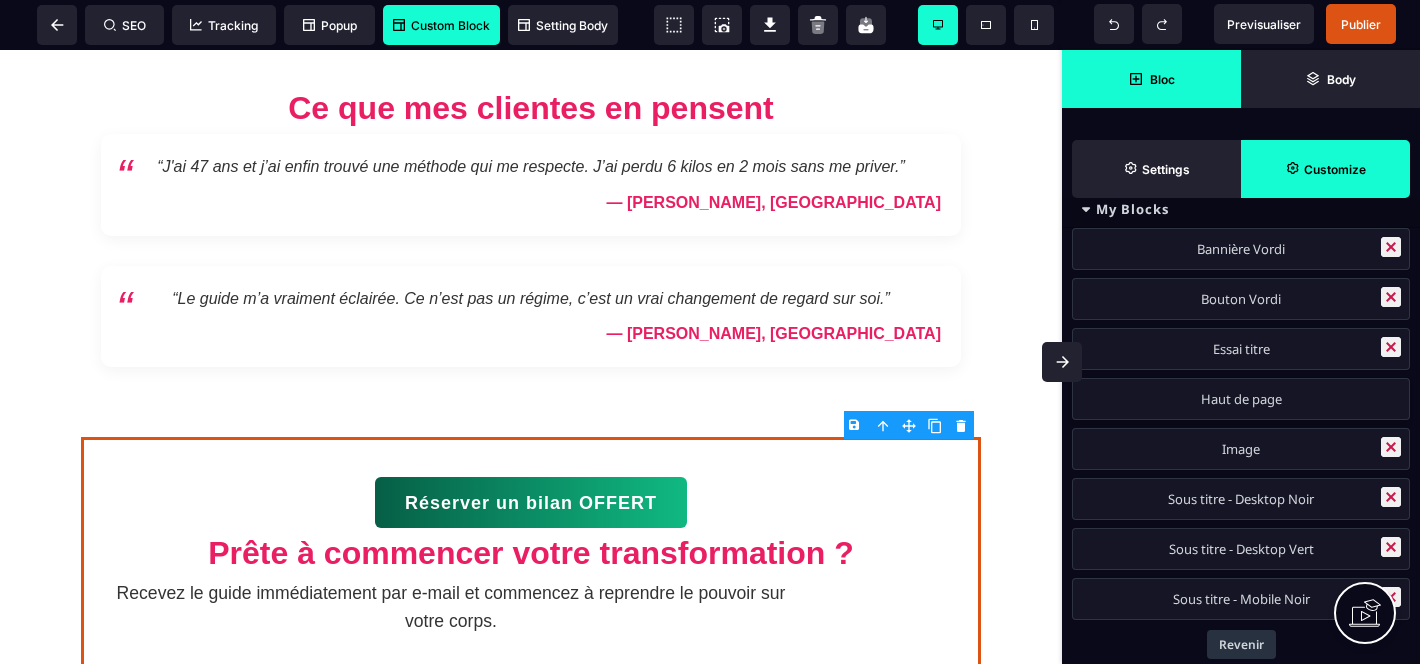 scroll, scrollTop: 43, scrollLeft: 0, axis: vertical 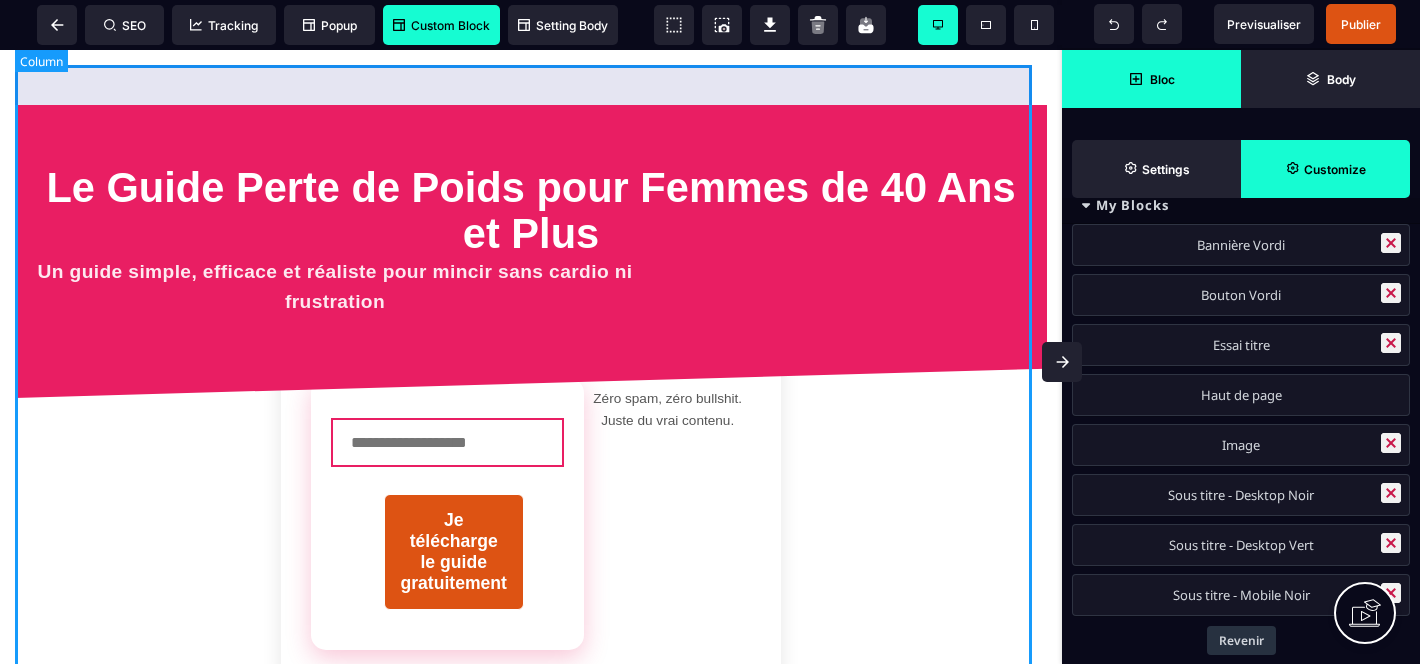 drag, startPoint x: 1175, startPoint y: 492, endPoint x: 803, endPoint y: 38, distance: 586.9412 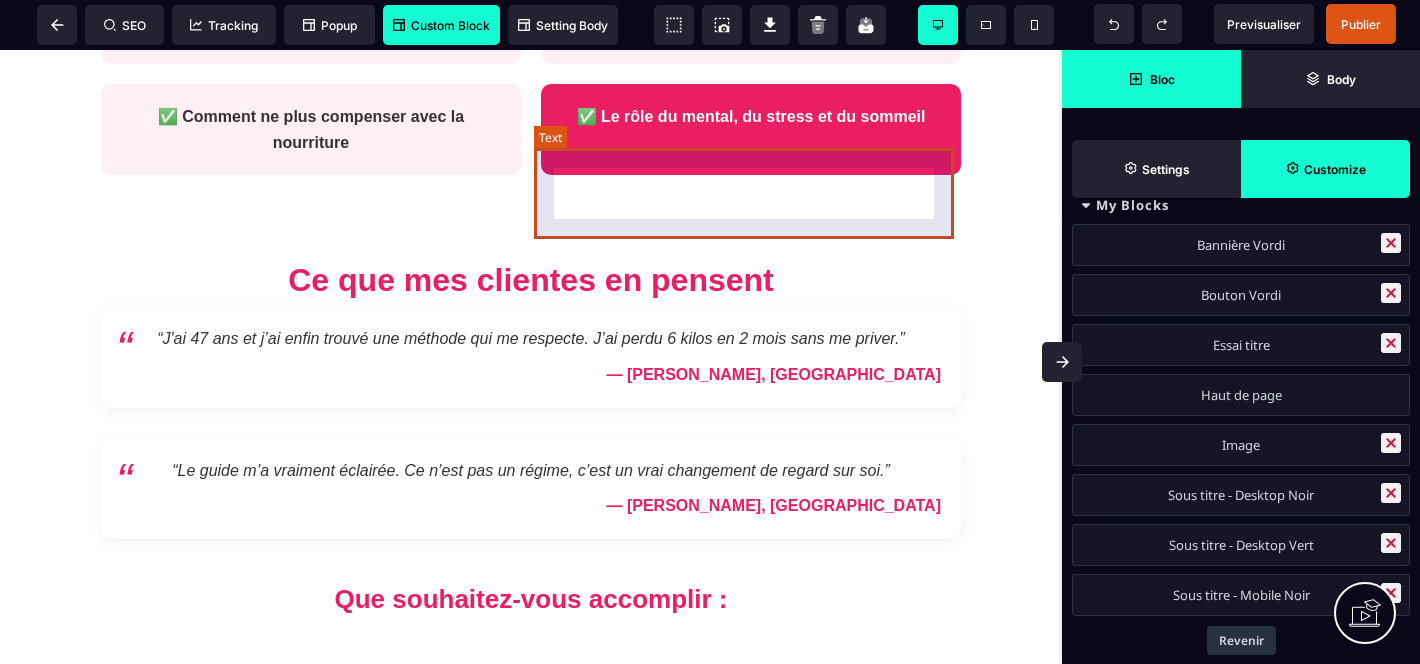 scroll, scrollTop: 1385, scrollLeft: 0, axis: vertical 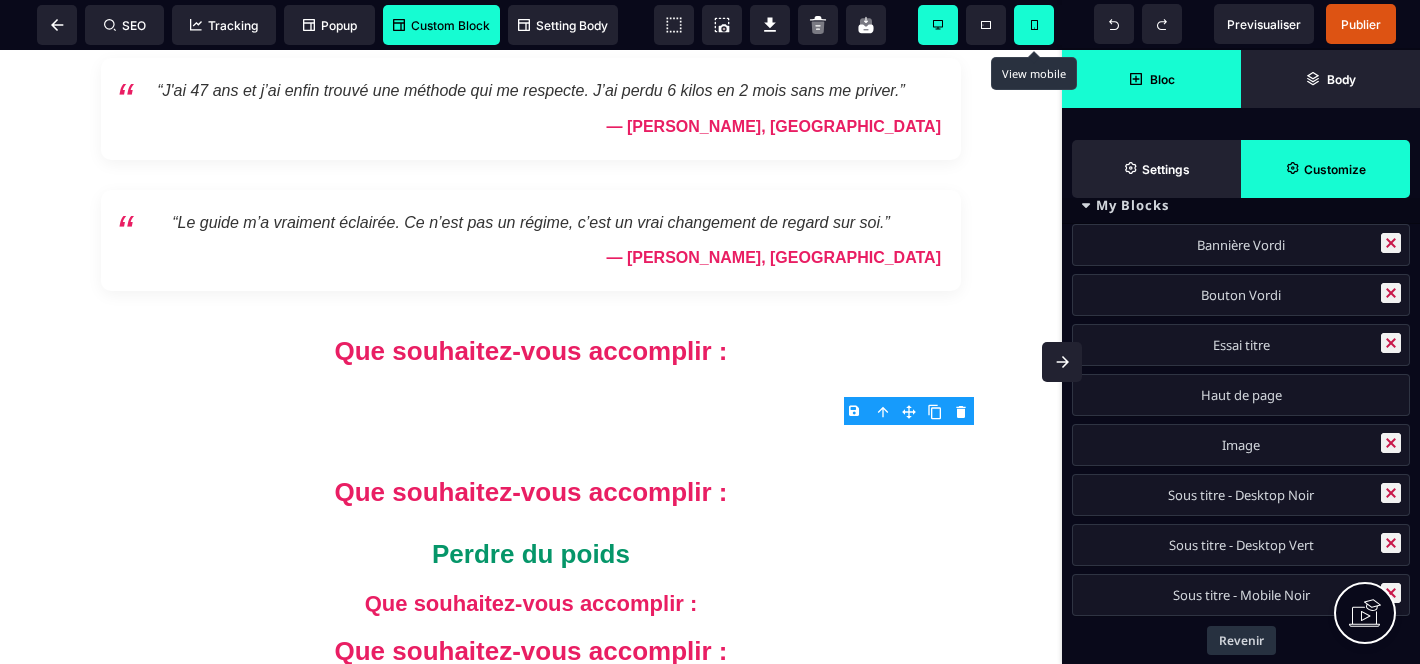 drag, startPoint x: 1035, startPoint y: 29, endPoint x: 1017, endPoint y: 44, distance: 23.43075 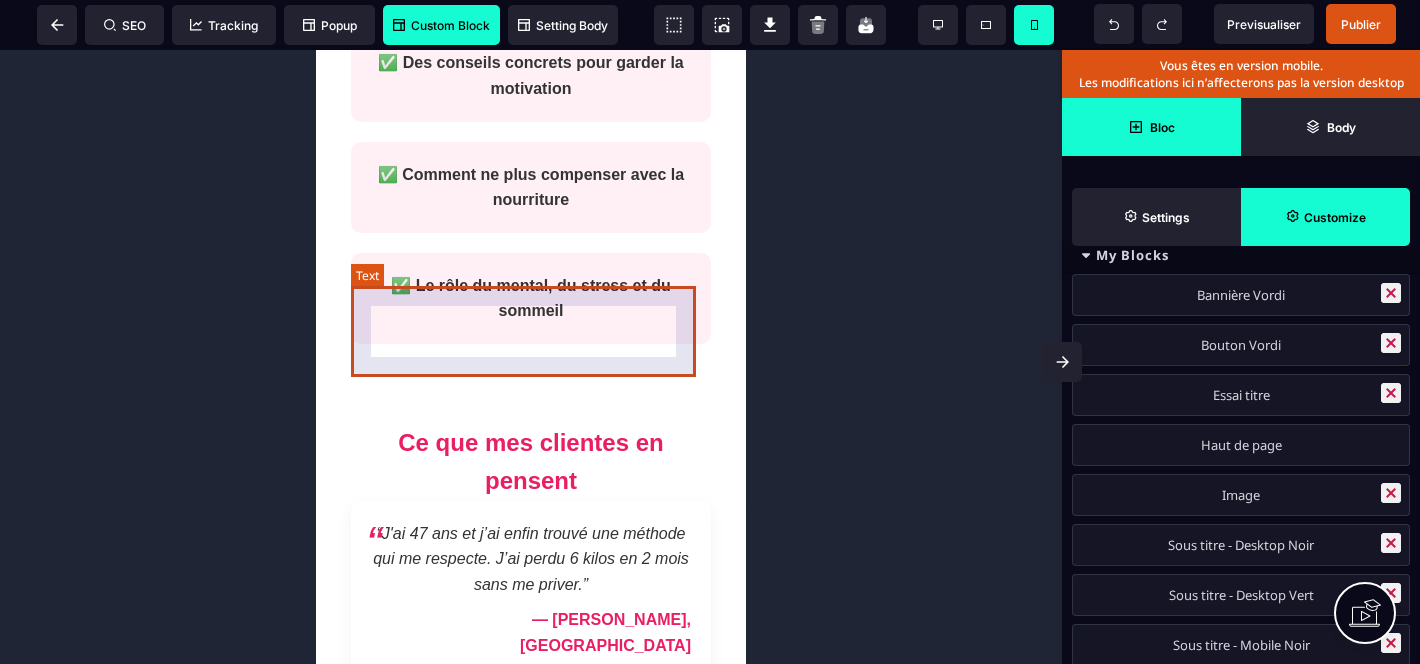 scroll, scrollTop: 1423, scrollLeft: 0, axis: vertical 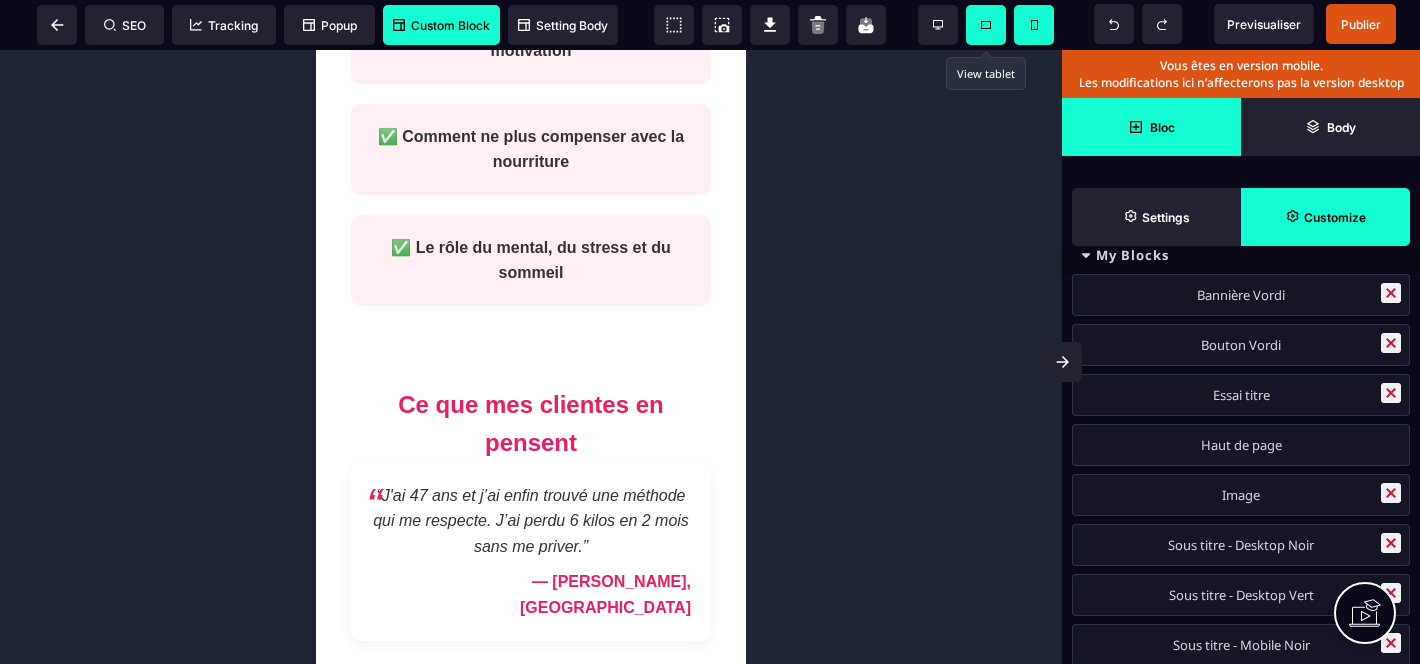 click at bounding box center [986, 25] 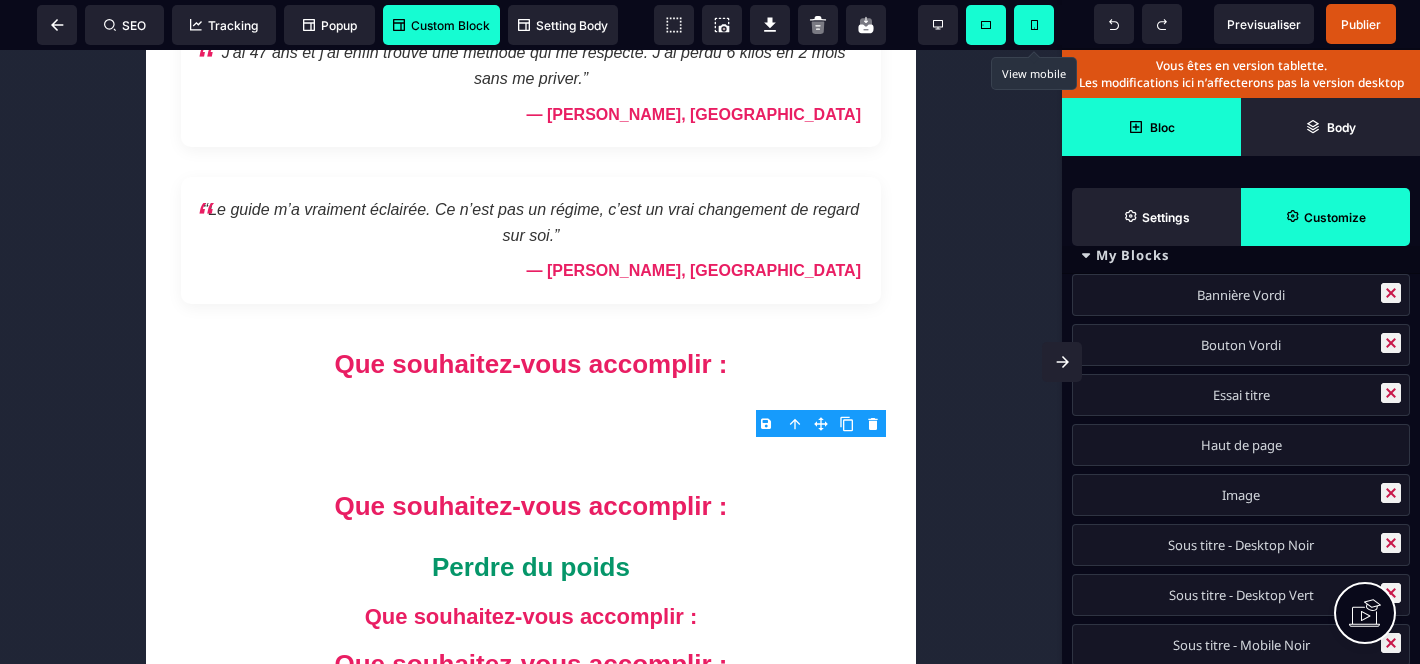 click at bounding box center (1034, 25) 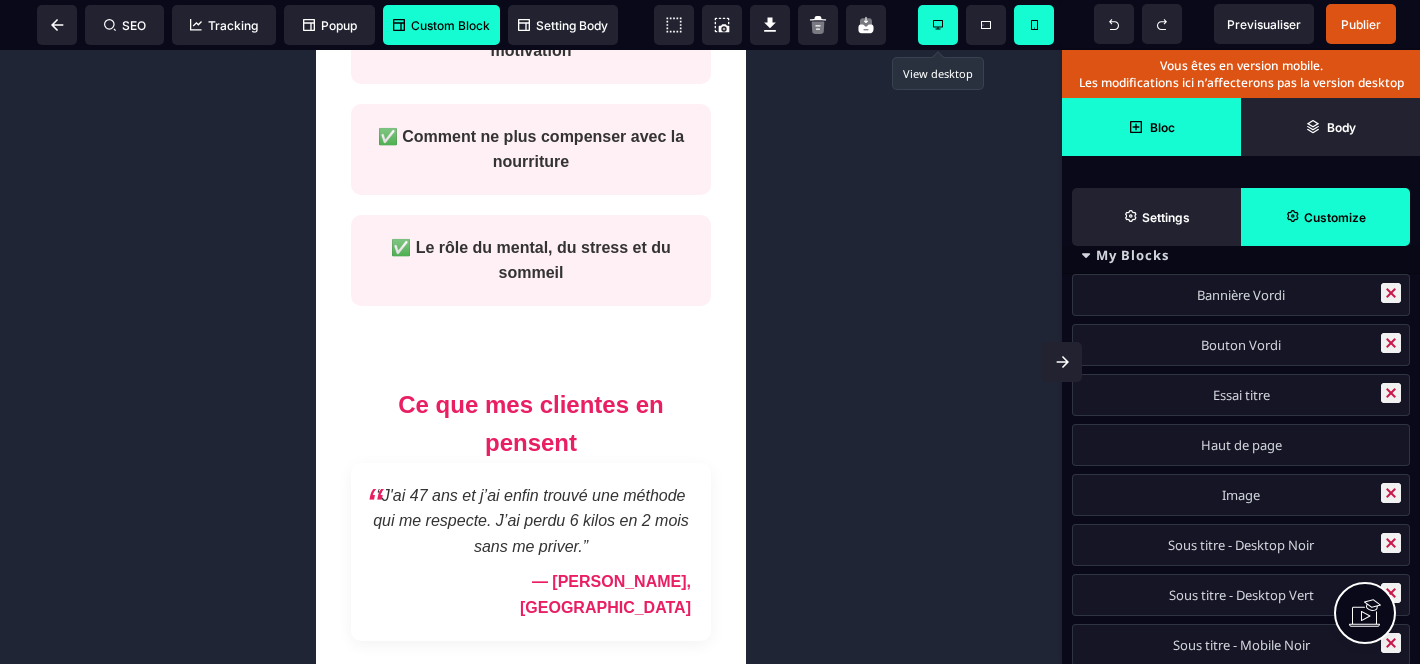 click at bounding box center (938, 25) 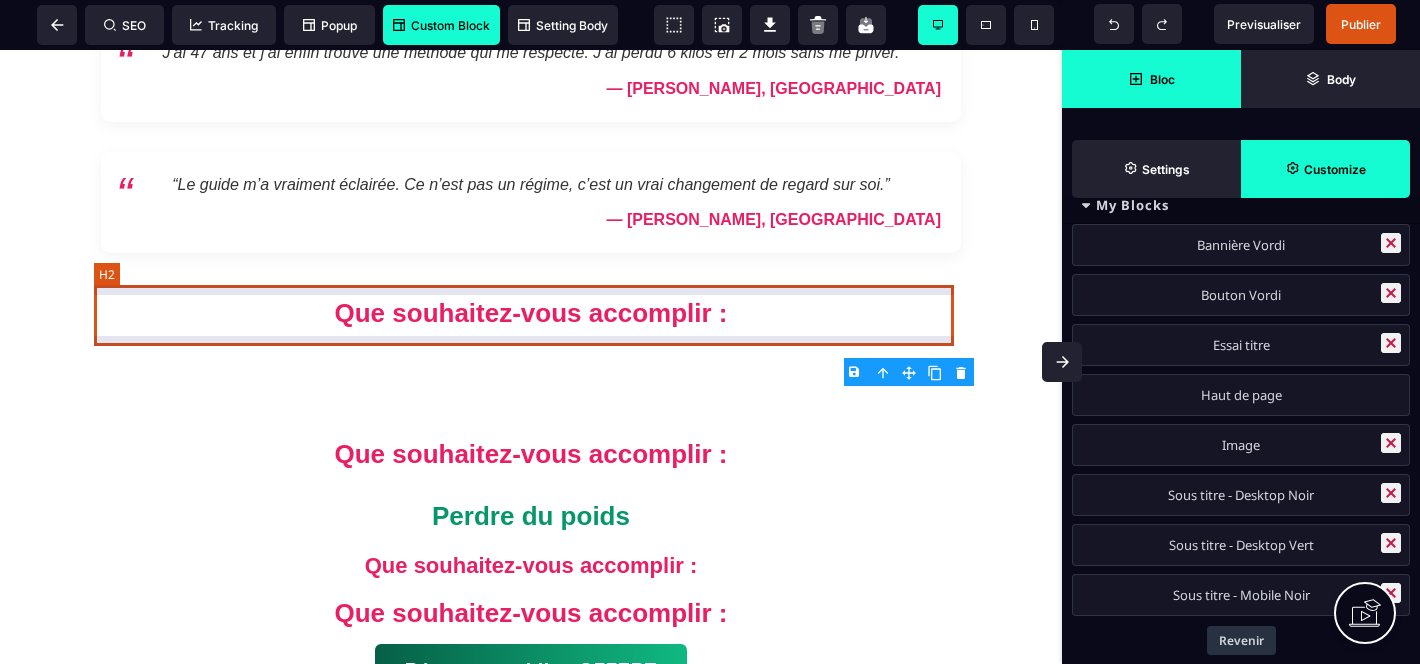 click on "Que souhaitez-vous accomplir :" at bounding box center [531, 314] 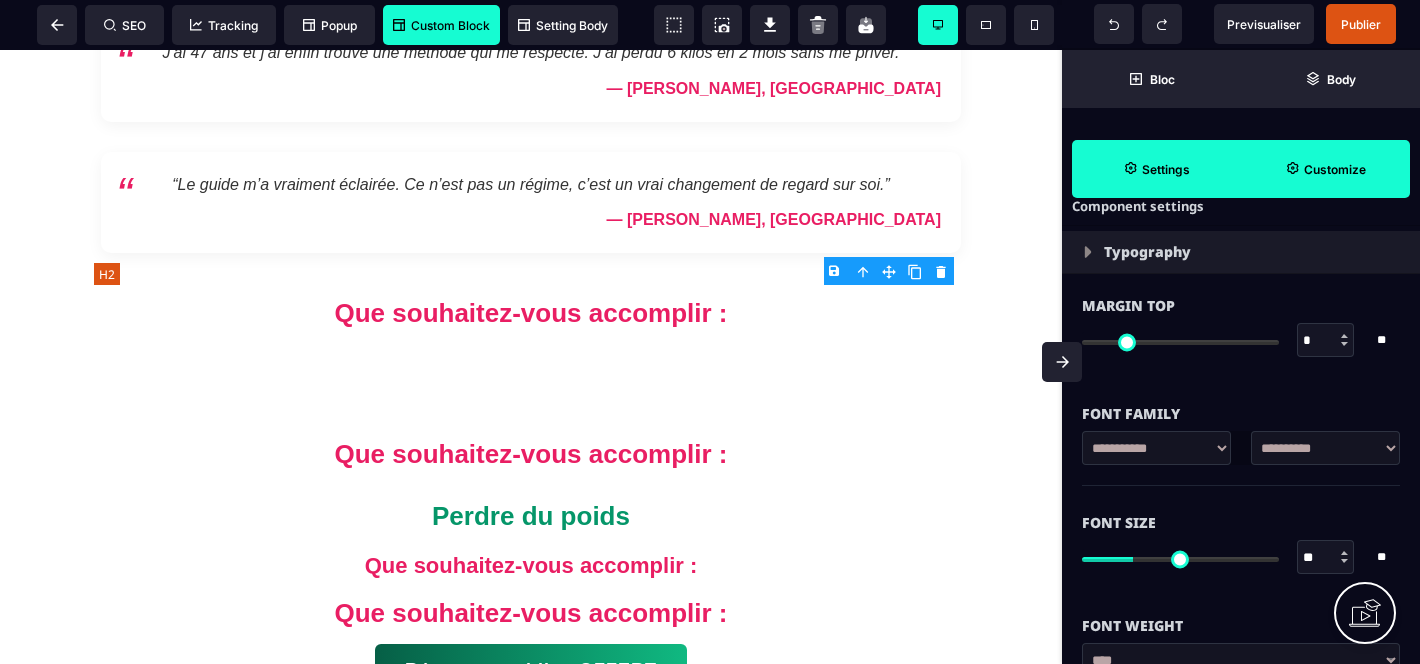 scroll, scrollTop: 0, scrollLeft: 0, axis: both 